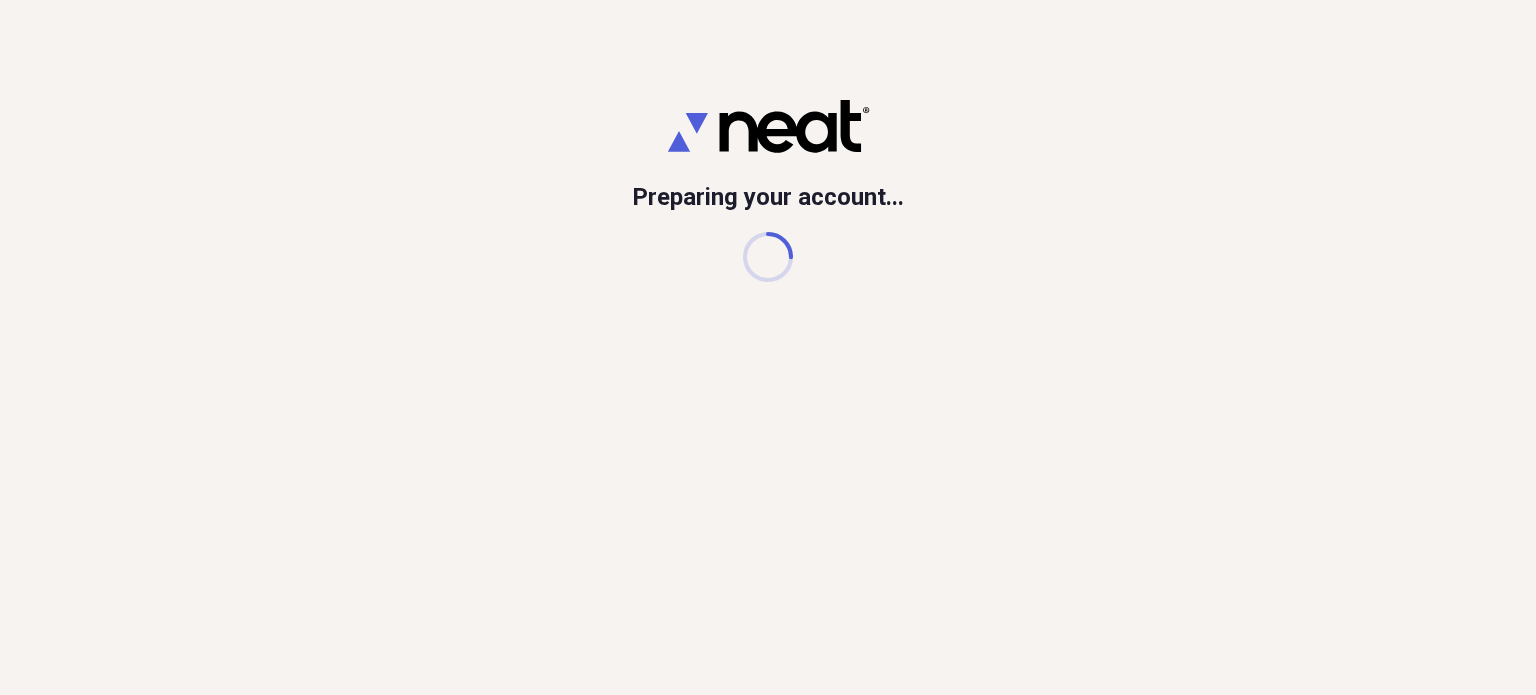 scroll, scrollTop: 0, scrollLeft: 0, axis: both 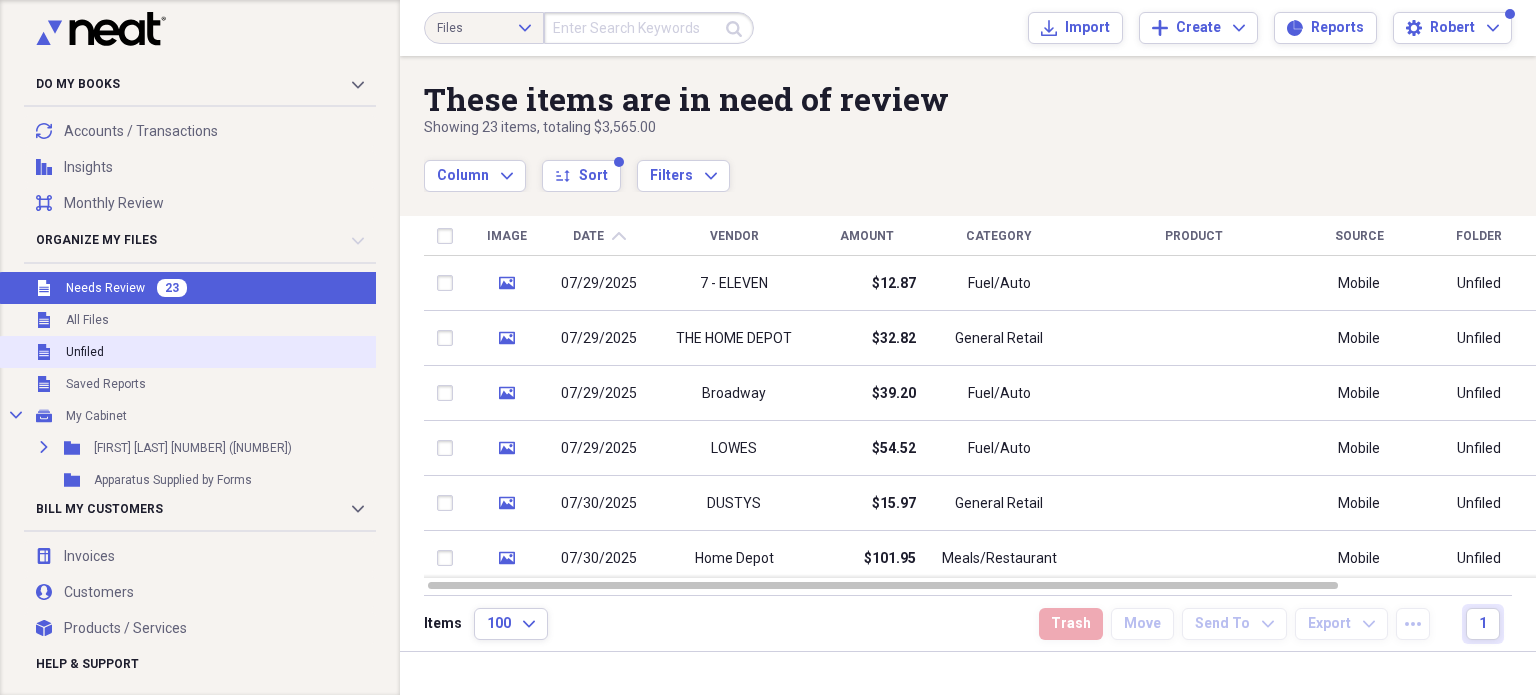 drag, startPoint x: 132, startPoint y: 347, endPoint x: 188, endPoint y: 350, distance: 56.0803 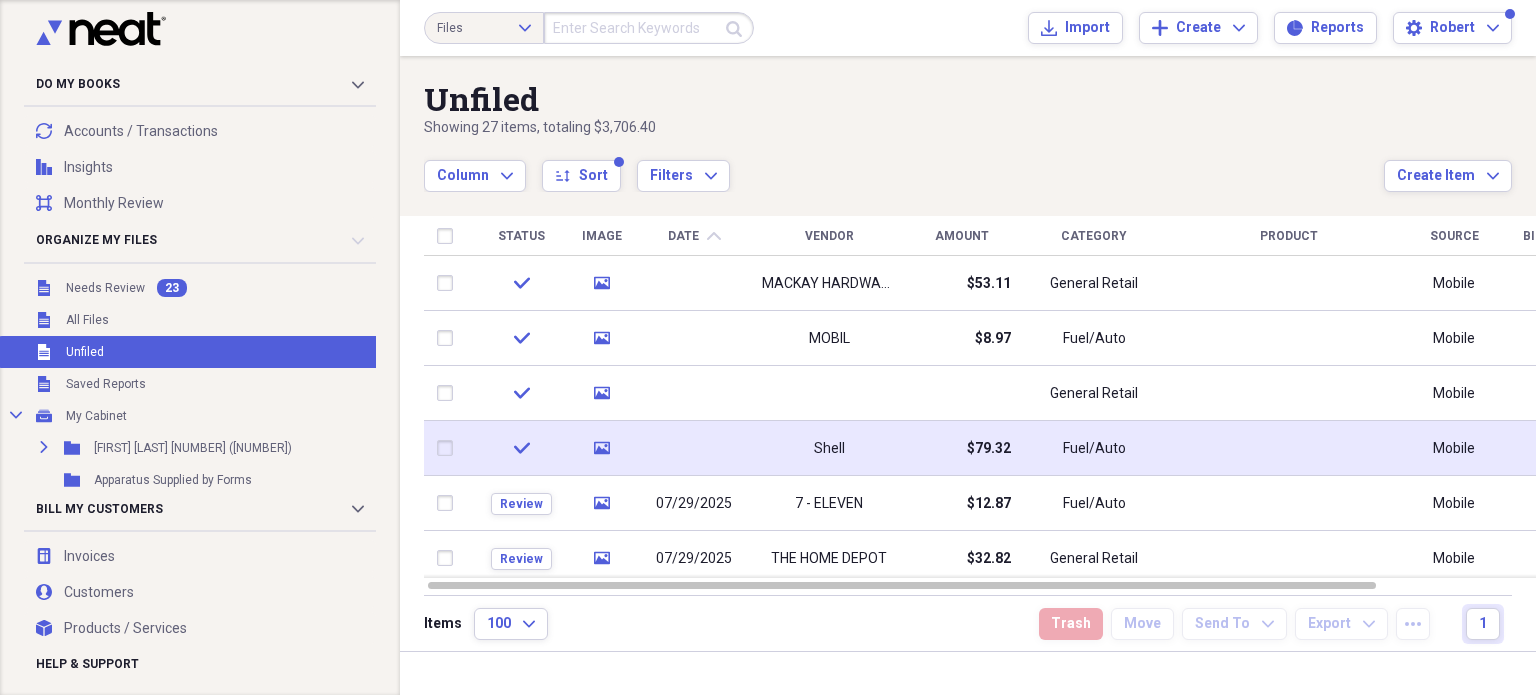 click on "$79.32" at bounding box center (989, 449) 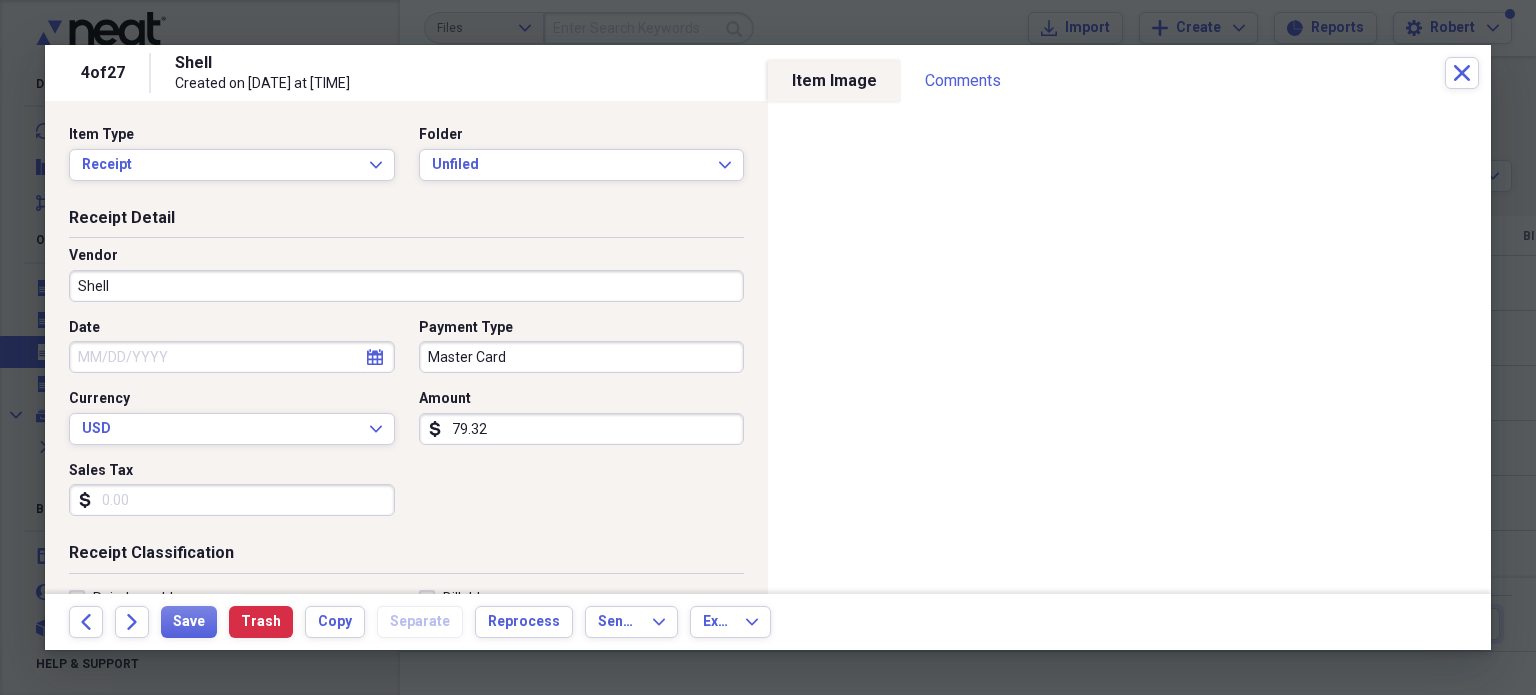 select on "7" 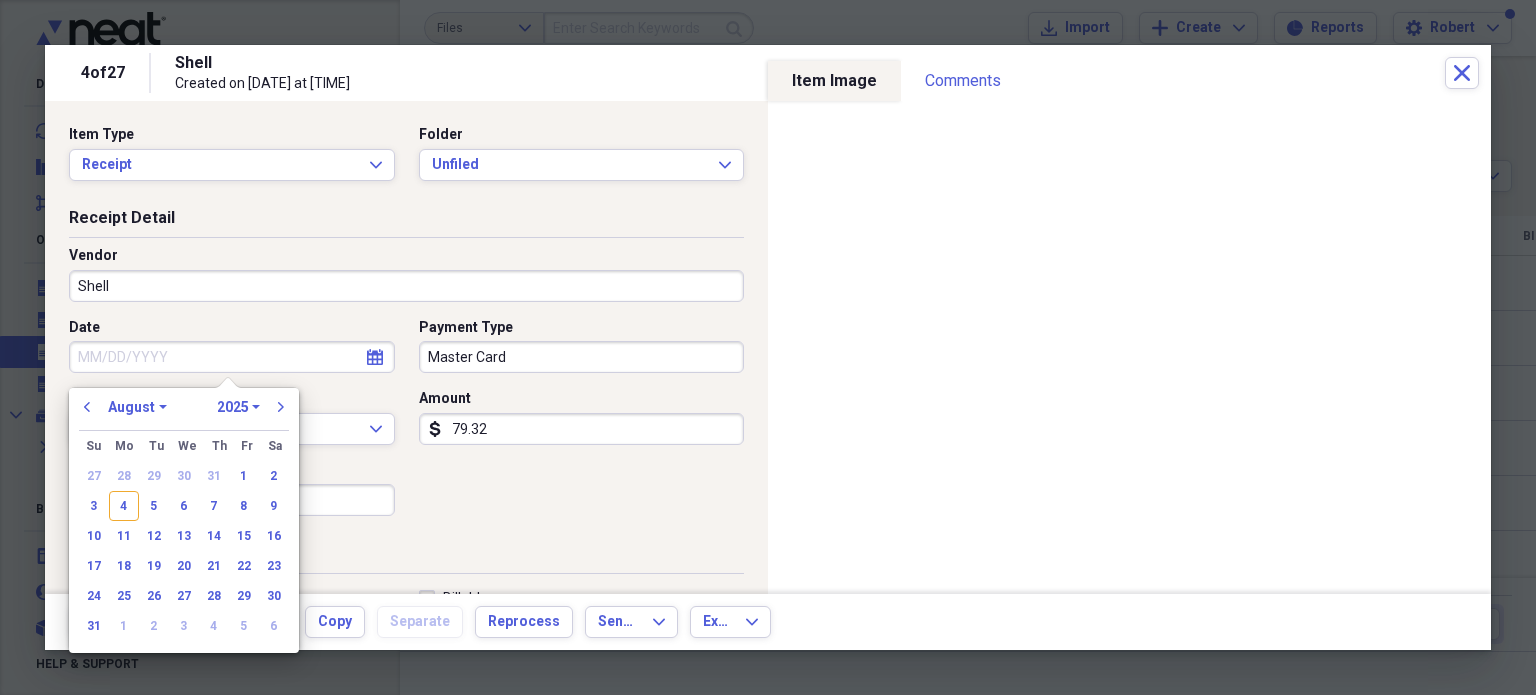 click on "Date" at bounding box center [232, 357] 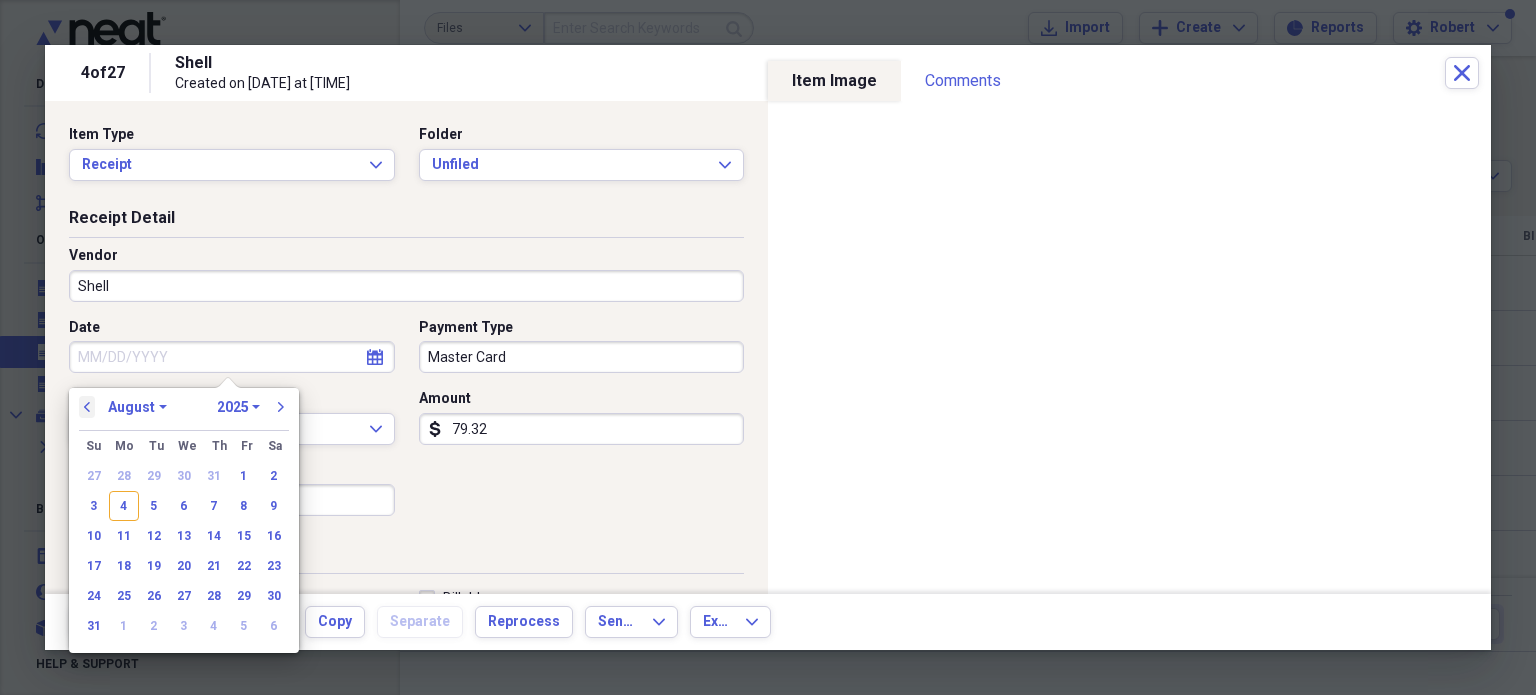 click on "previous" at bounding box center (87, 407) 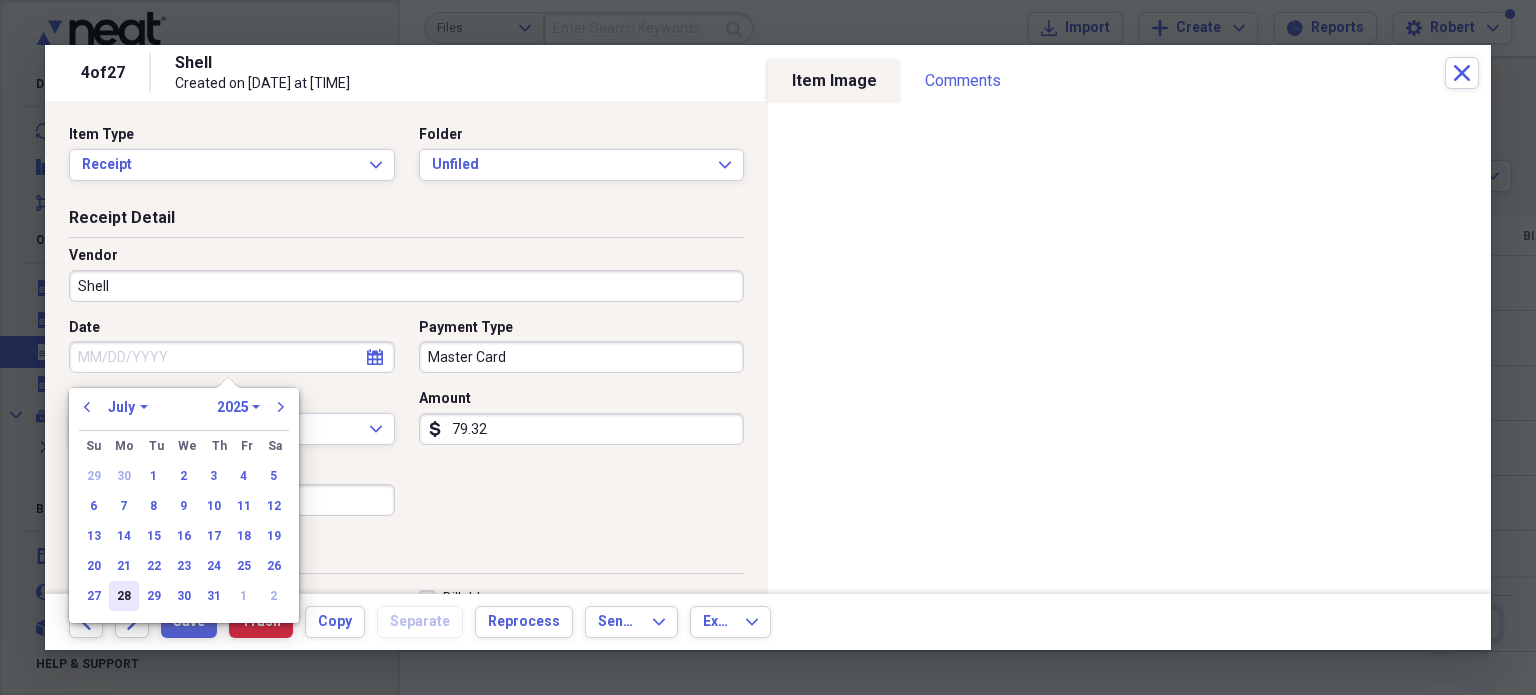 click on "28" at bounding box center (124, 596) 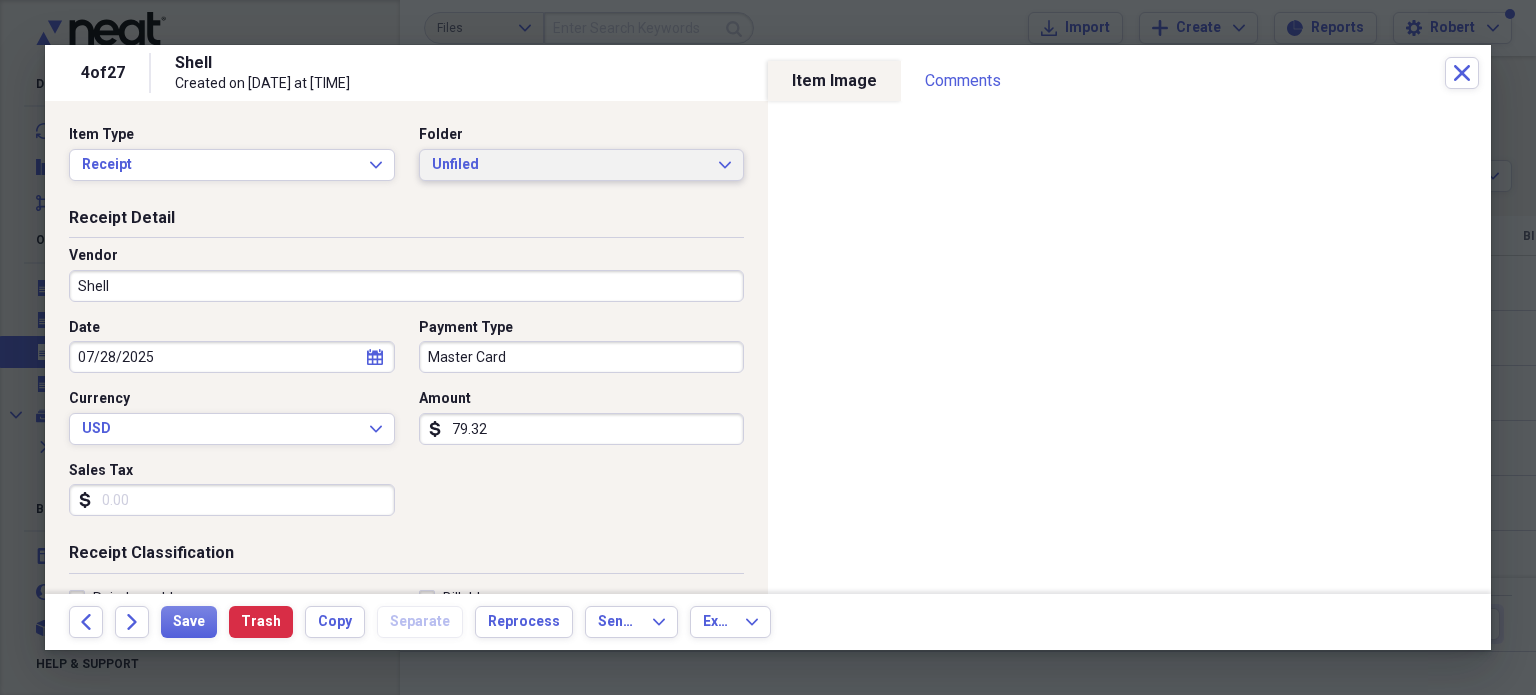 click on "Unfiled Expand" at bounding box center (582, 165) 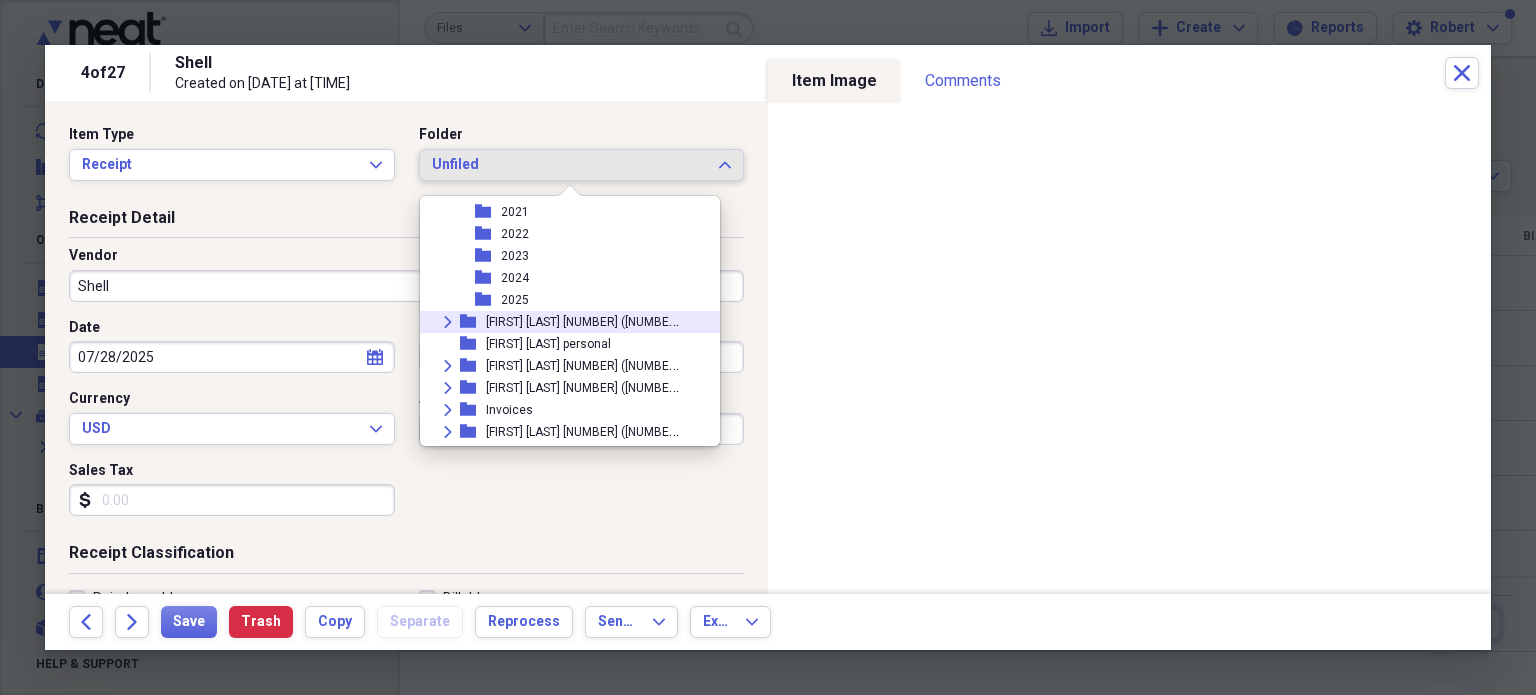 scroll, scrollTop: 300, scrollLeft: 0, axis: vertical 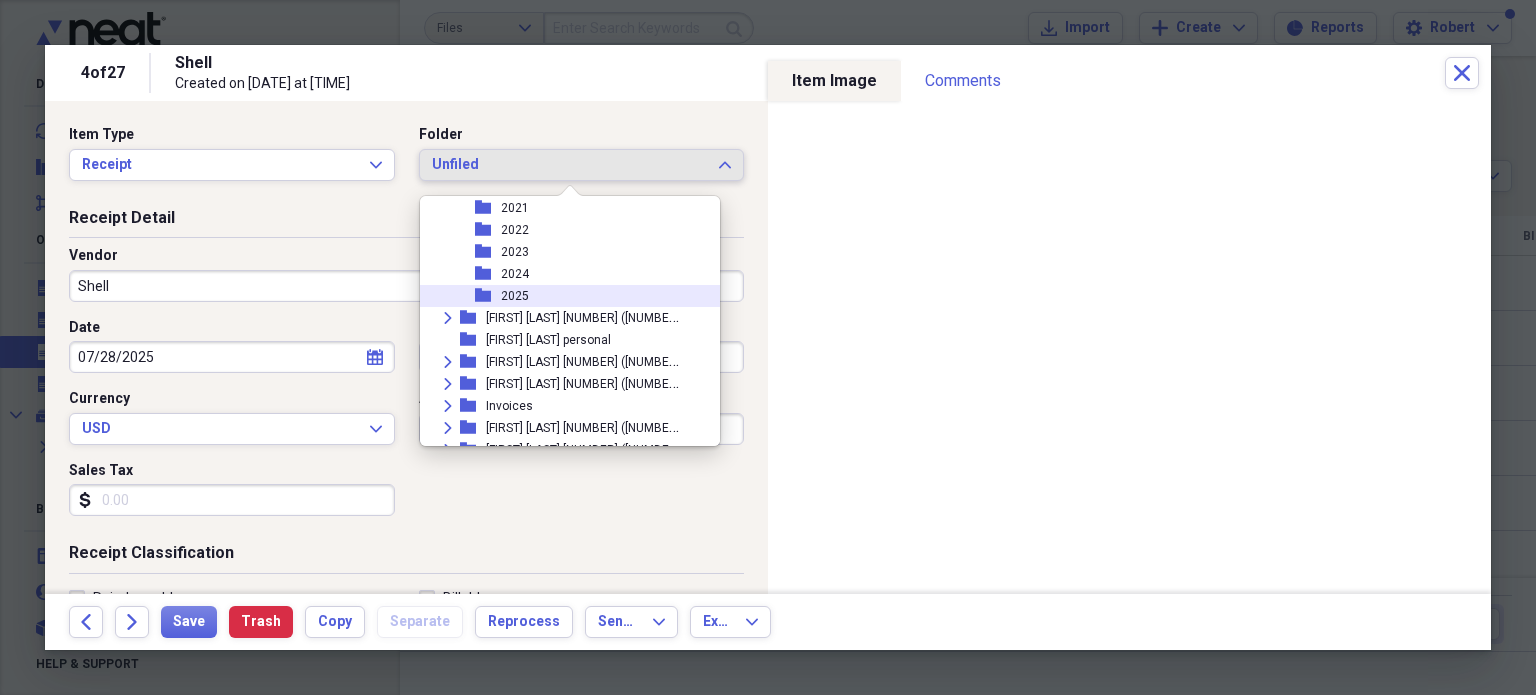 drag, startPoint x: 521, startPoint y: 292, endPoint x: 510, endPoint y: 302, distance: 14.866069 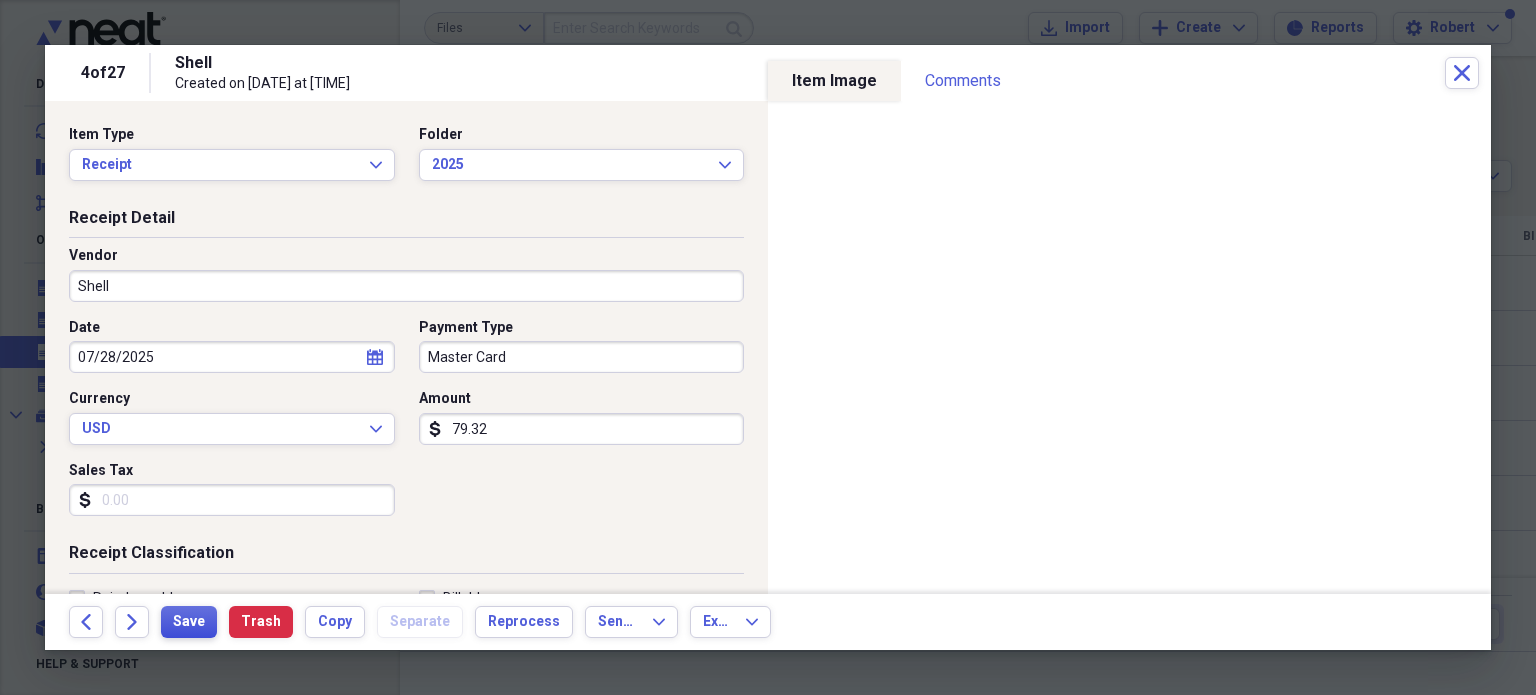 click on "Save" at bounding box center (189, 622) 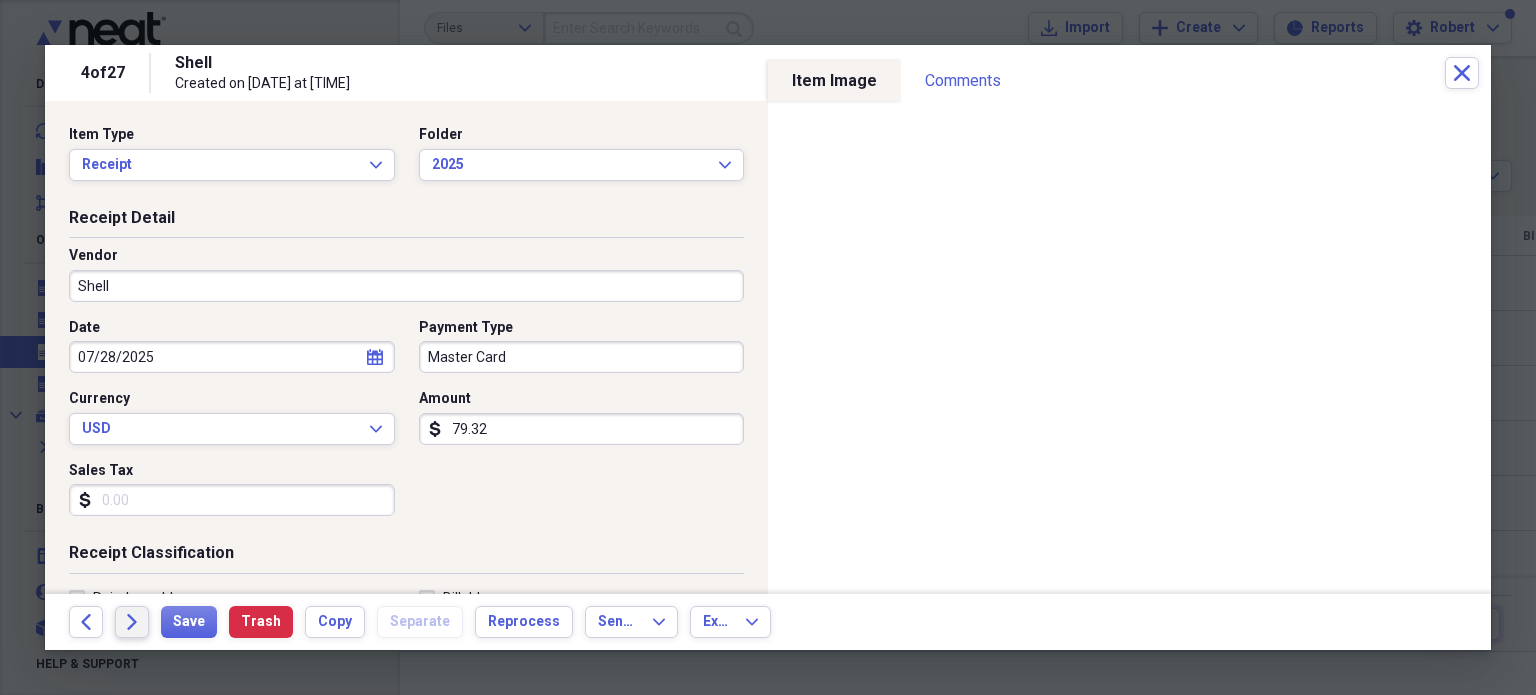 click on "Forward" at bounding box center [132, 622] 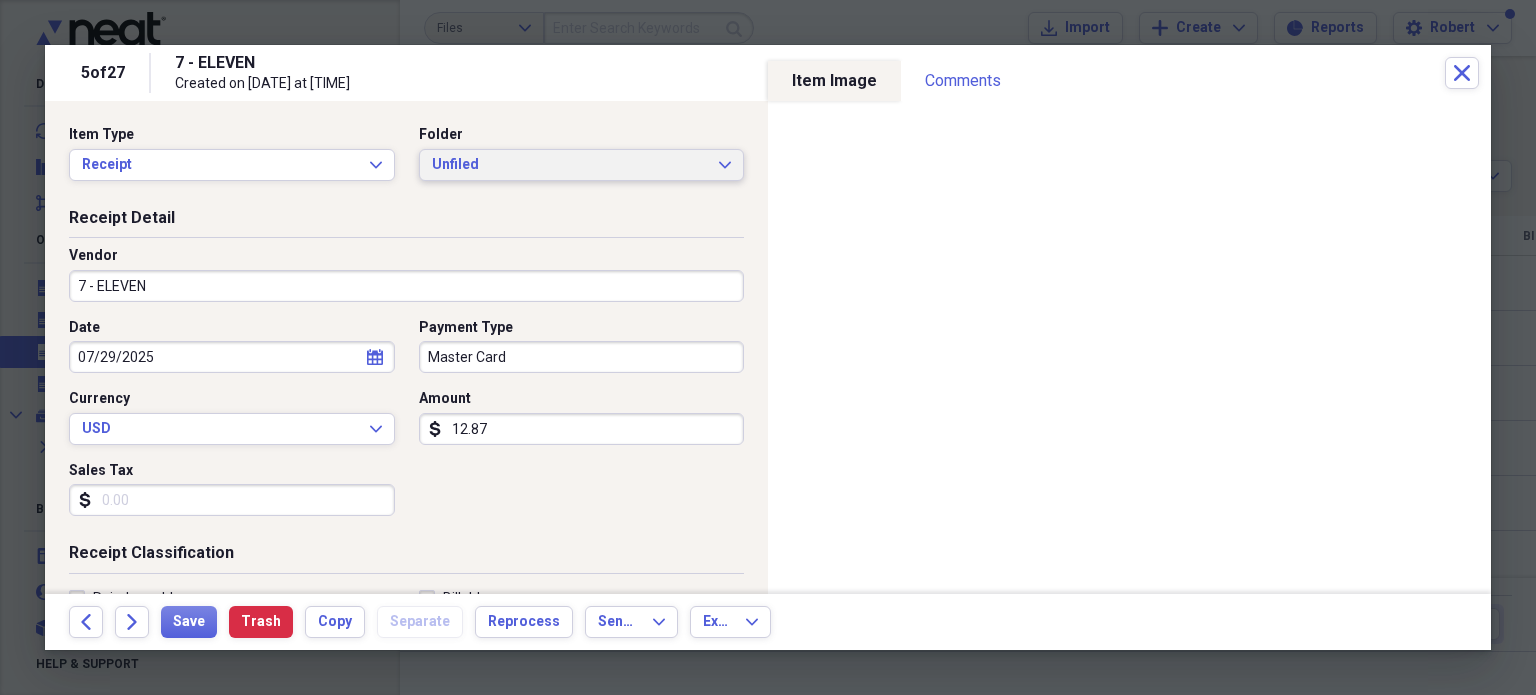 click on "Expand" 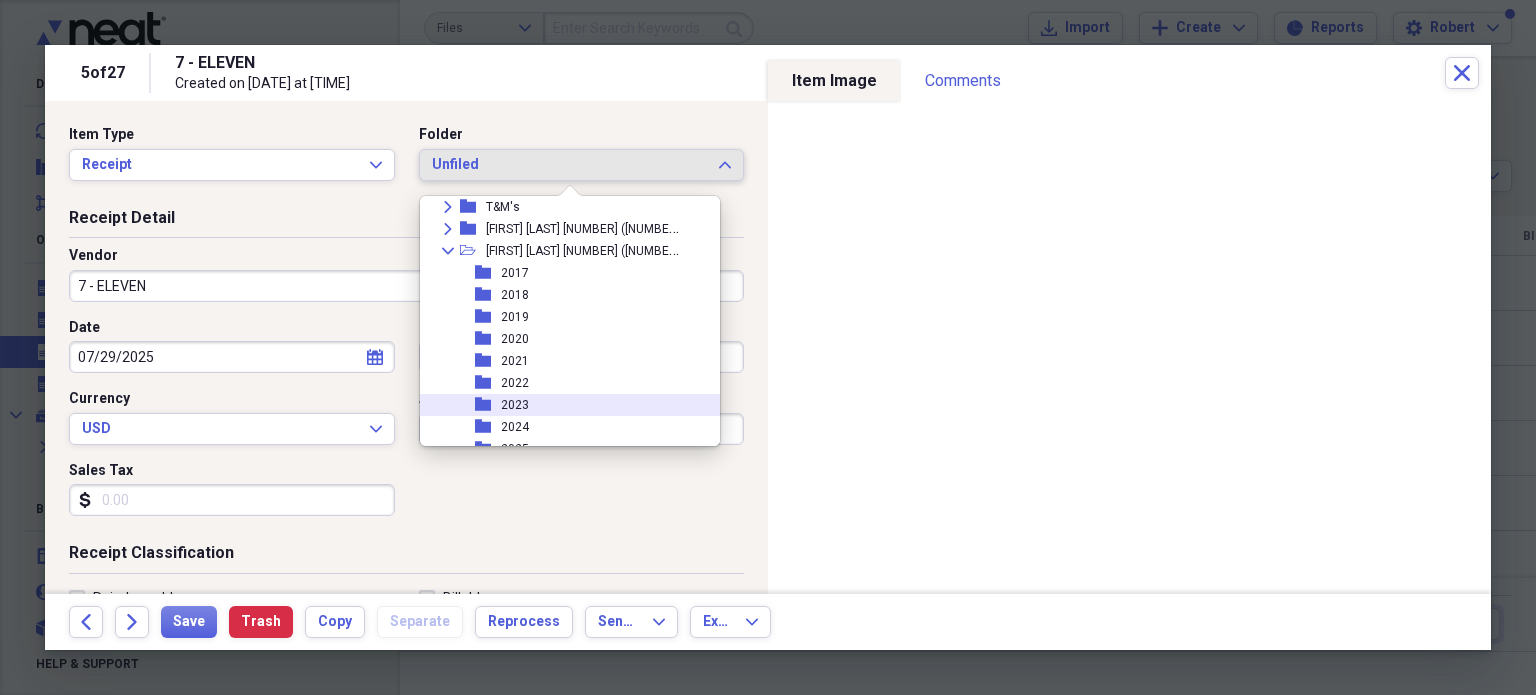 scroll, scrollTop: 842, scrollLeft: 0, axis: vertical 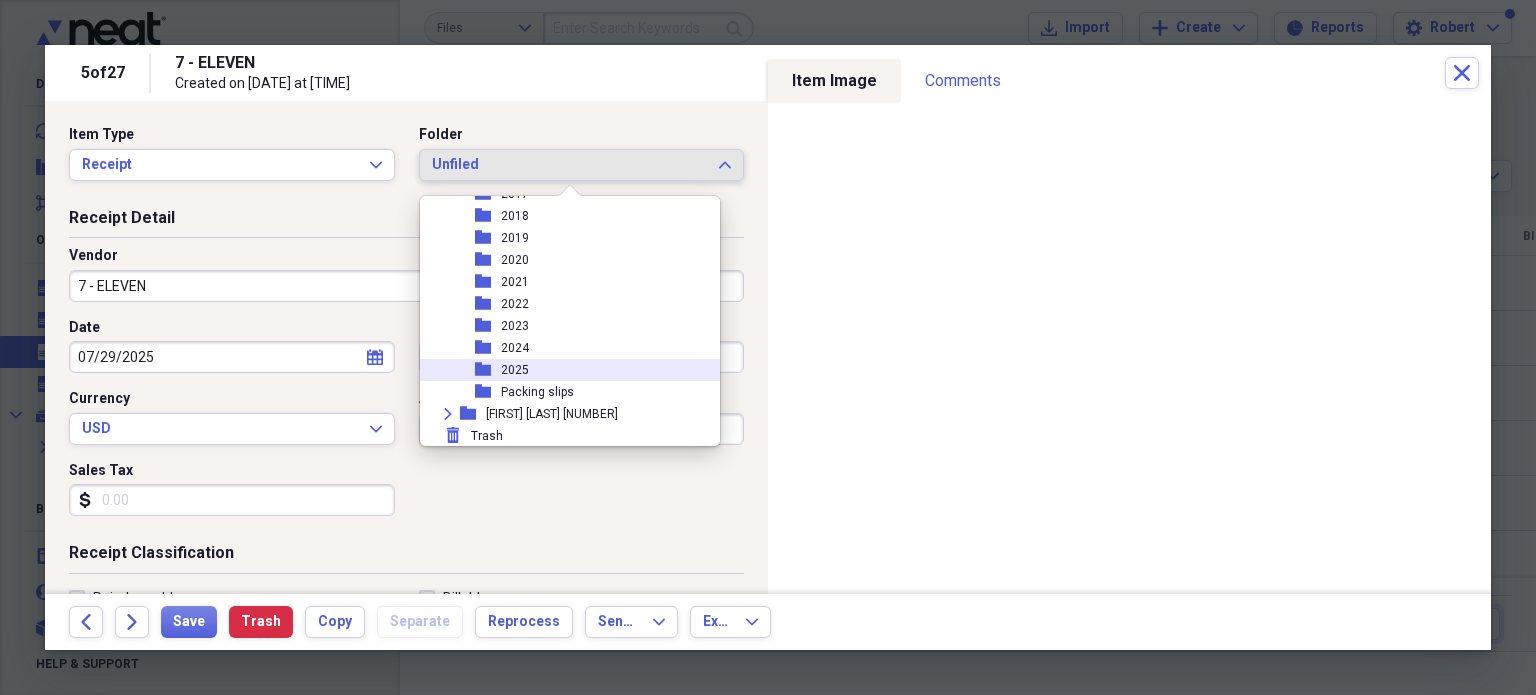 click on "2025" at bounding box center (515, 370) 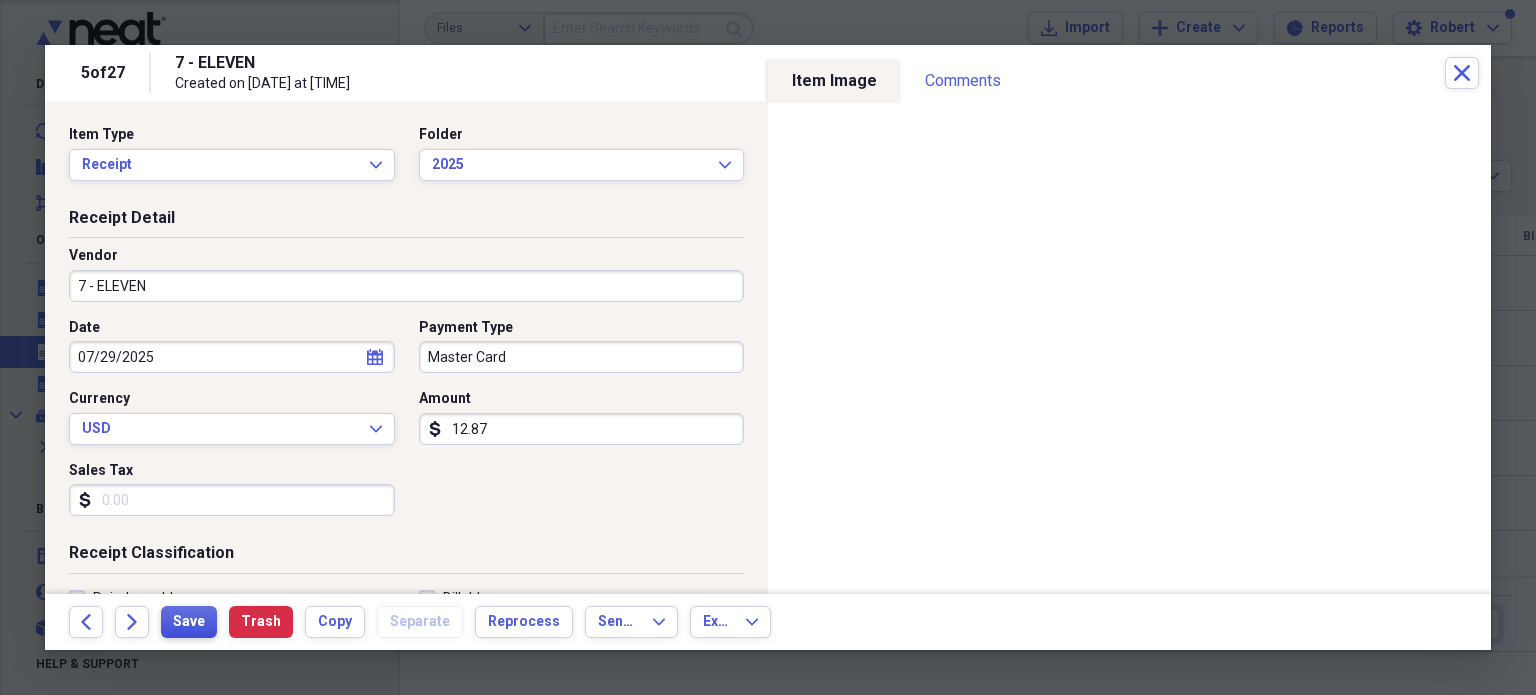 click on "Save" at bounding box center [189, 622] 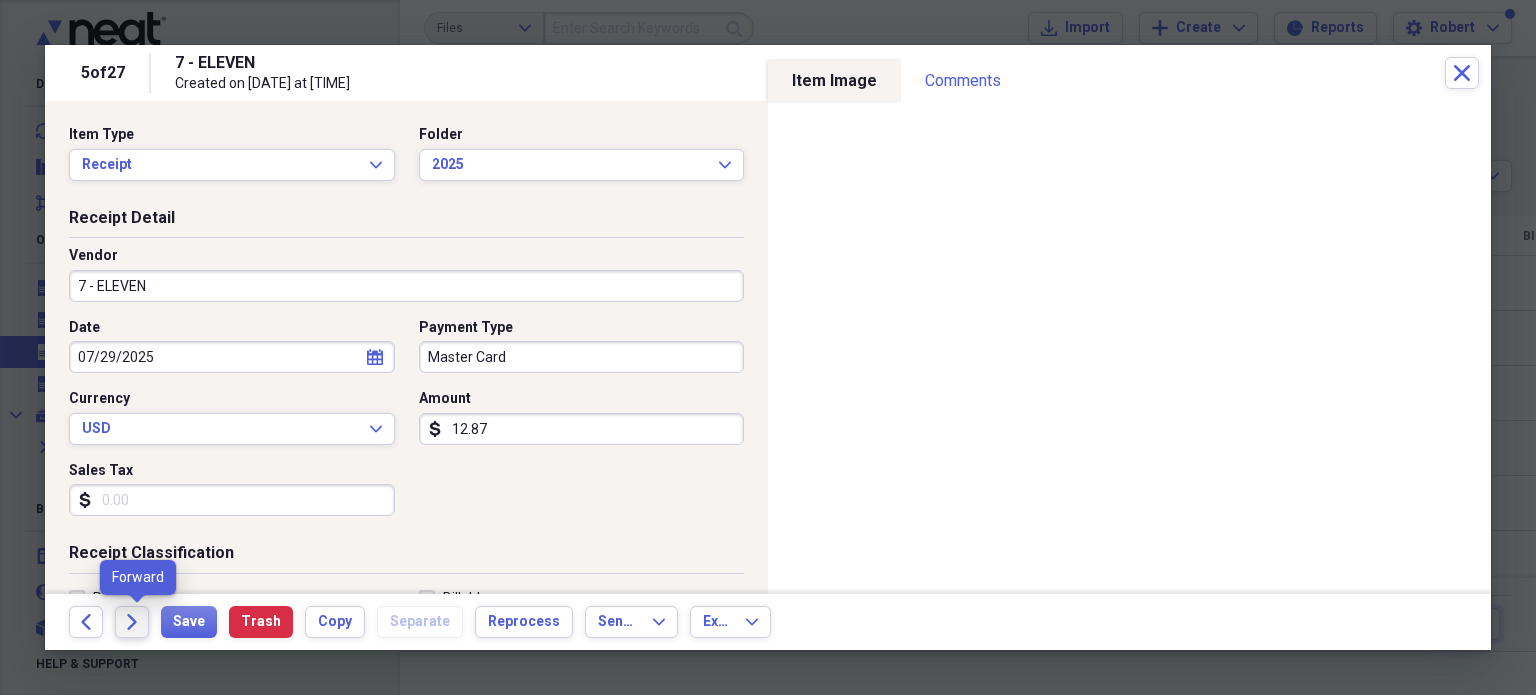 click on "Forward" 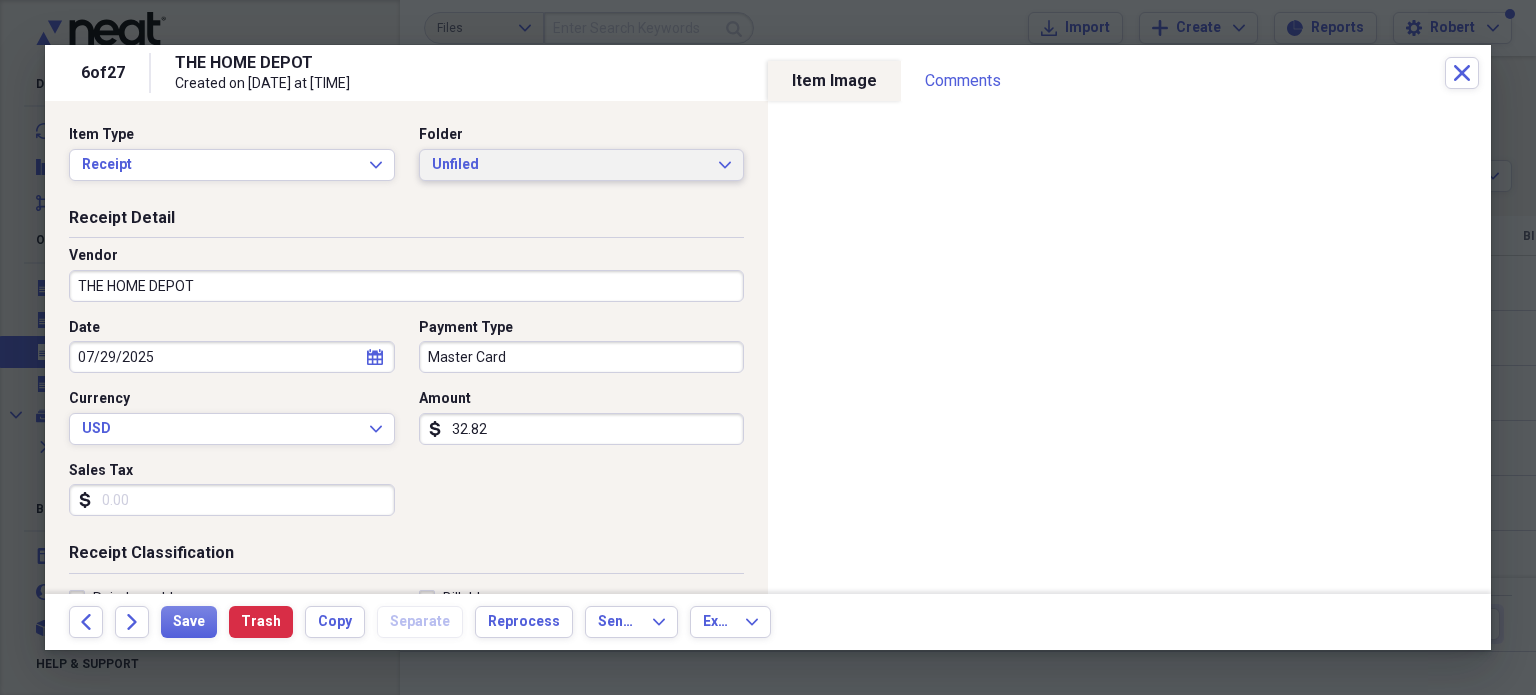 click on "Expand" 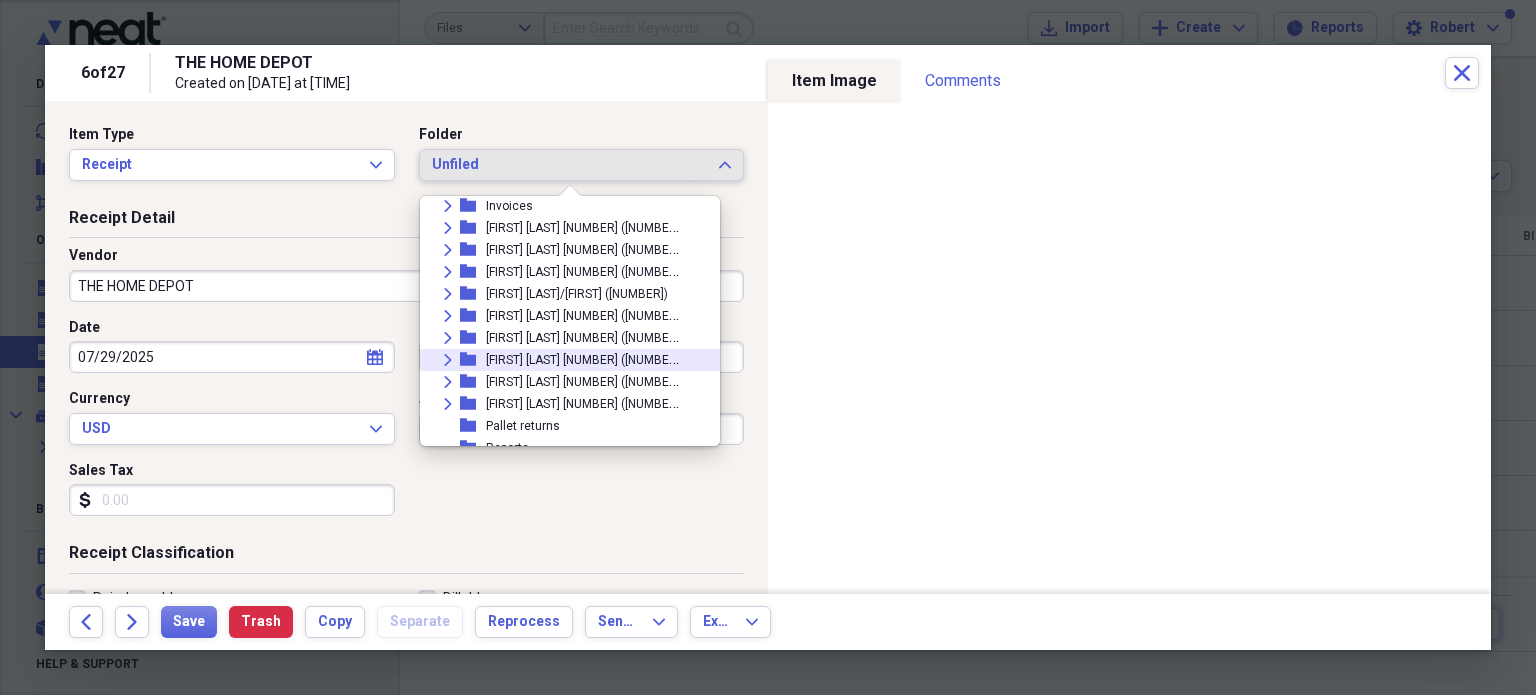 scroll, scrollTop: 842, scrollLeft: 0, axis: vertical 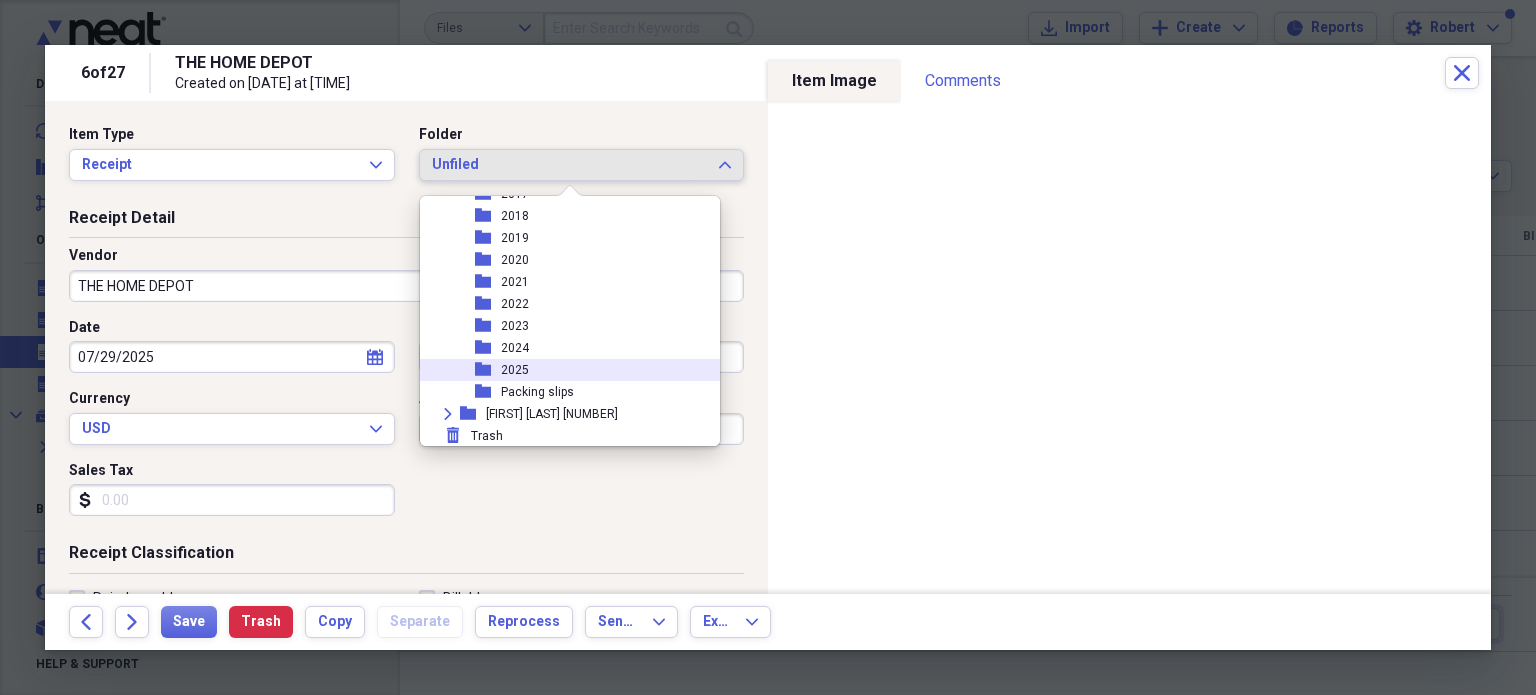 click on "2025" at bounding box center (515, 370) 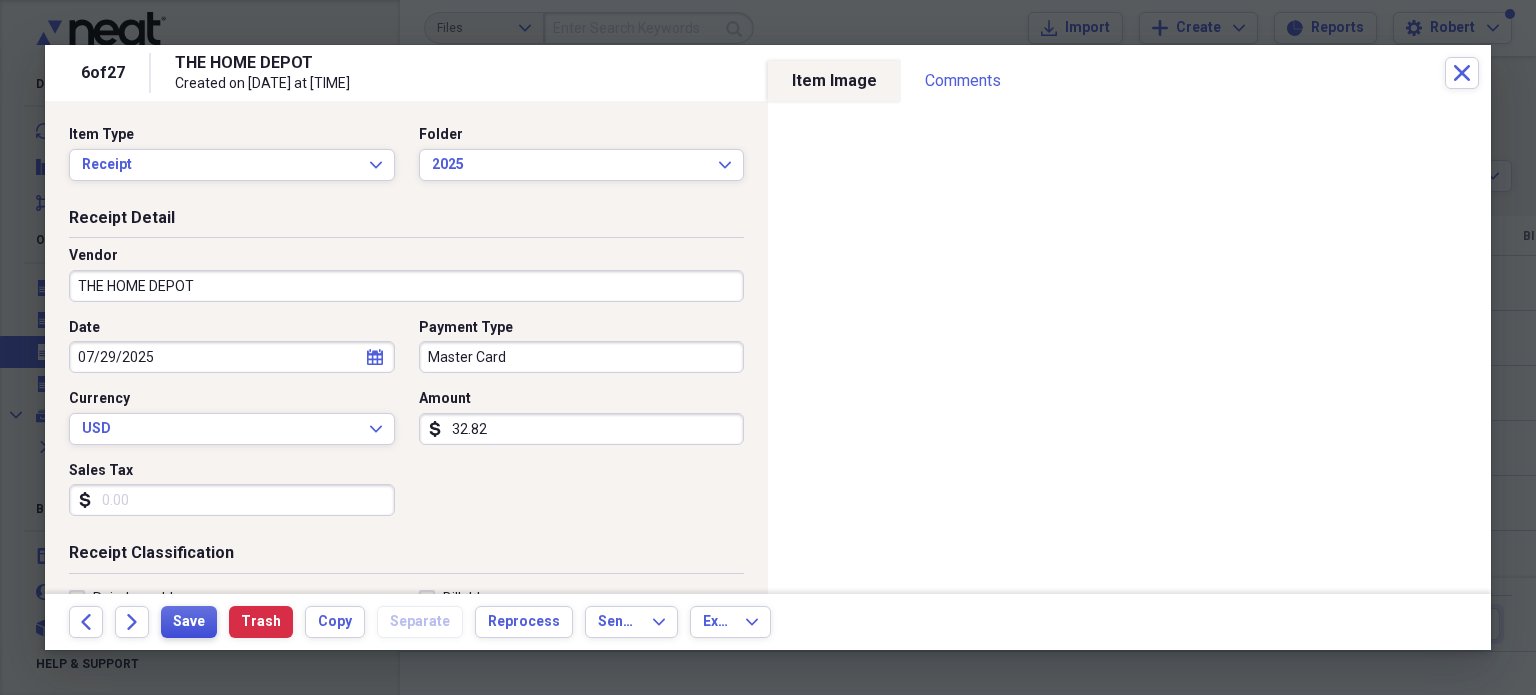 click on "Save" at bounding box center (189, 622) 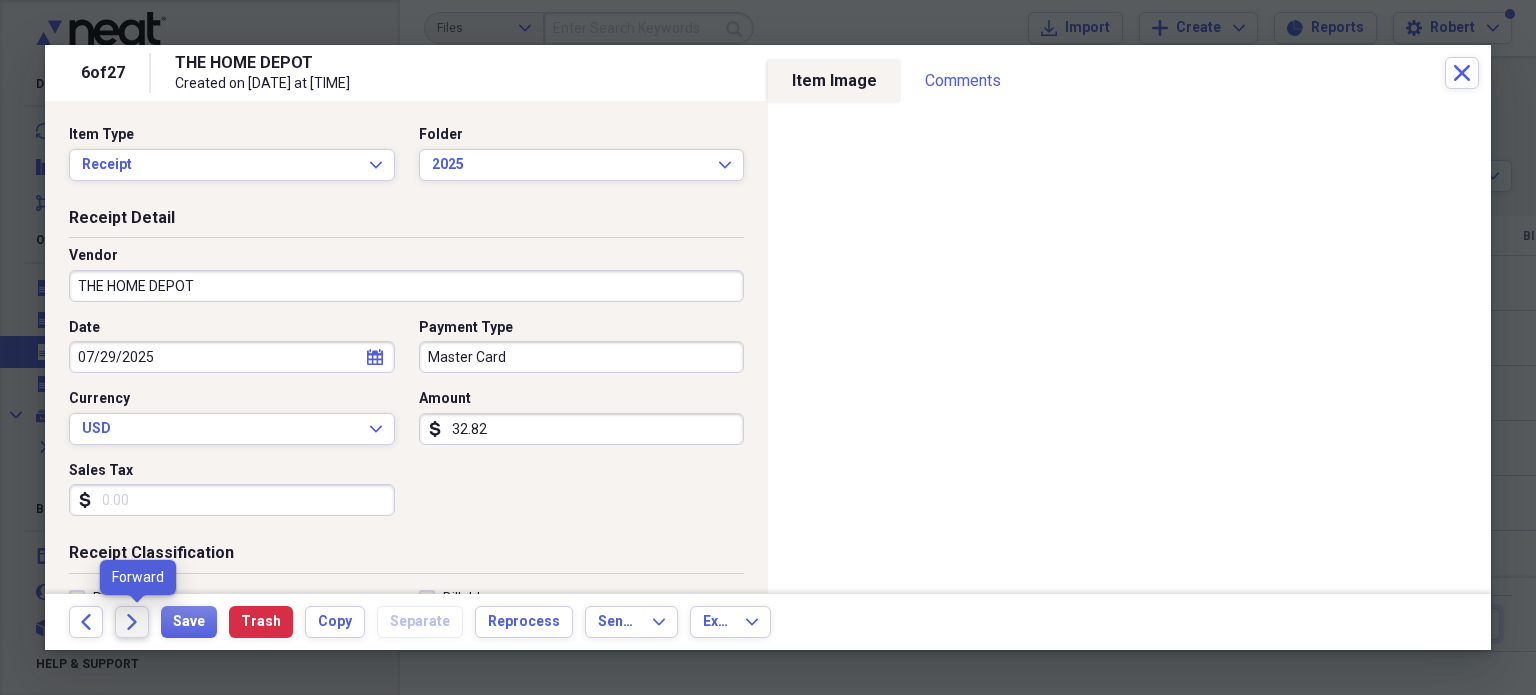 click on "Forward" 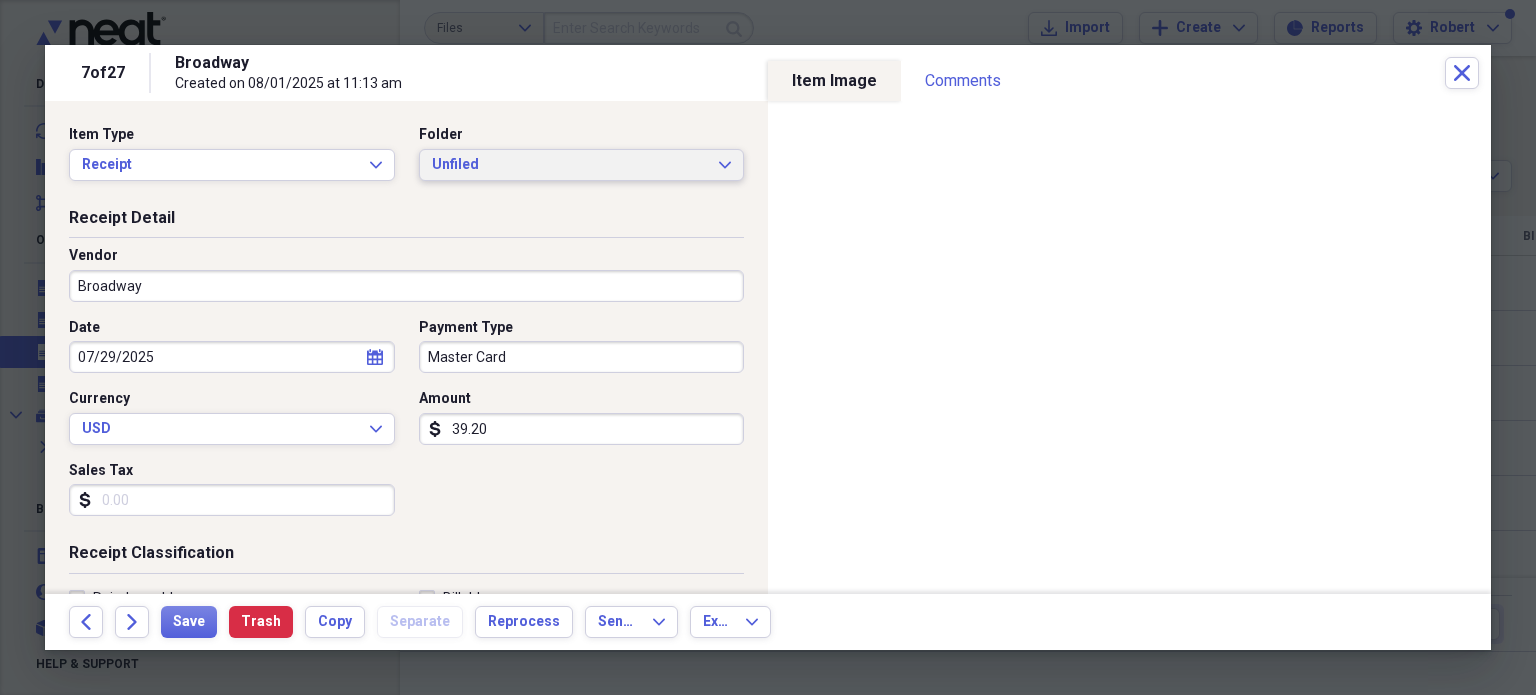 click on "Unfiled Expand" at bounding box center [582, 165] 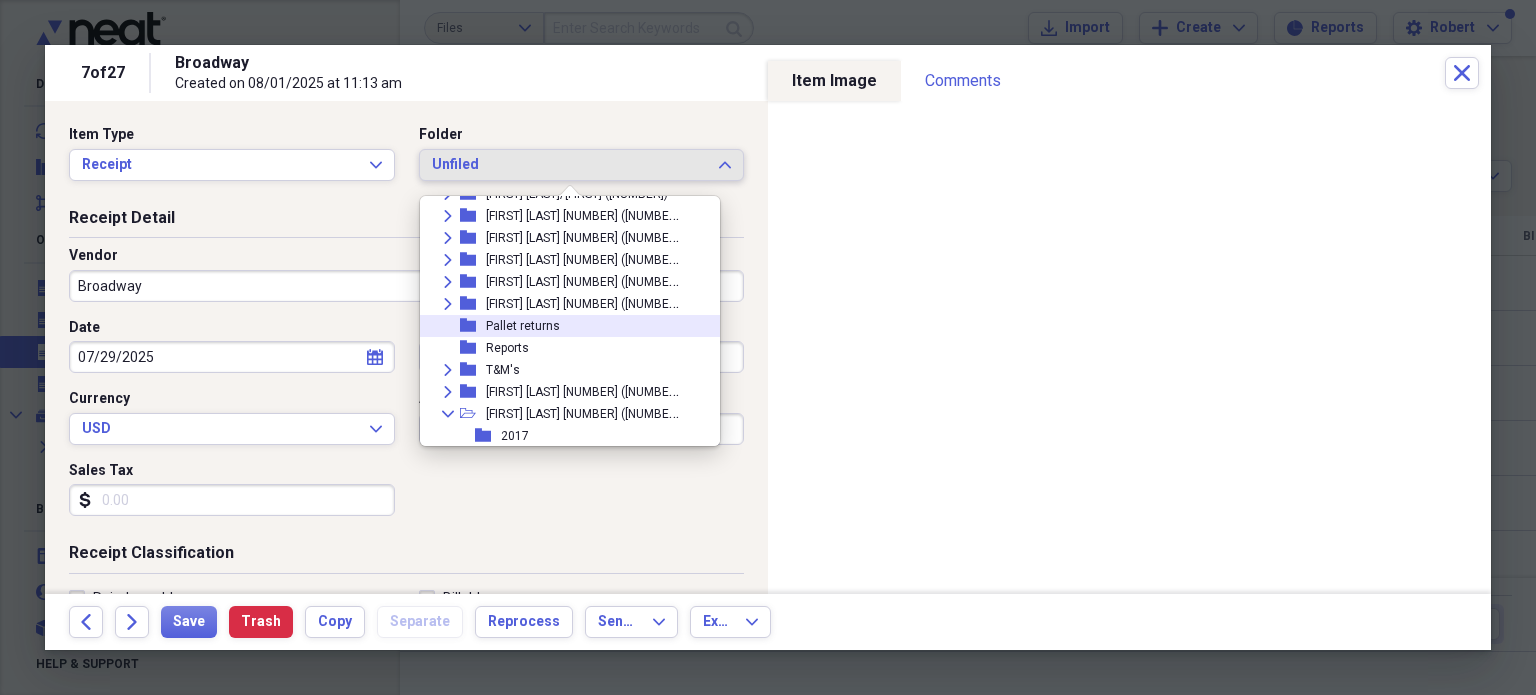 scroll, scrollTop: 842, scrollLeft: 0, axis: vertical 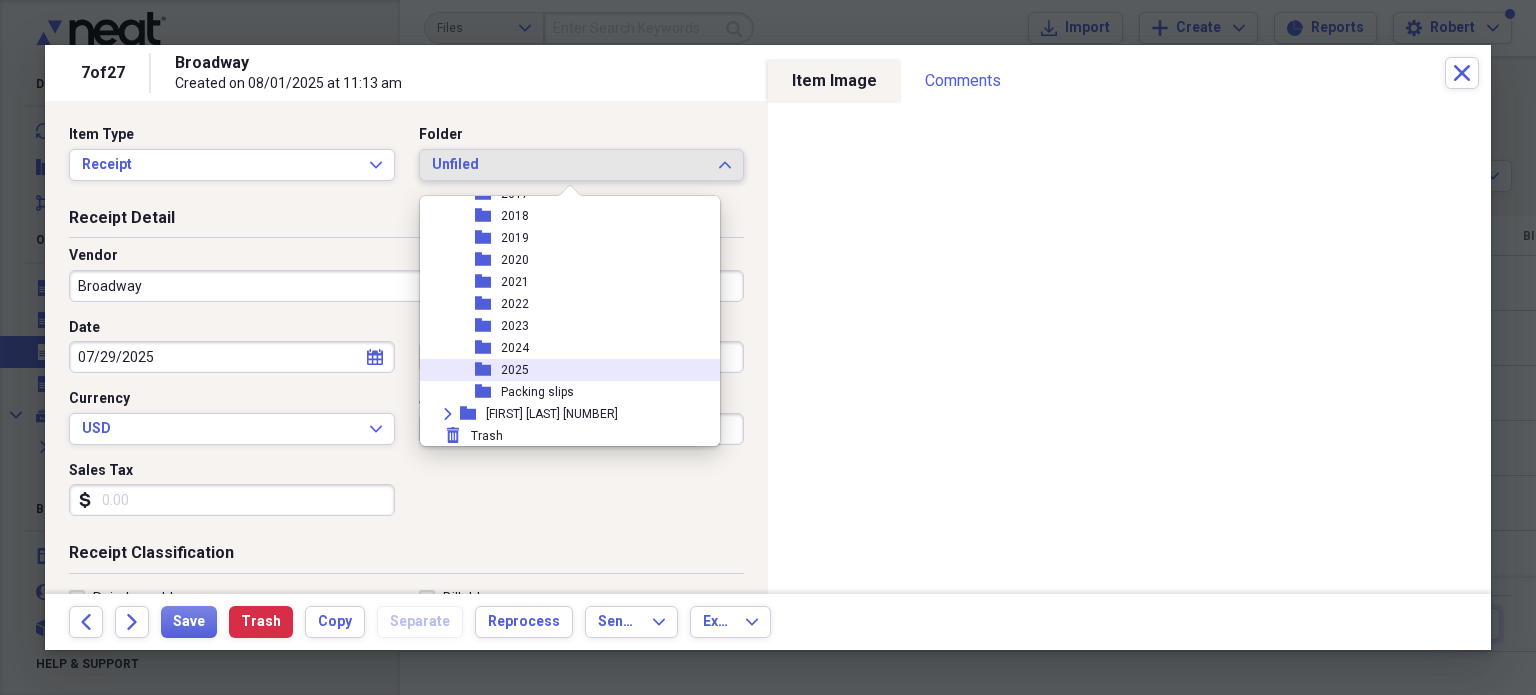 click on "2025" at bounding box center [515, 370] 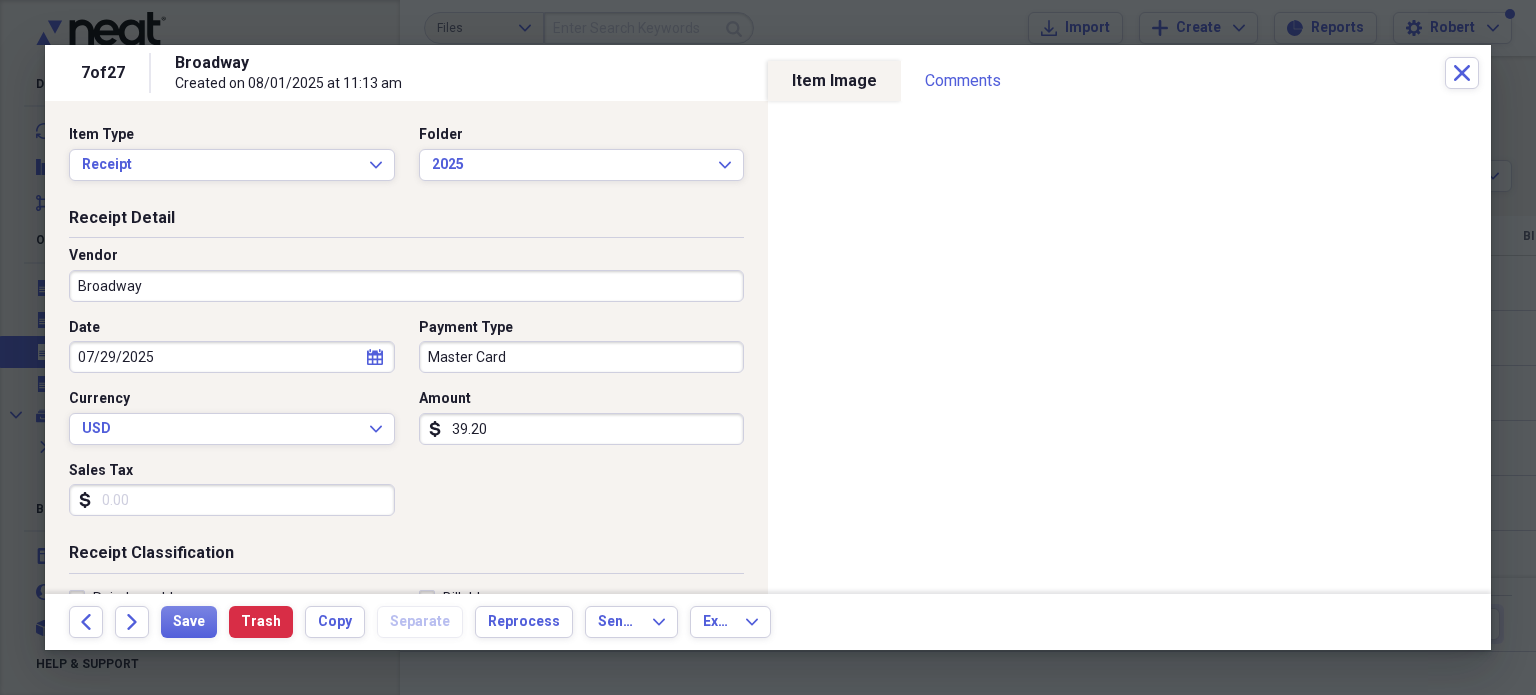 click on "Broadway" at bounding box center (406, 286) 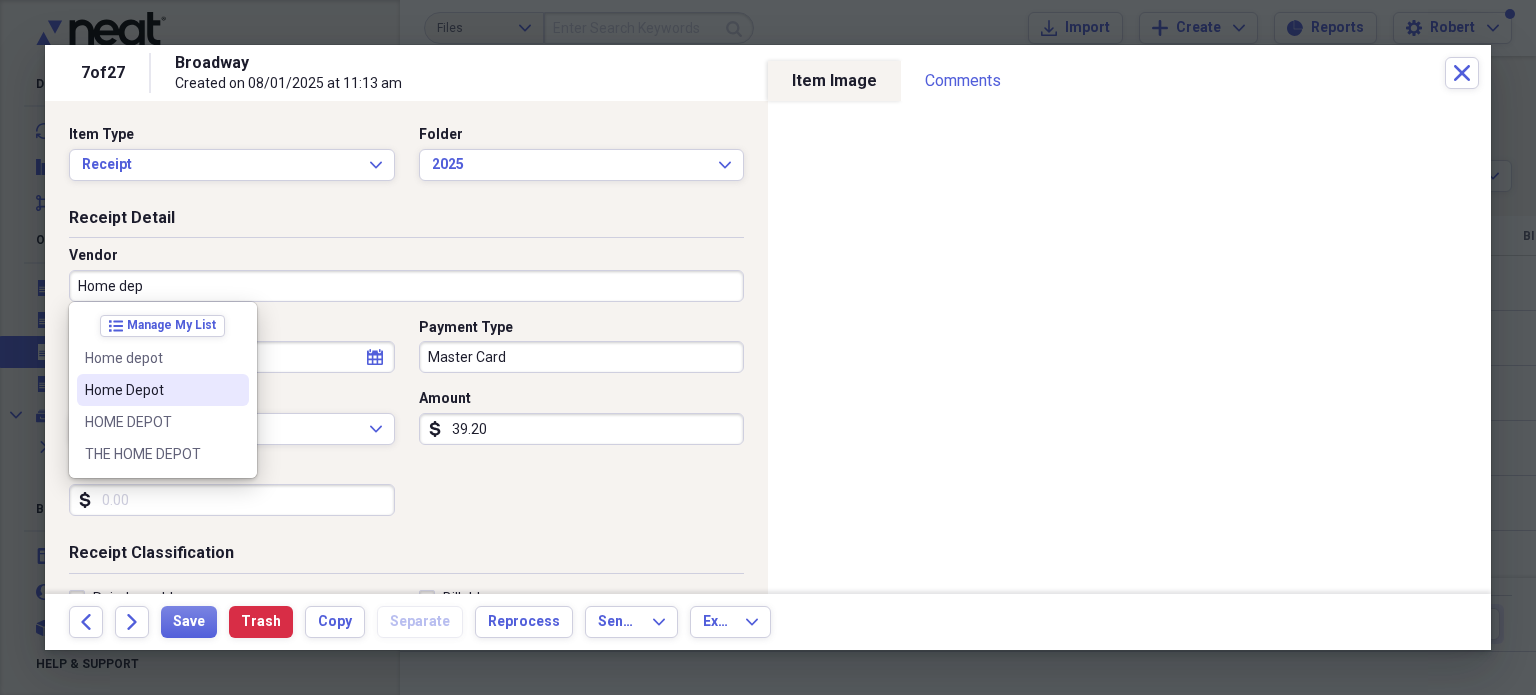 click on "Home Depot" at bounding box center (151, 390) 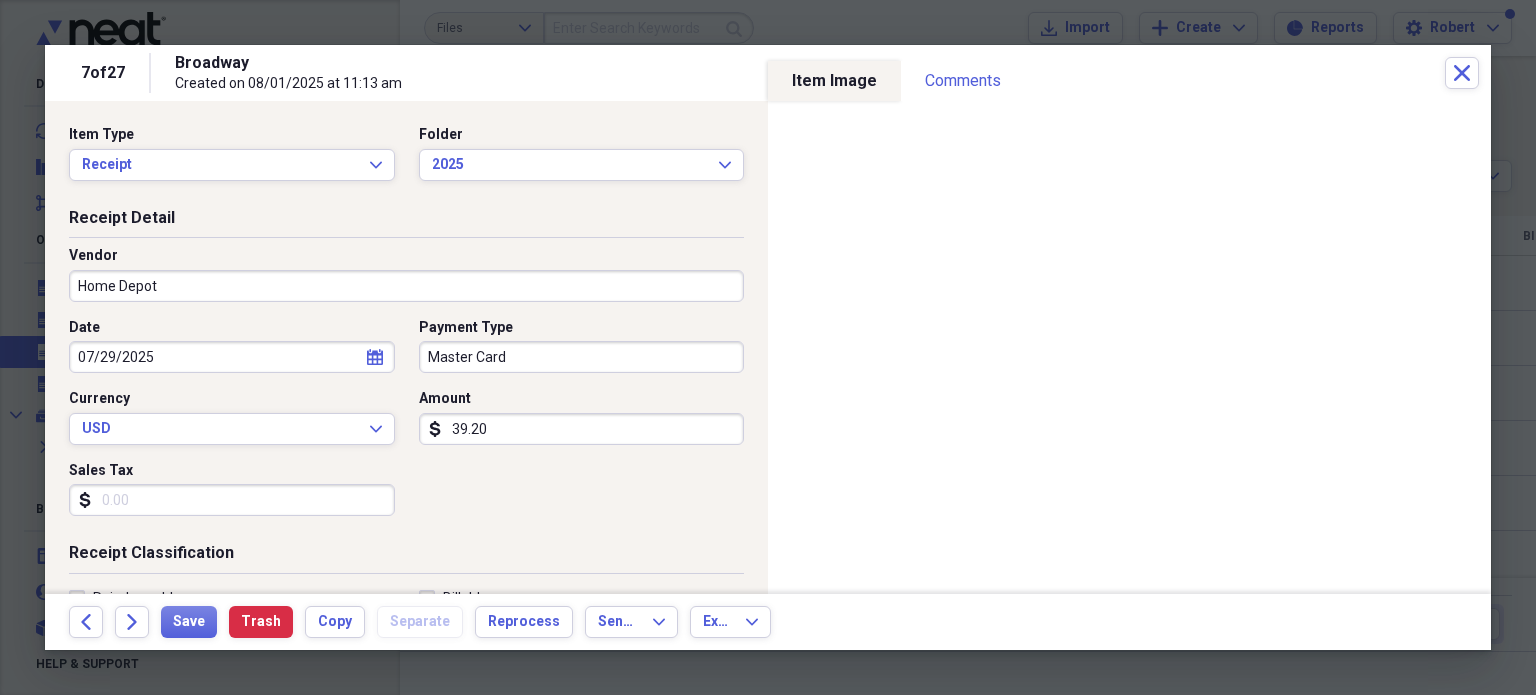 type on "Meals/Restaurant" 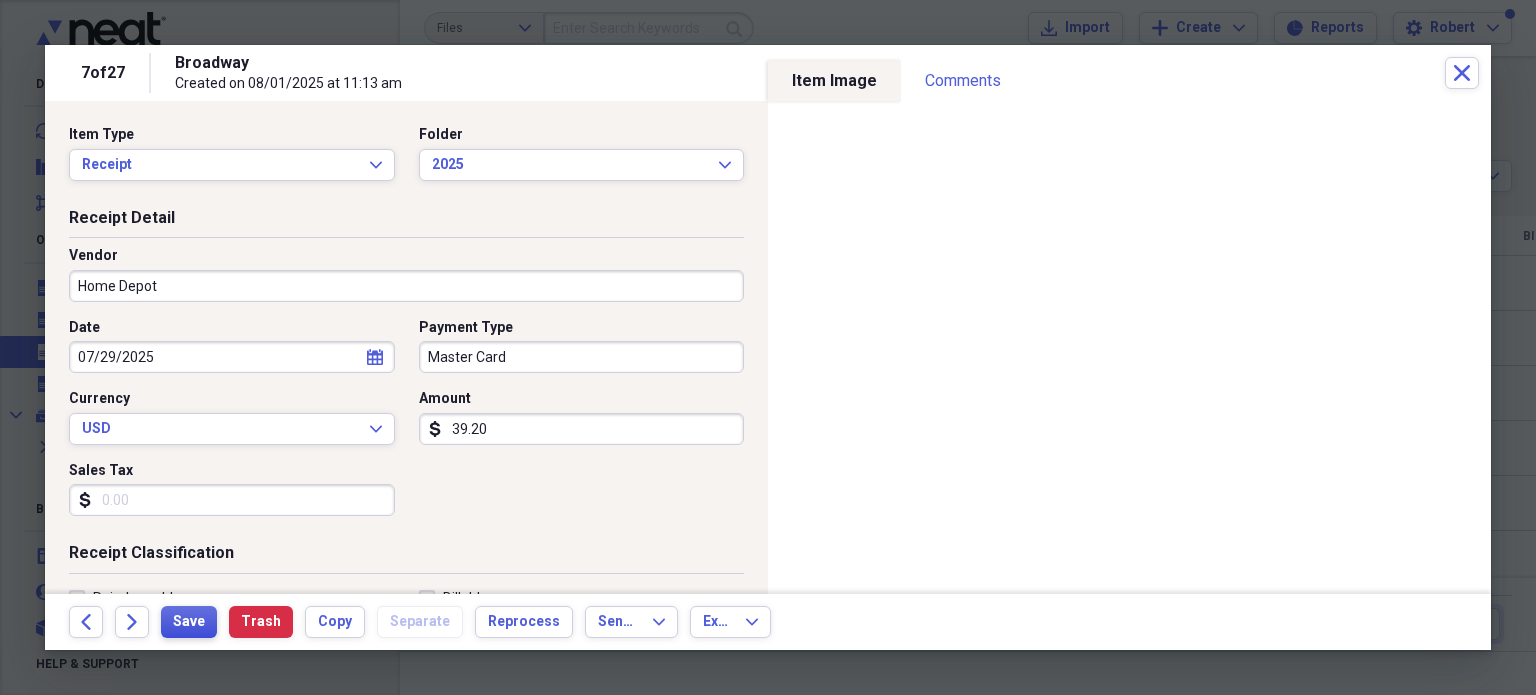 click on "Save" at bounding box center (189, 622) 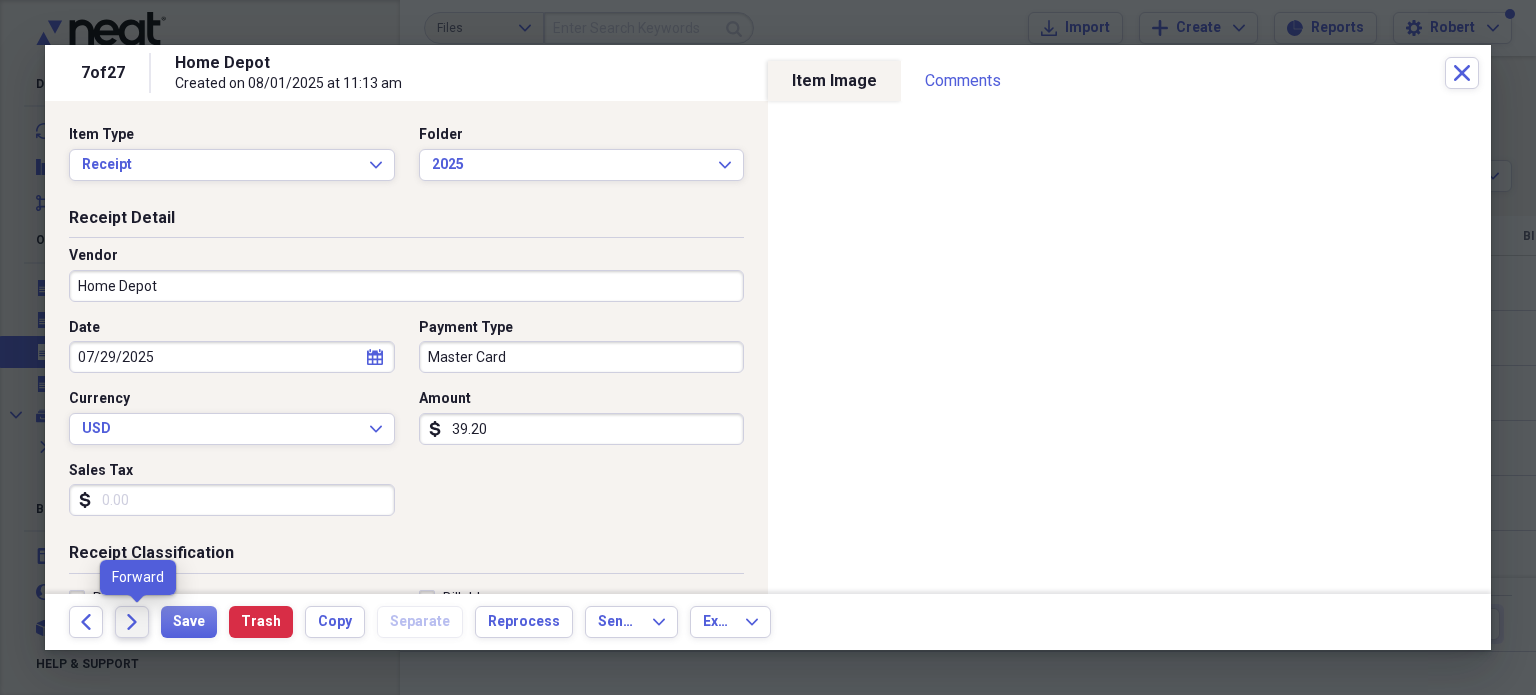click on "Forward" 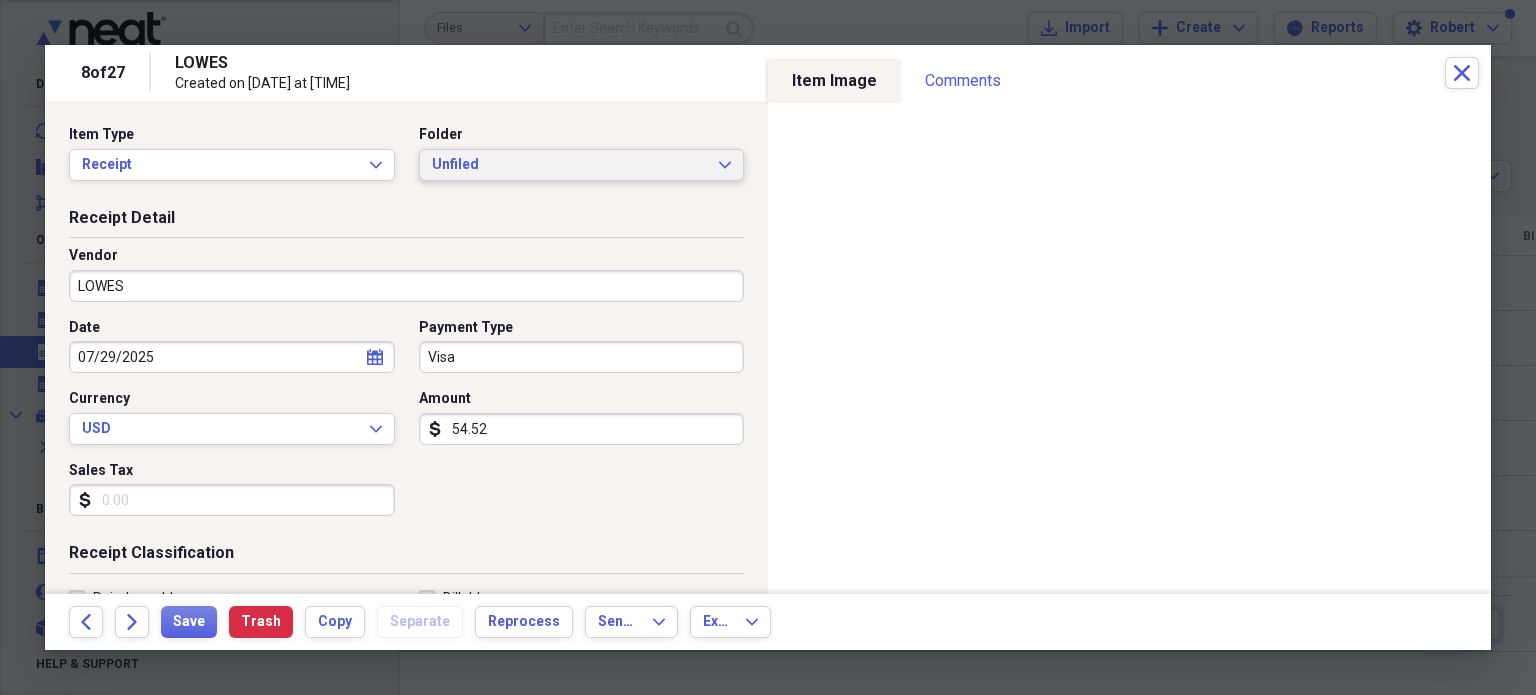 click on "Unfiled Expand" at bounding box center [582, 165] 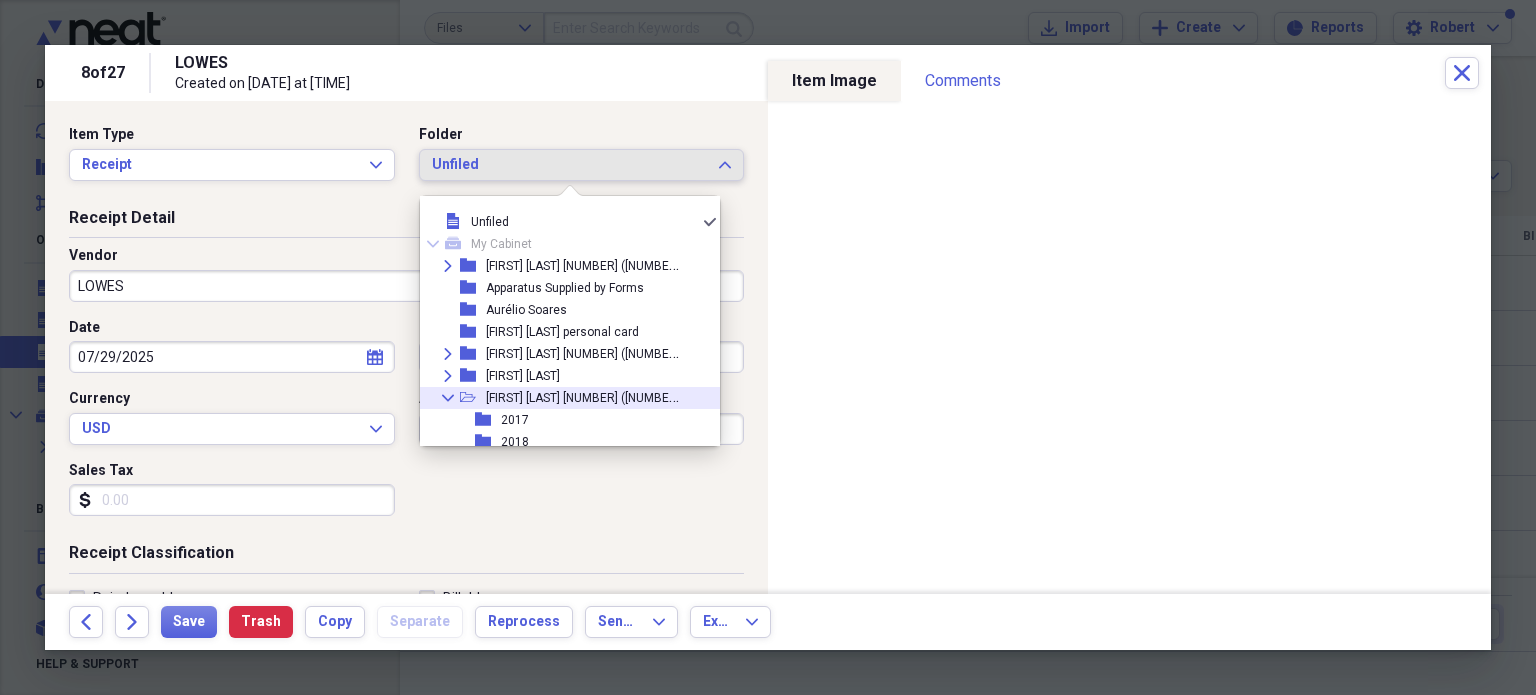 click on "Collapse" 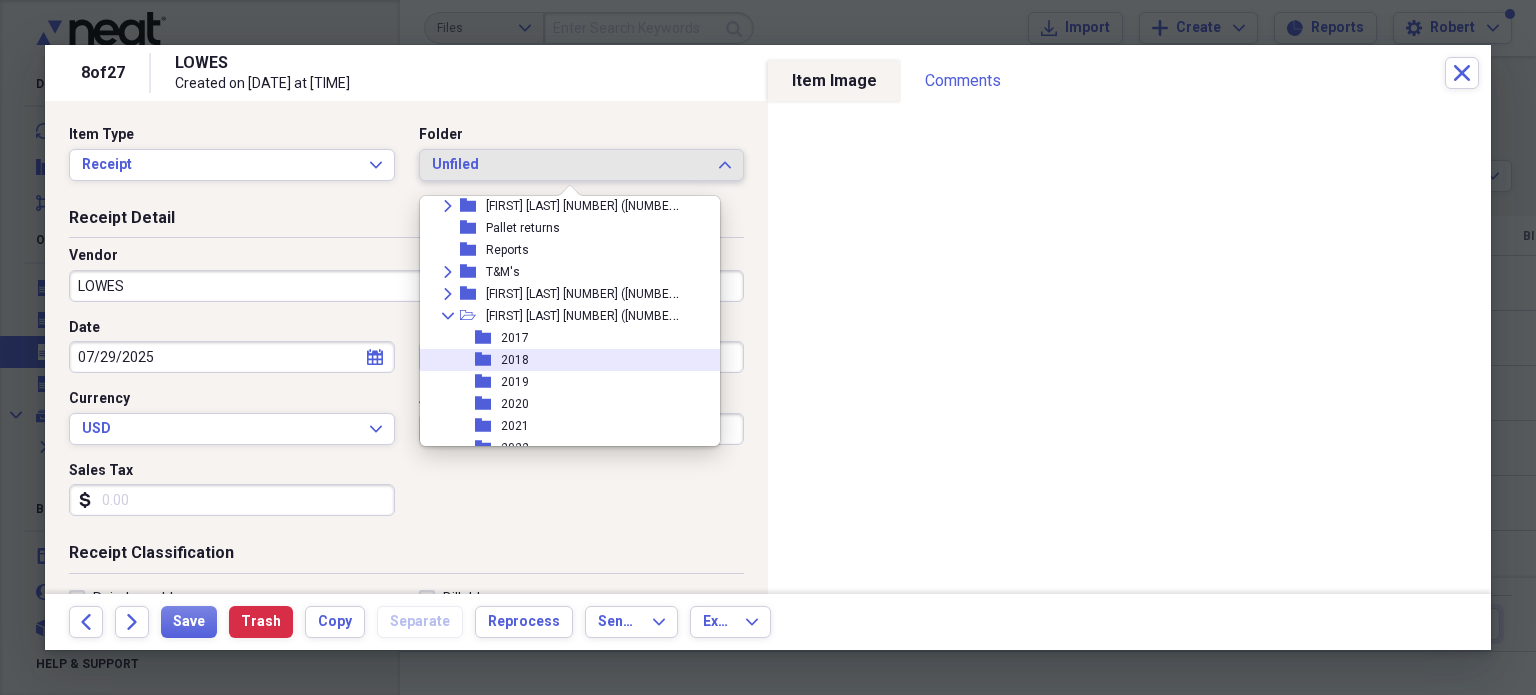 scroll, scrollTop: 644, scrollLeft: 0, axis: vertical 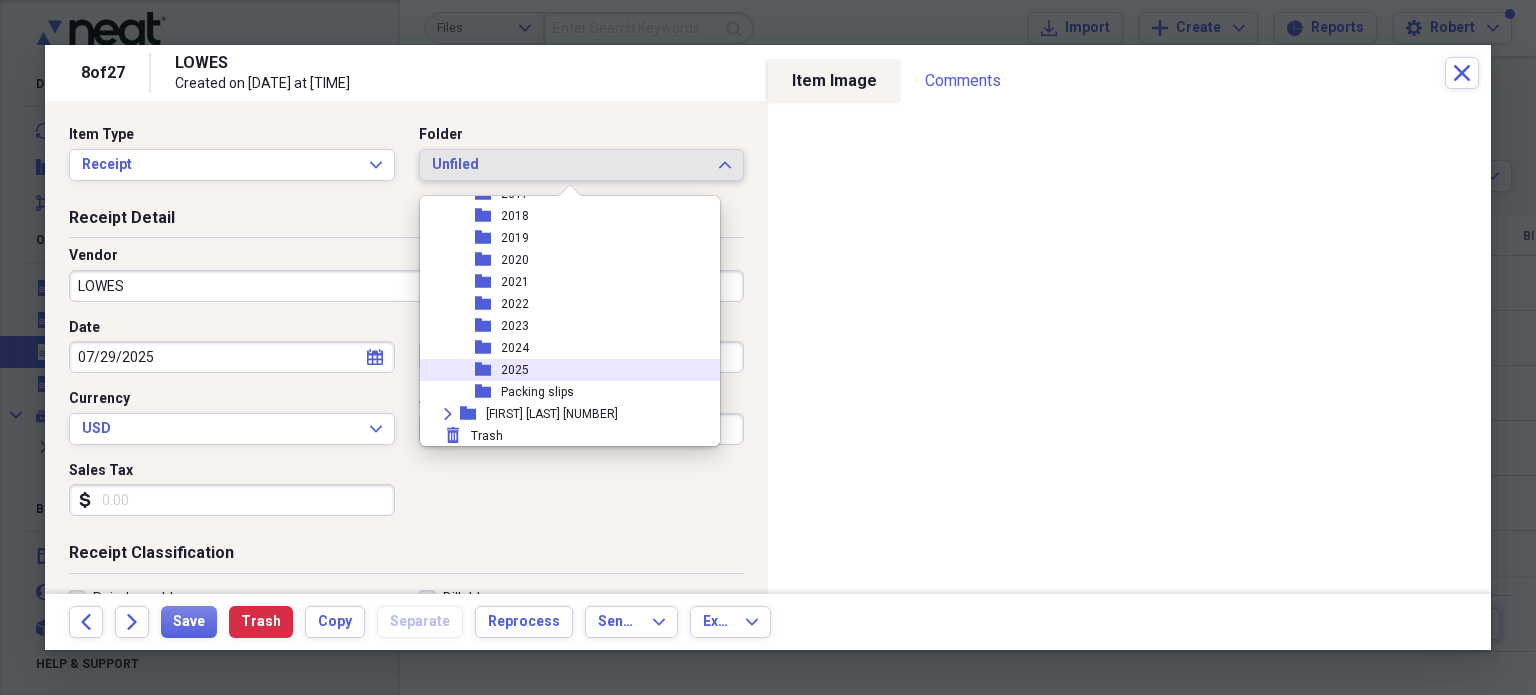 click on "2025" at bounding box center [515, 370] 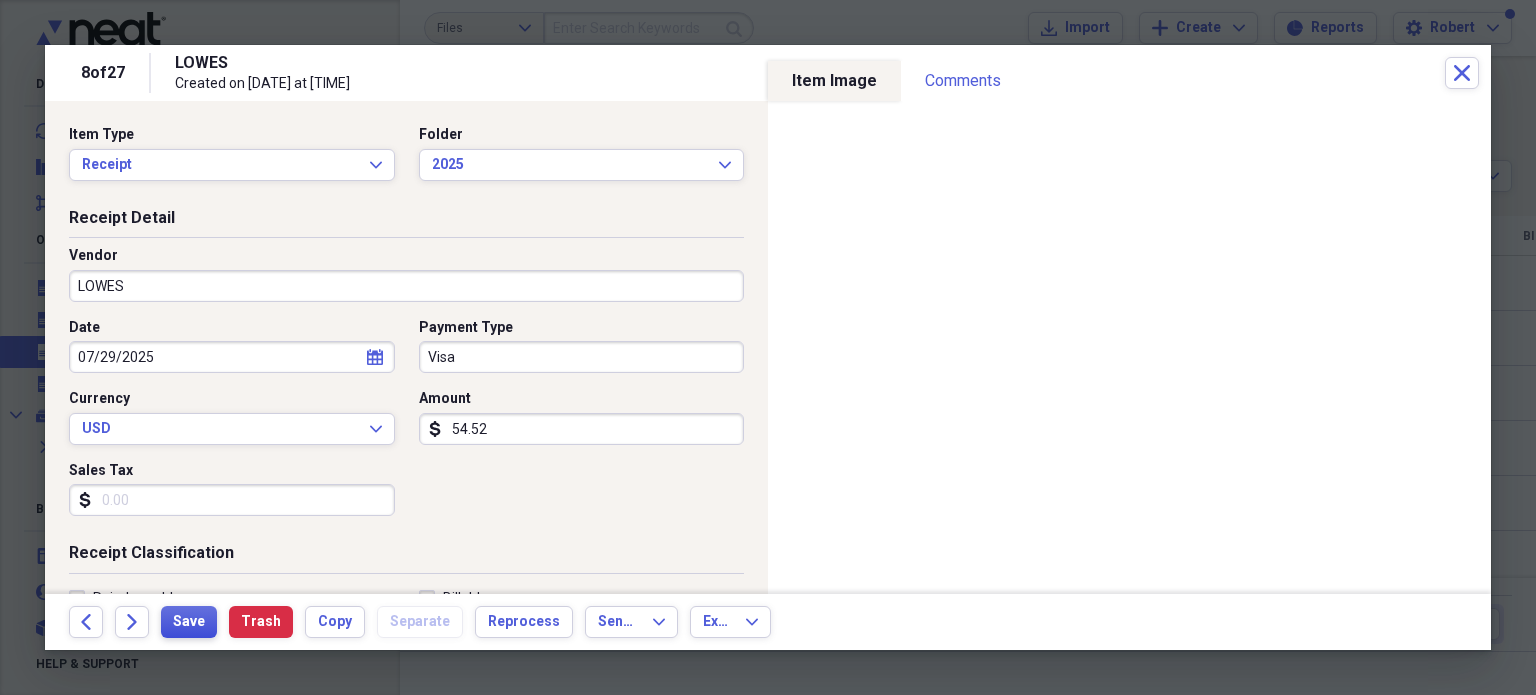click on "Save" at bounding box center (189, 622) 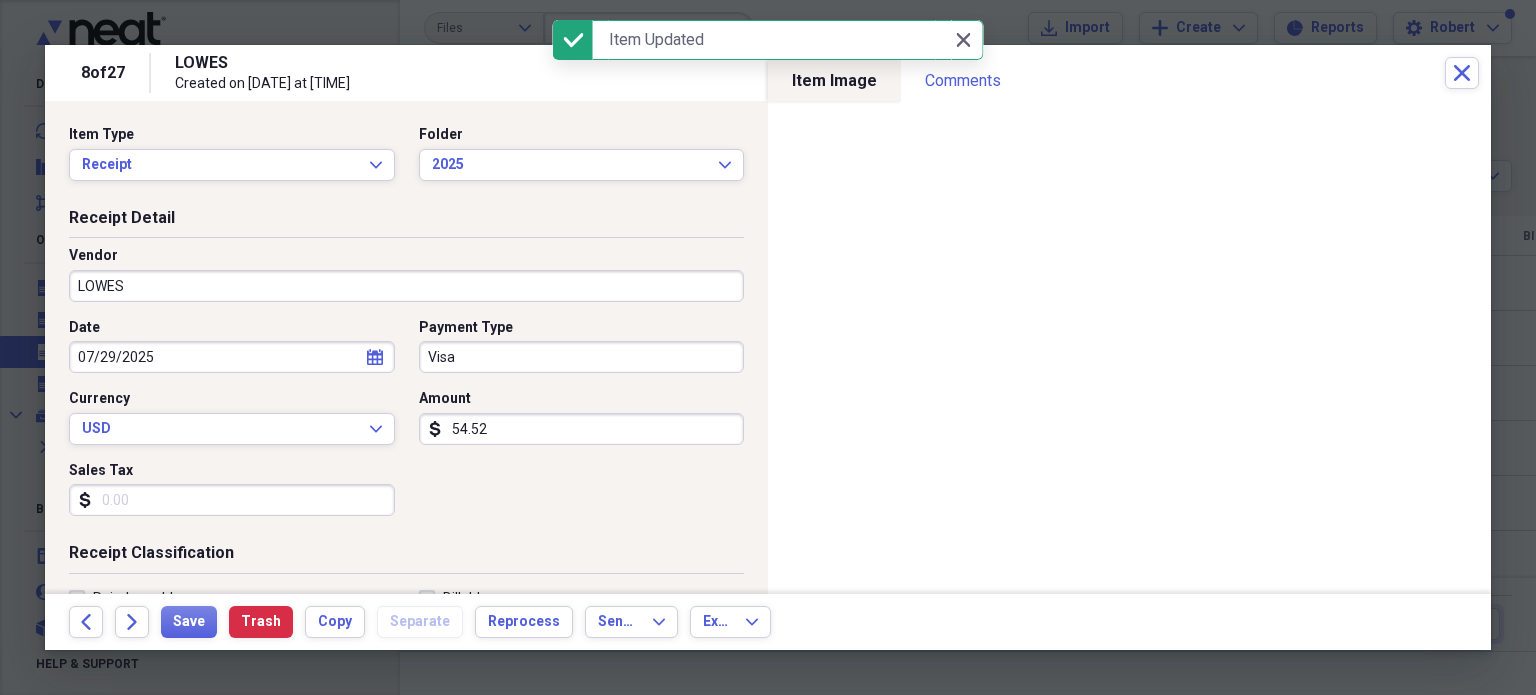 click on "Visa" at bounding box center [582, 357] 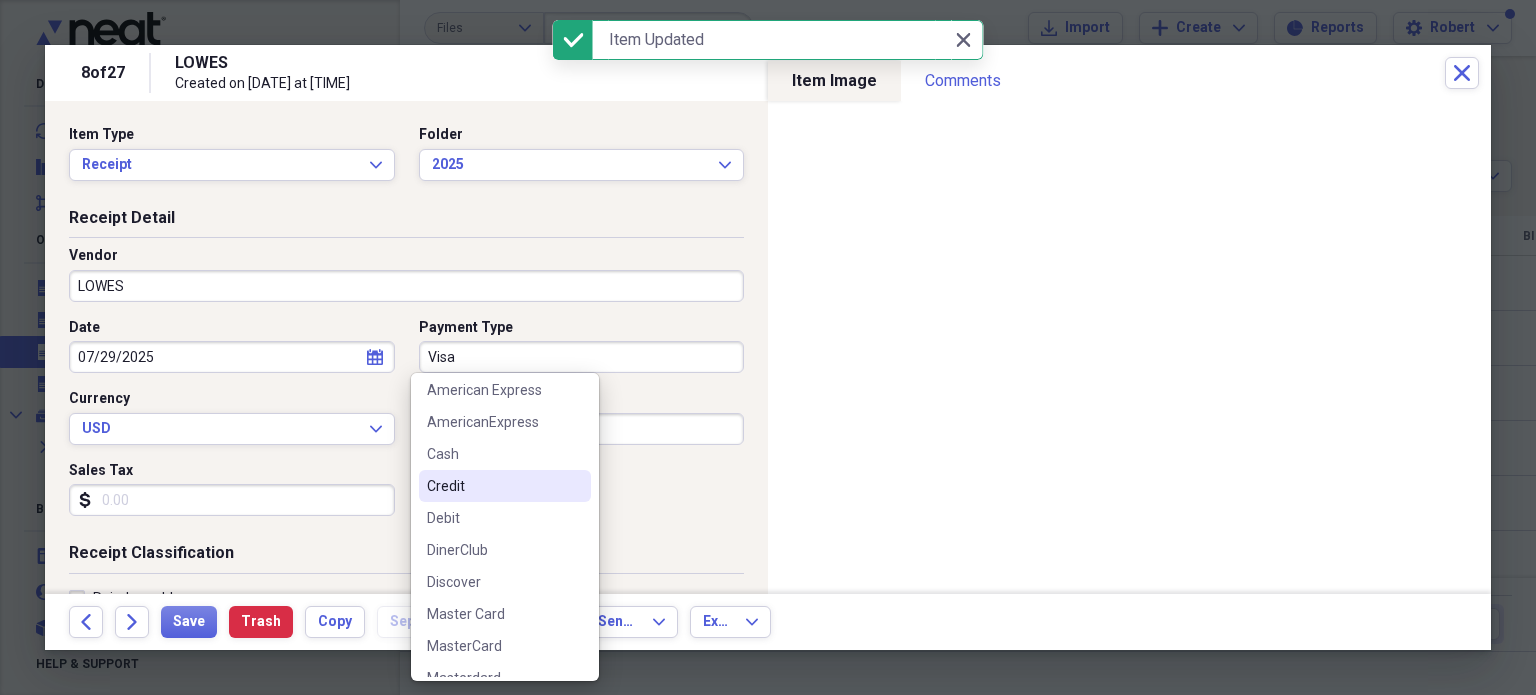 scroll, scrollTop: 220, scrollLeft: 0, axis: vertical 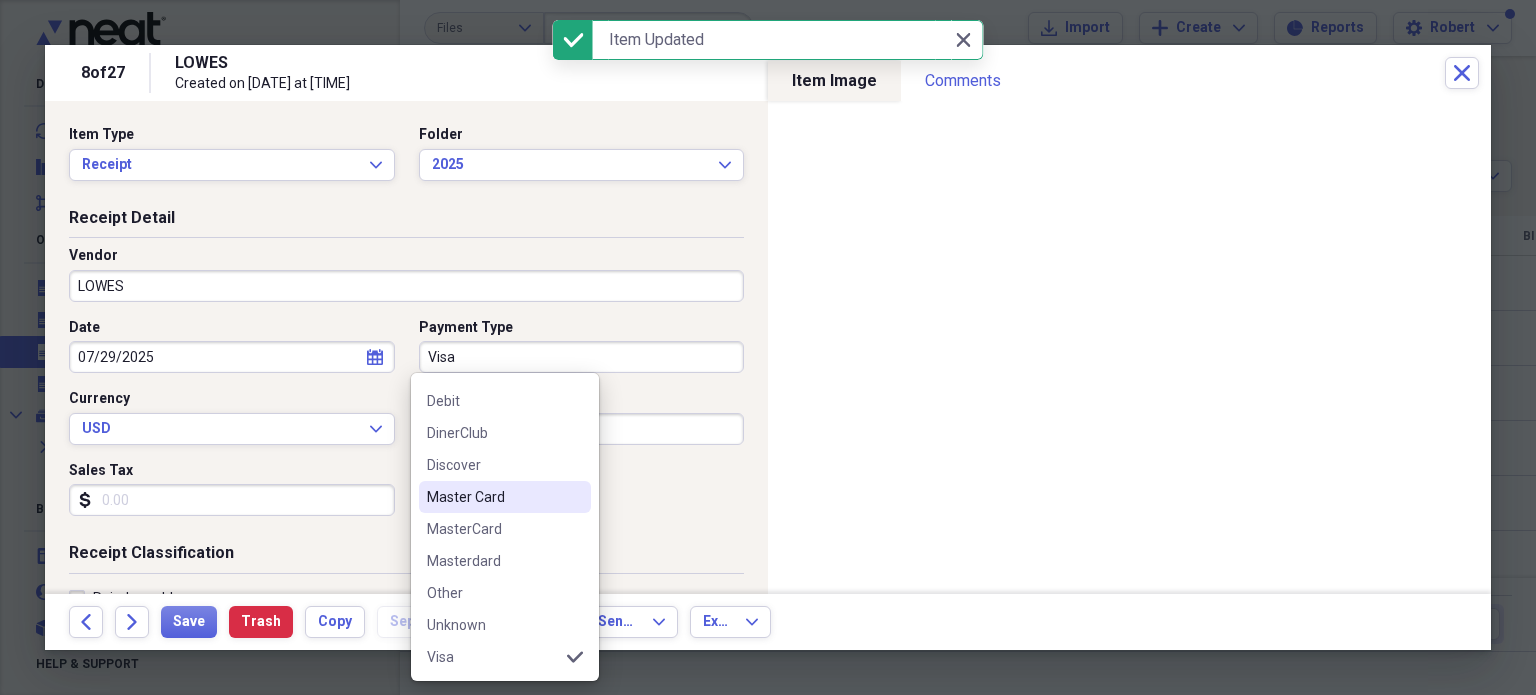click on "Master Card" at bounding box center (493, 497) 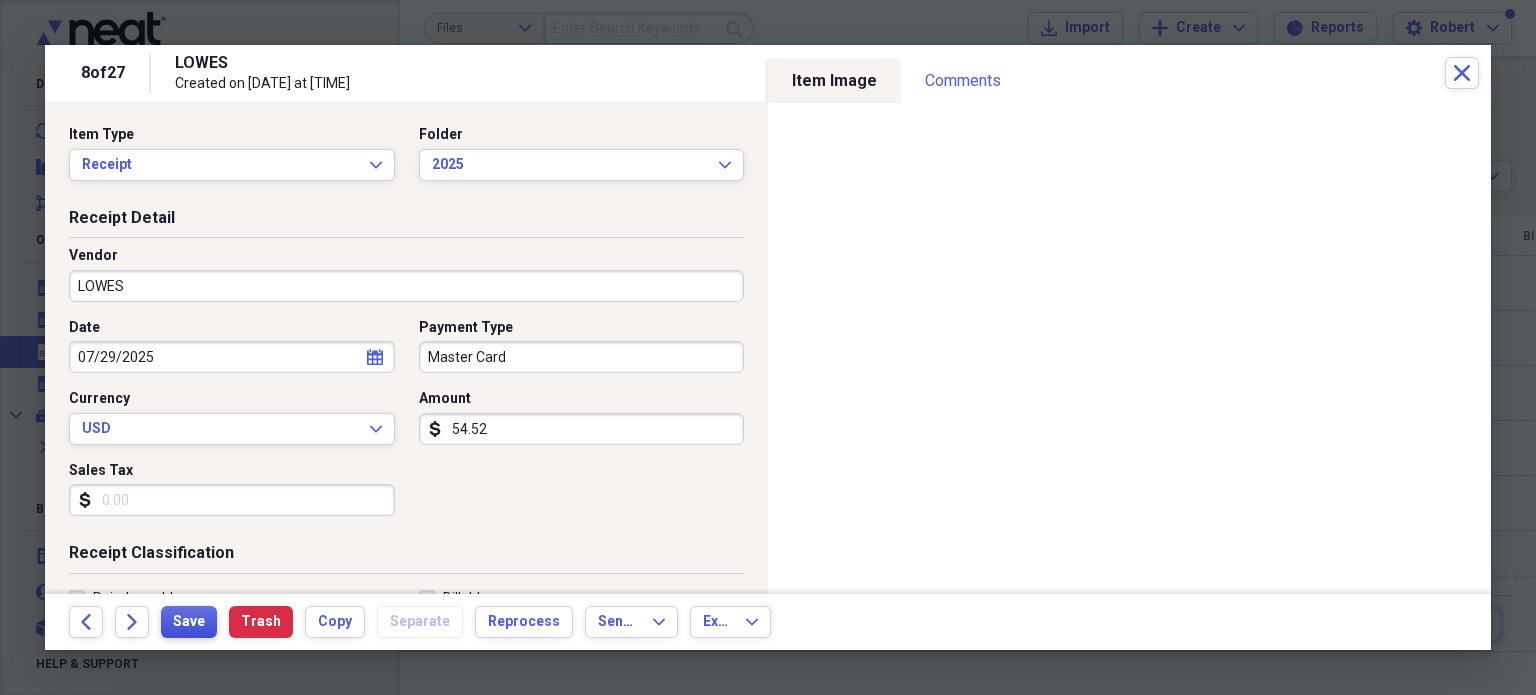 click on "Save" at bounding box center (189, 622) 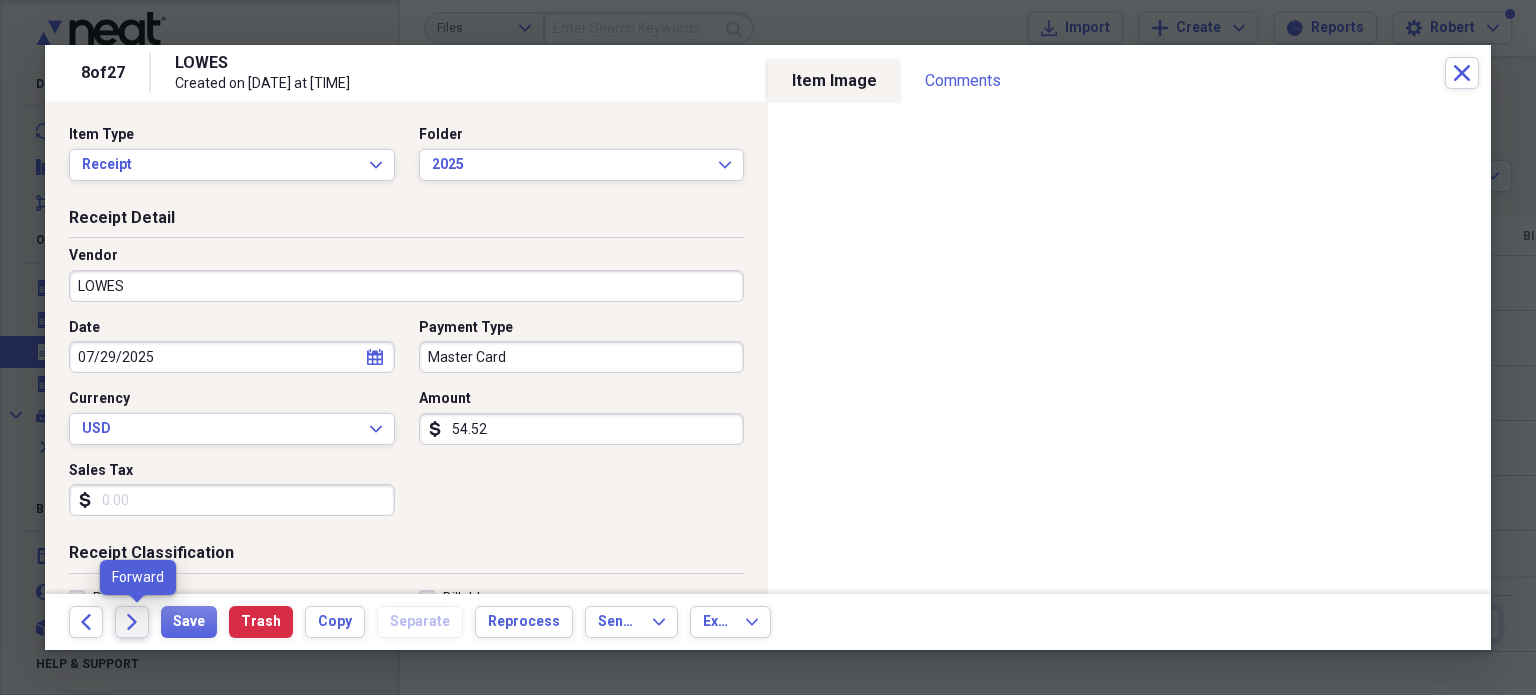 click on "Forward" 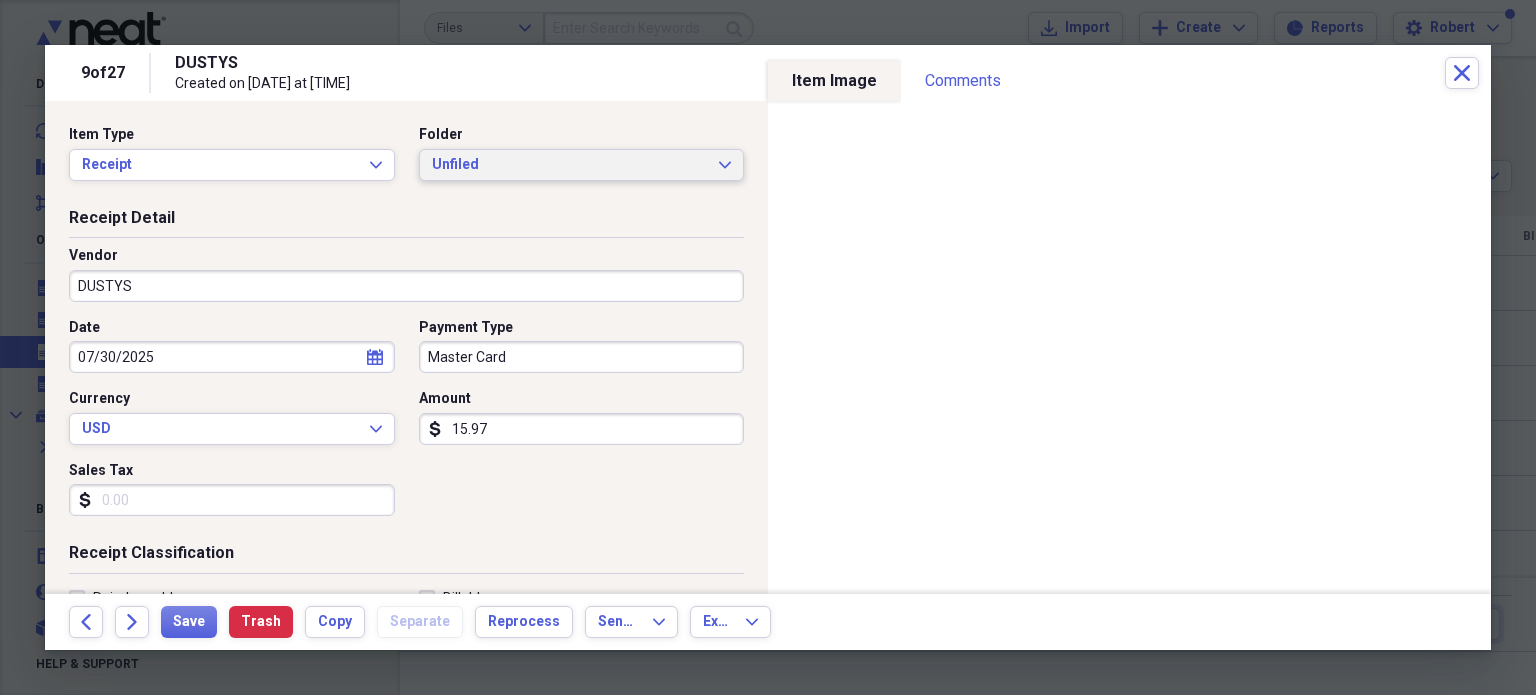 click on "Unfiled Expand" at bounding box center [582, 165] 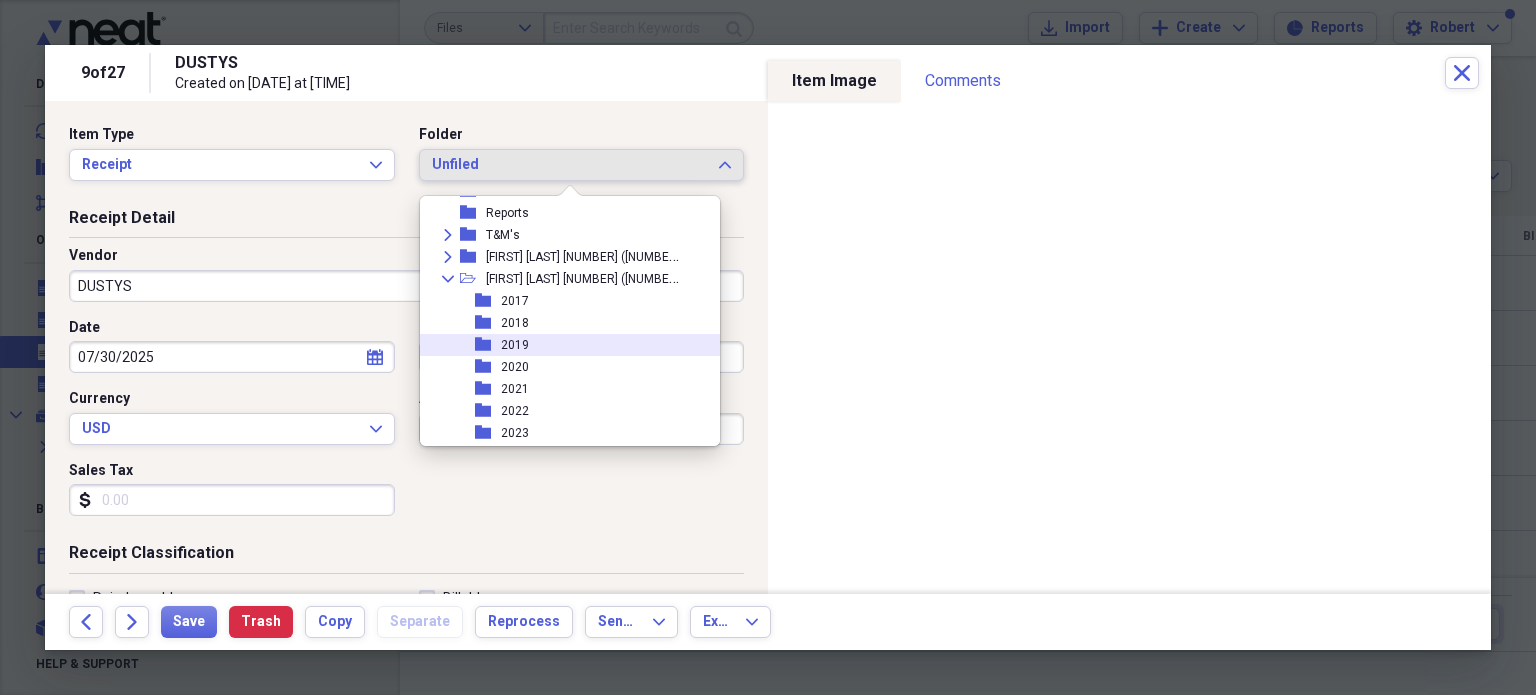 scroll, scrollTop: 600, scrollLeft: 0, axis: vertical 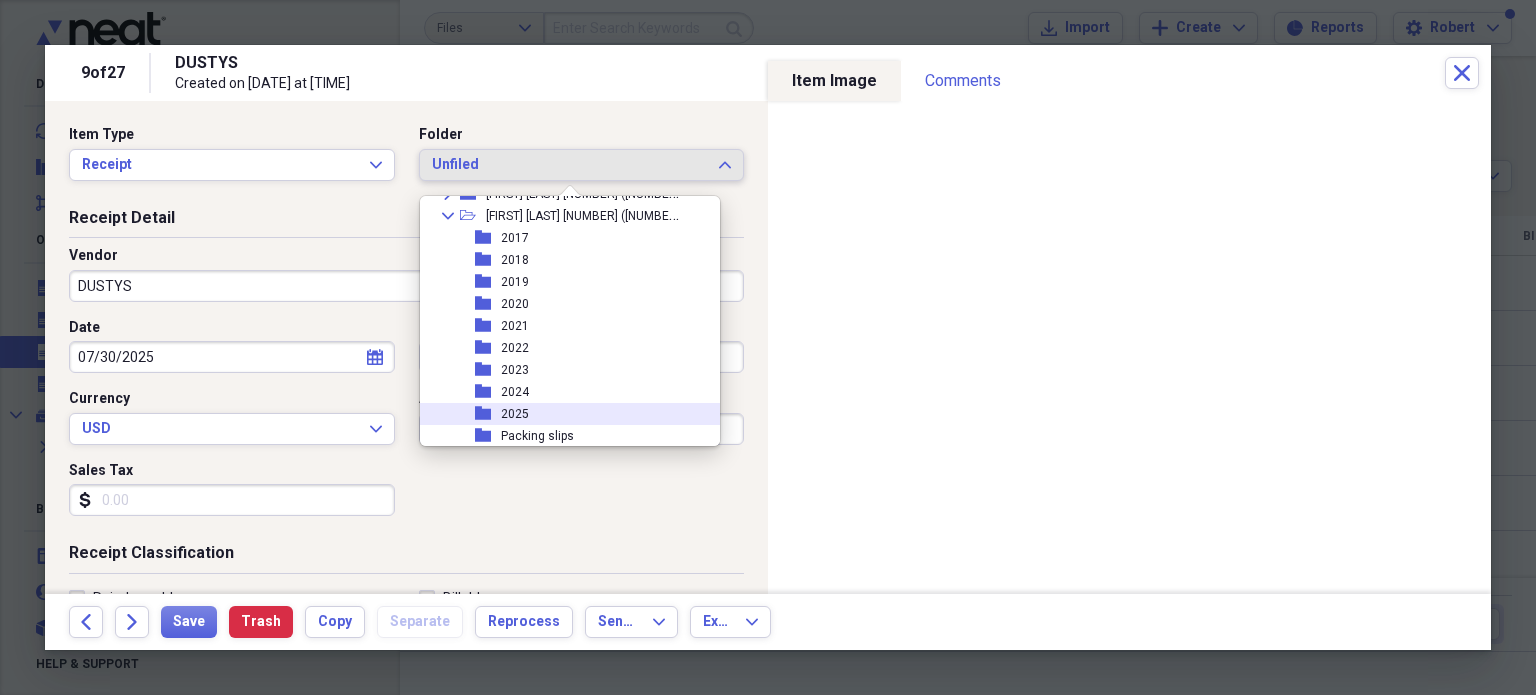 click on "2025" at bounding box center [515, 414] 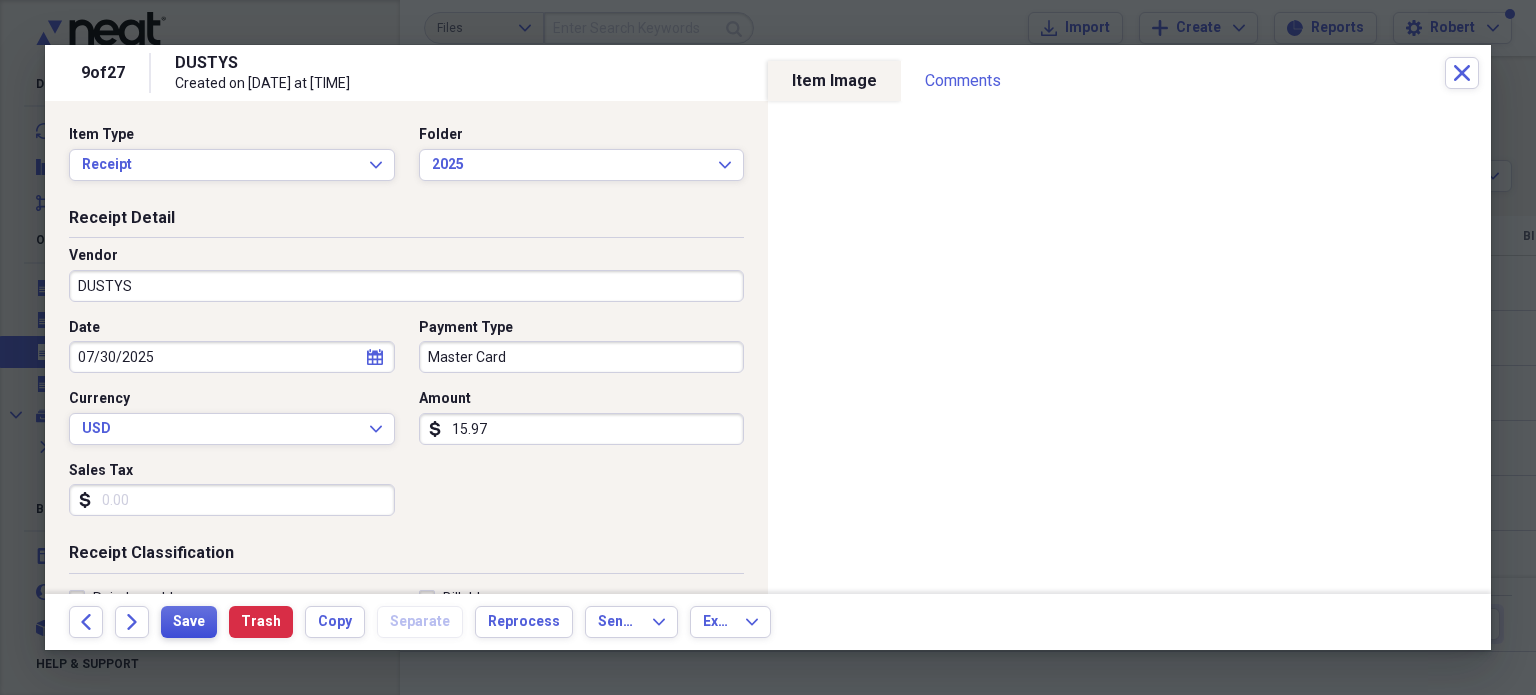 click on "Save" at bounding box center (189, 622) 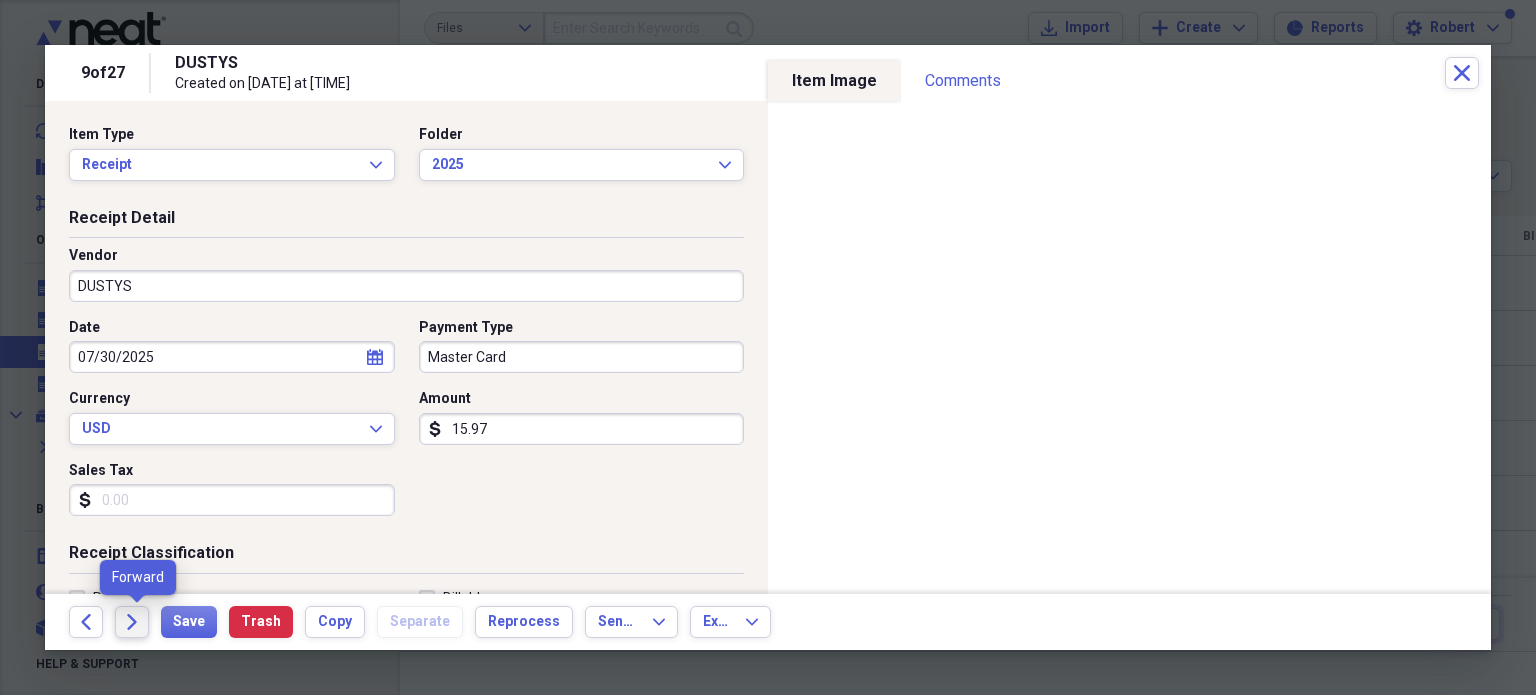 click on "Forward" 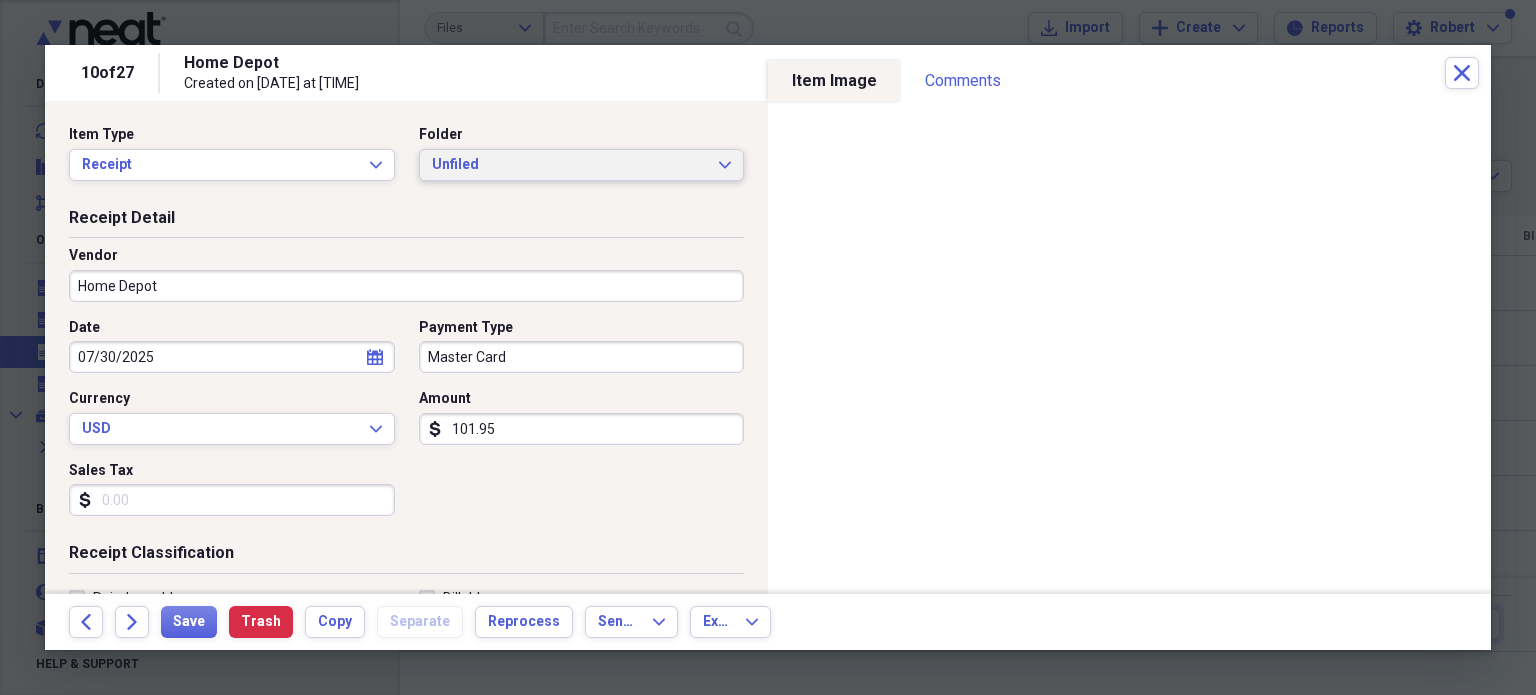 click 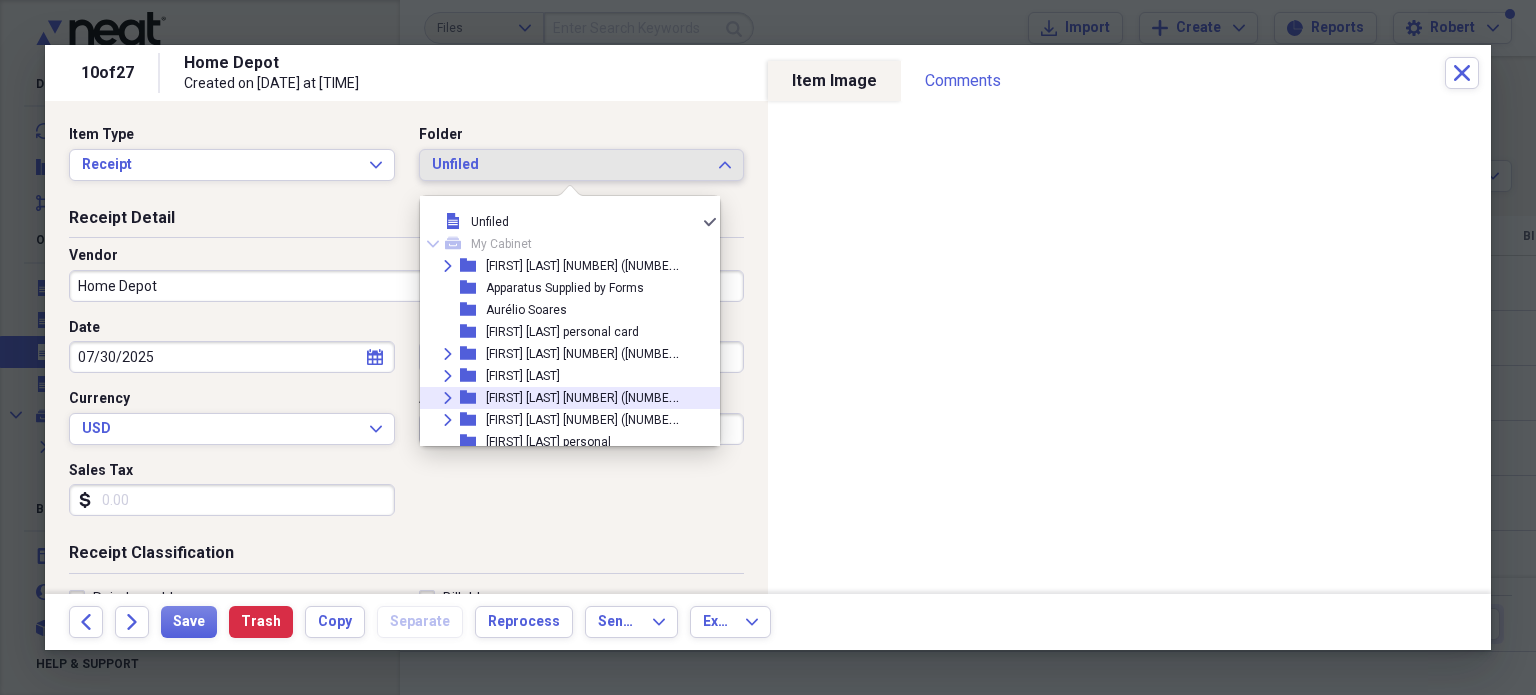 click 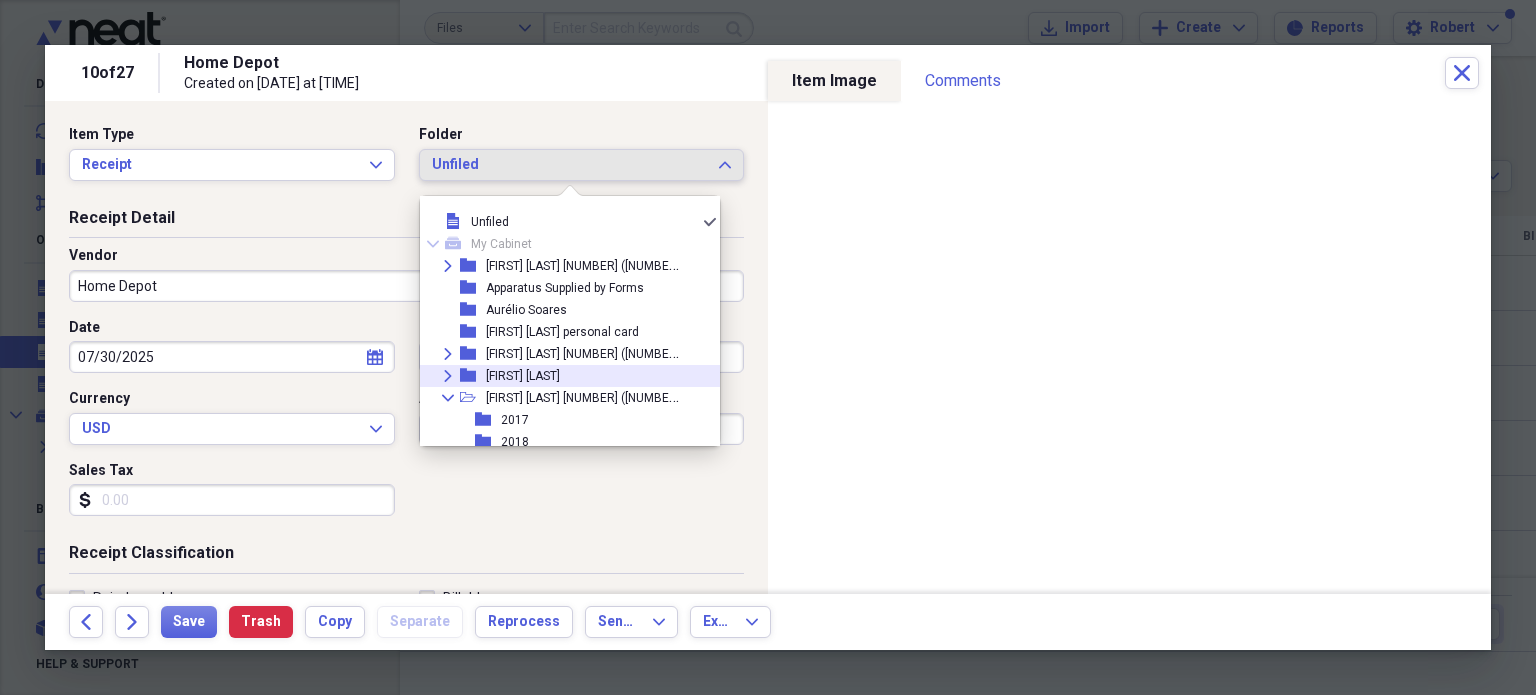 scroll, scrollTop: 300, scrollLeft: 0, axis: vertical 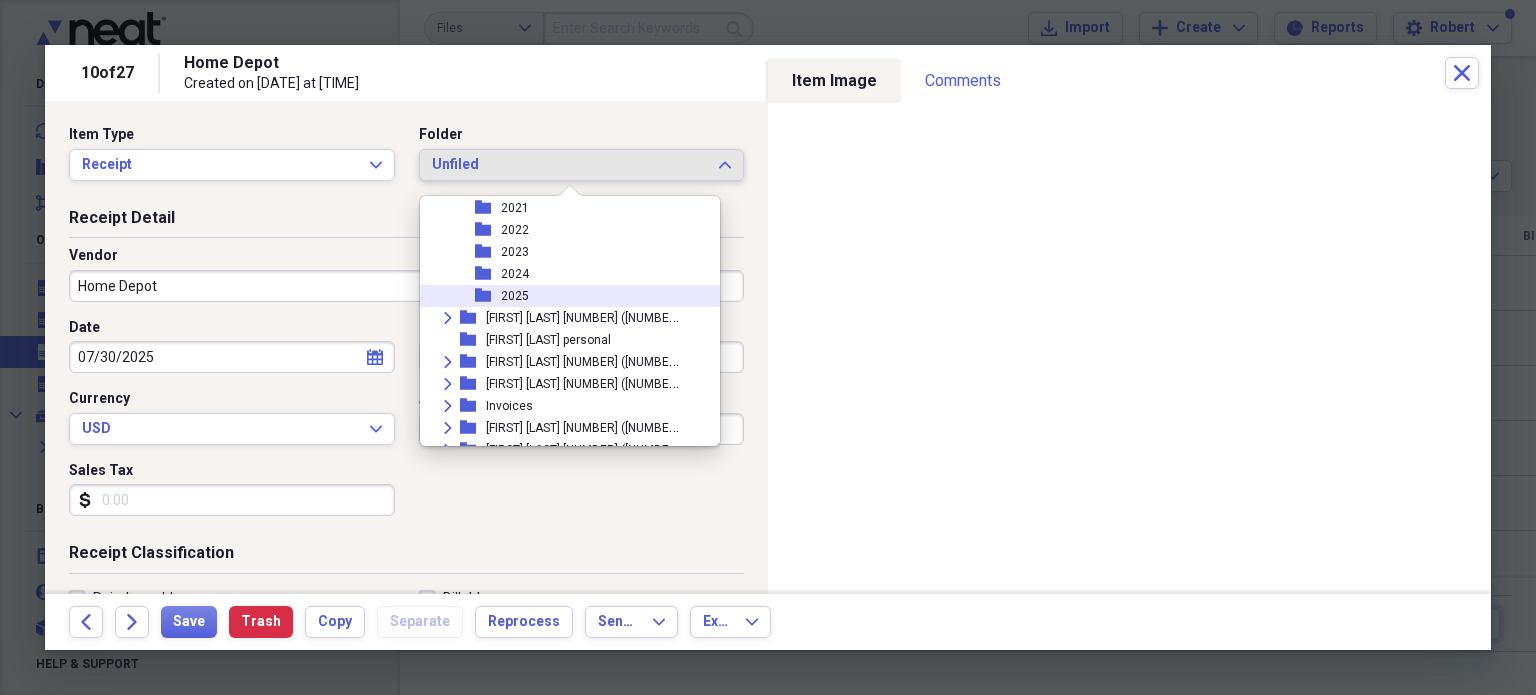 click on "2025" at bounding box center [515, 296] 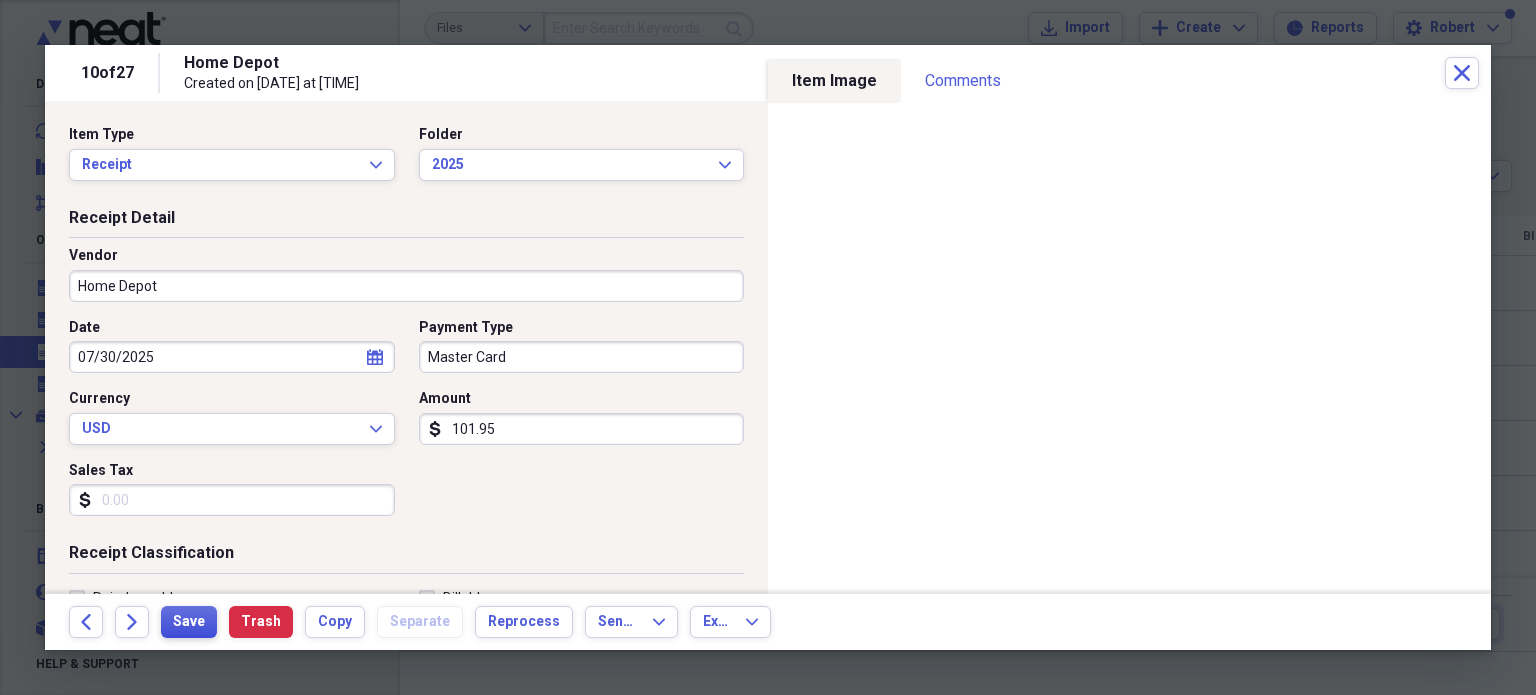 drag, startPoint x: 192, startPoint y: 628, endPoint x: 754, endPoint y: 641, distance: 562.1503 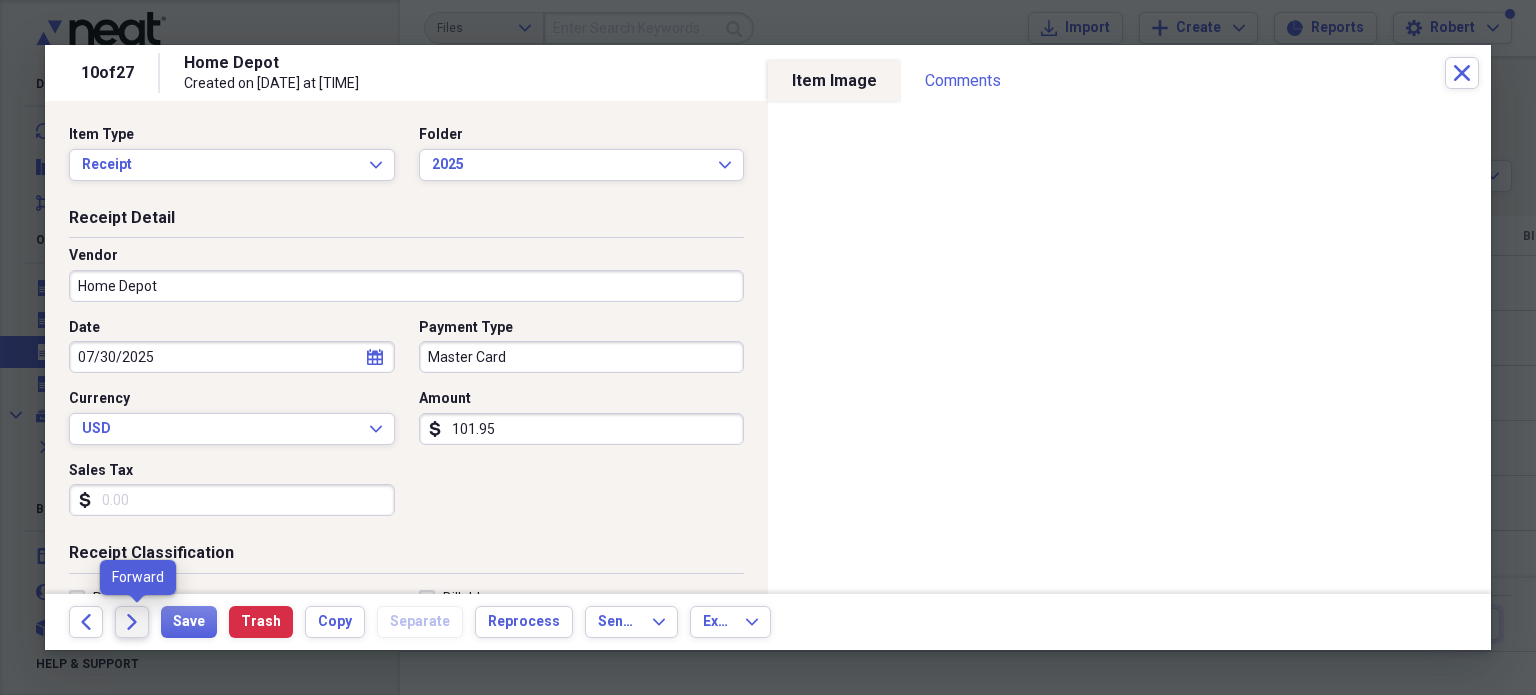 click on "Forward" 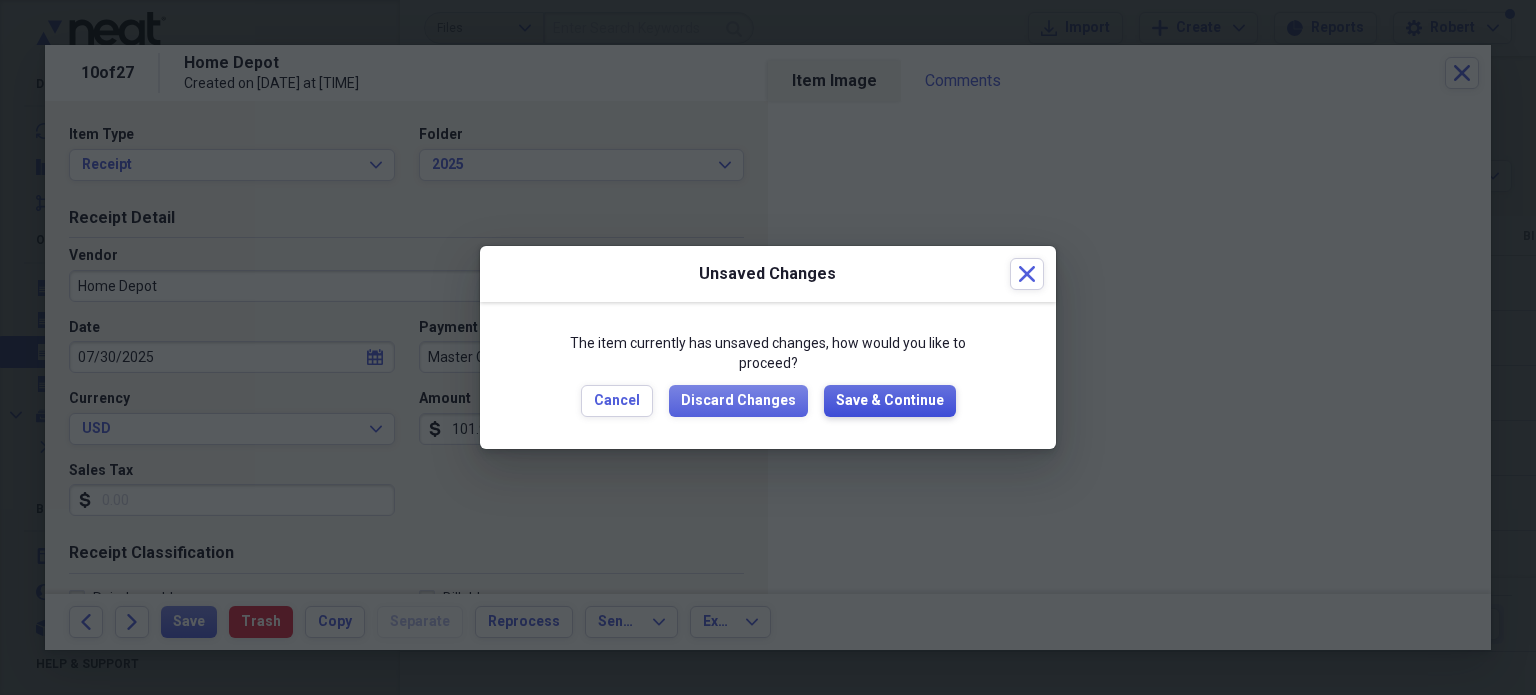 click on "Save & Continue" at bounding box center (890, 401) 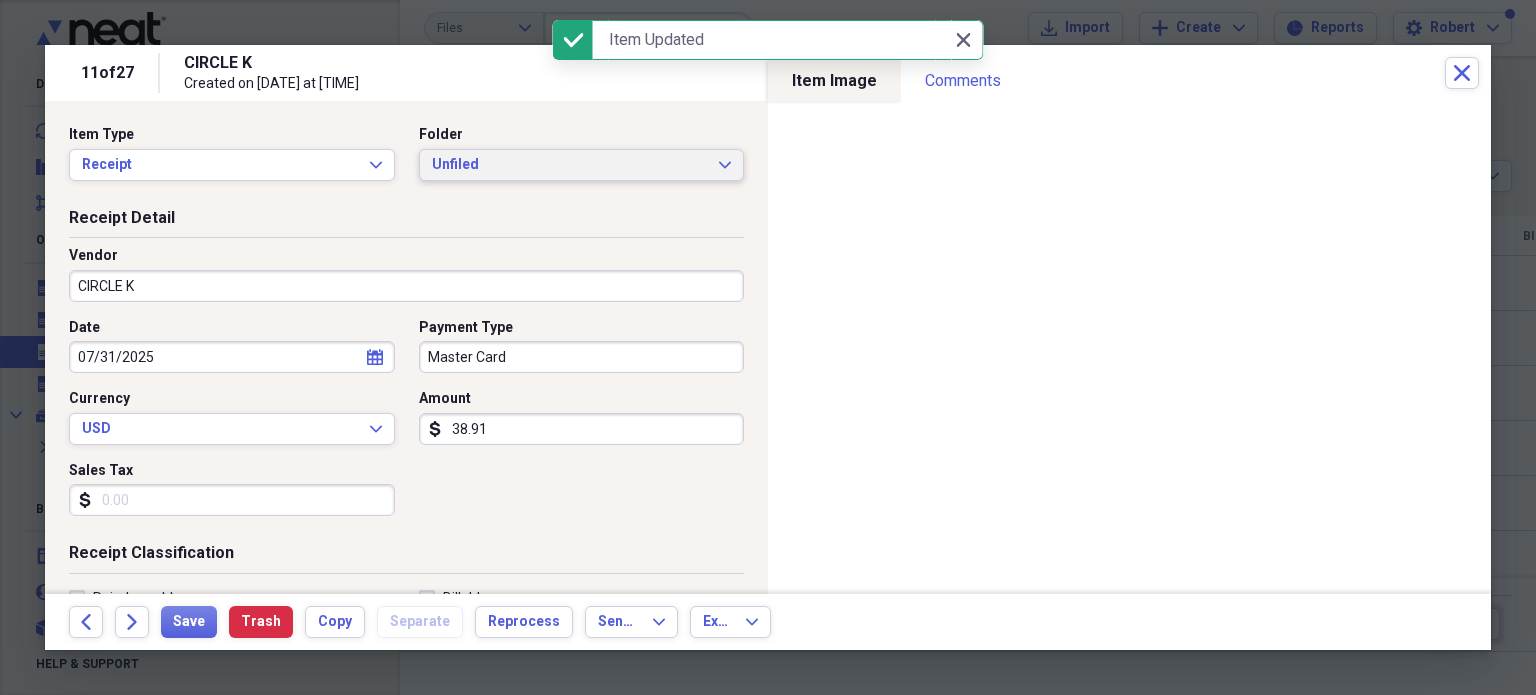 click on "Expand" 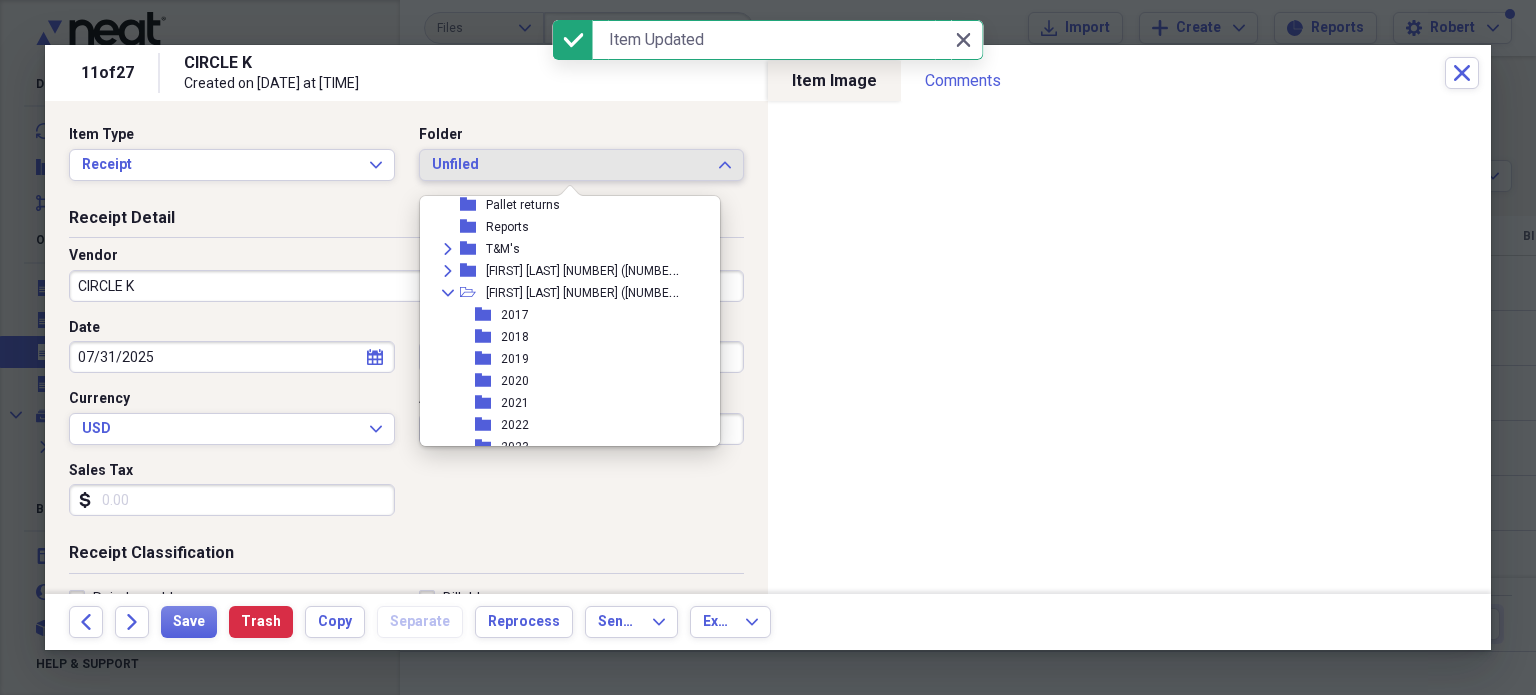 scroll, scrollTop: 842, scrollLeft: 0, axis: vertical 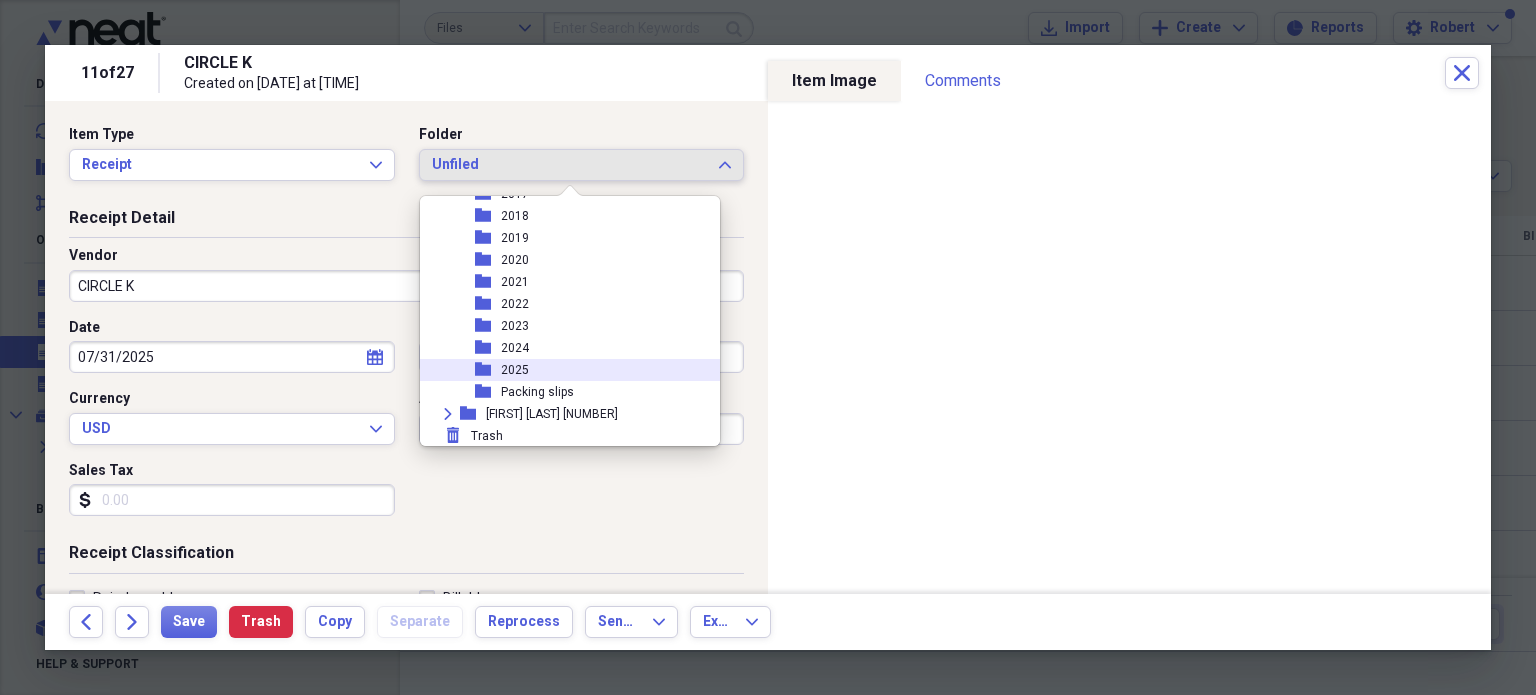 click on "2025" at bounding box center [515, 370] 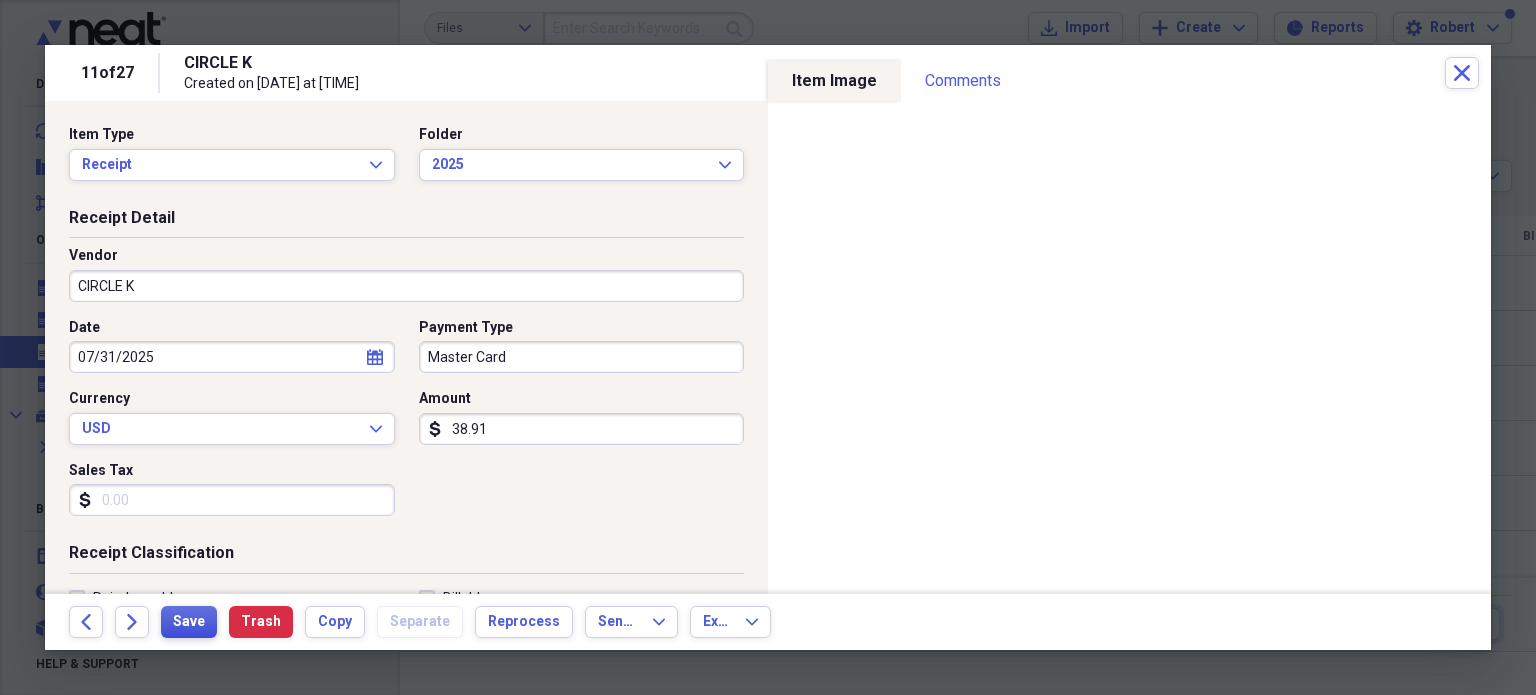 click on "Save" at bounding box center [189, 622] 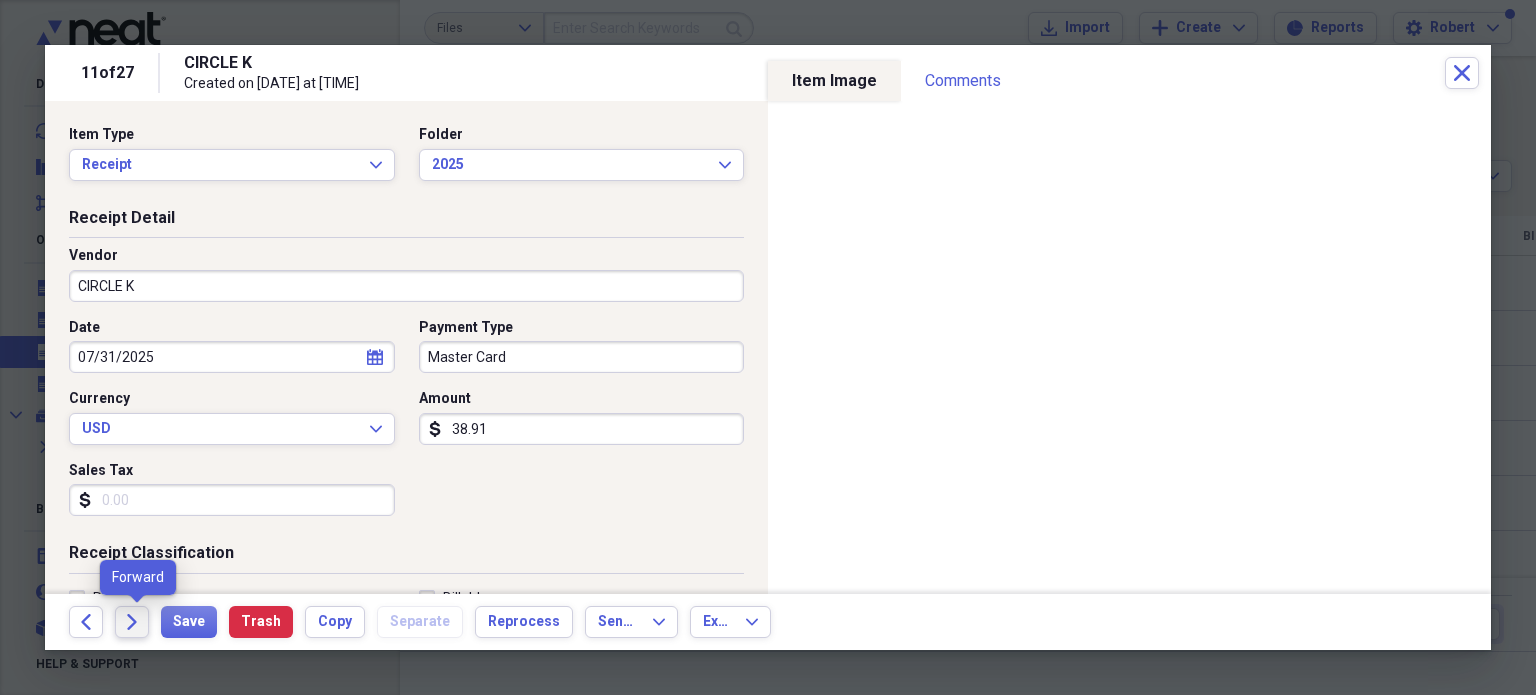click on "Forward" 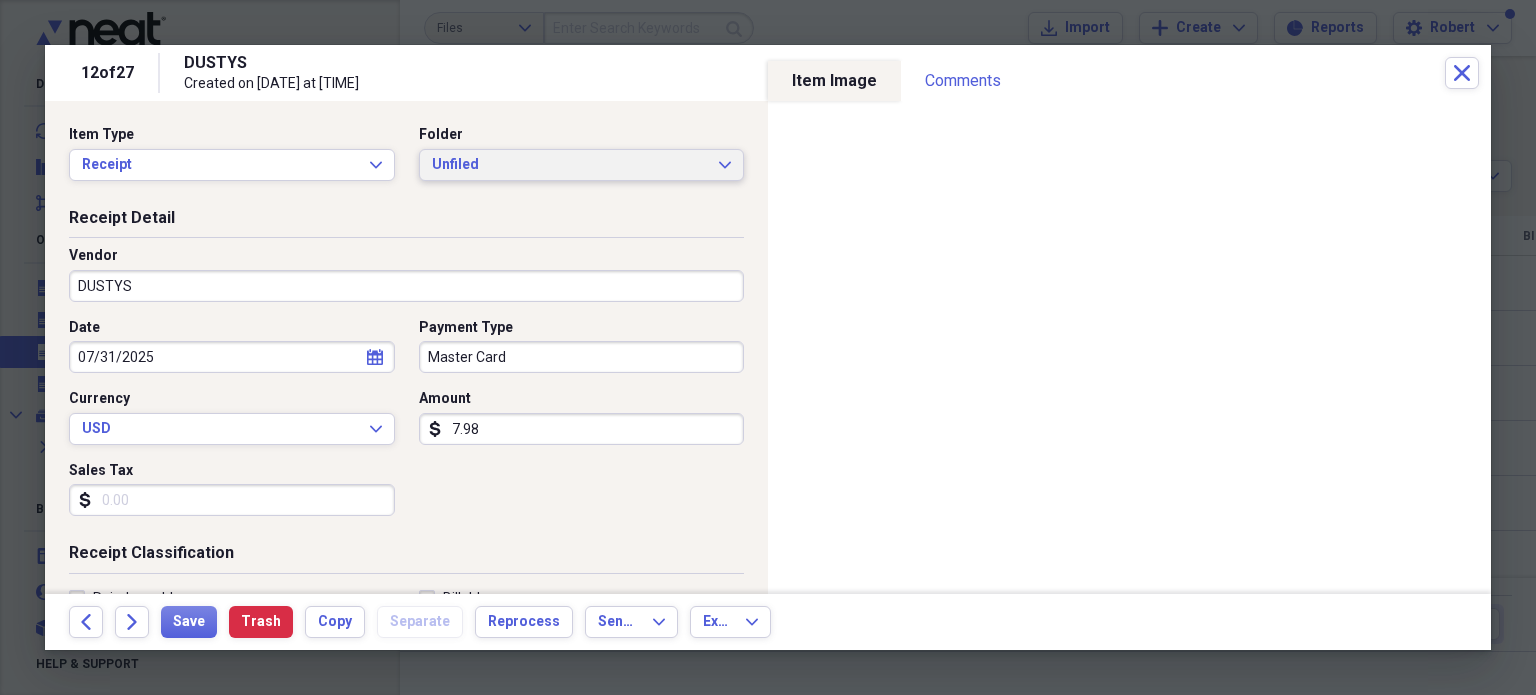 click on "Expand" 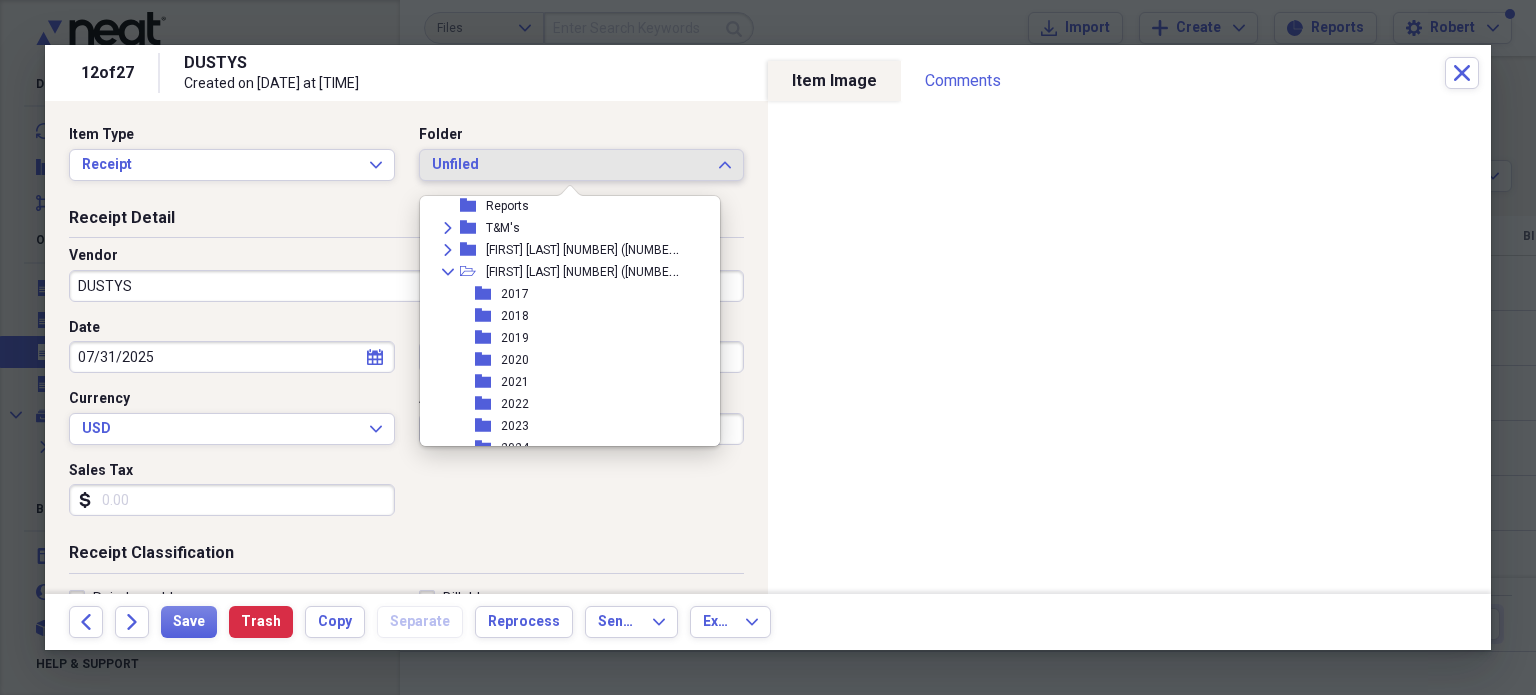 scroll, scrollTop: 842, scrollLeft: 0, axis: vertical 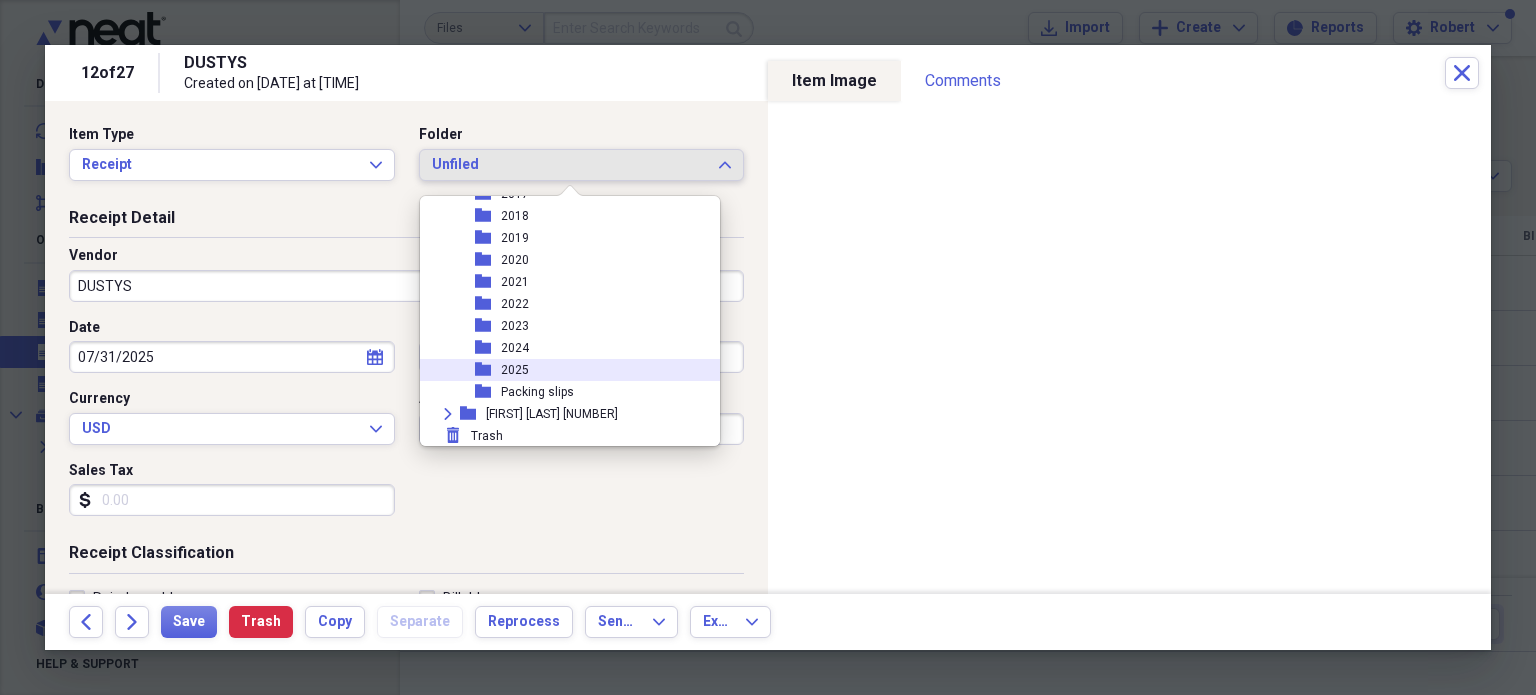 click on "2025" at bounding box center (515, 370) 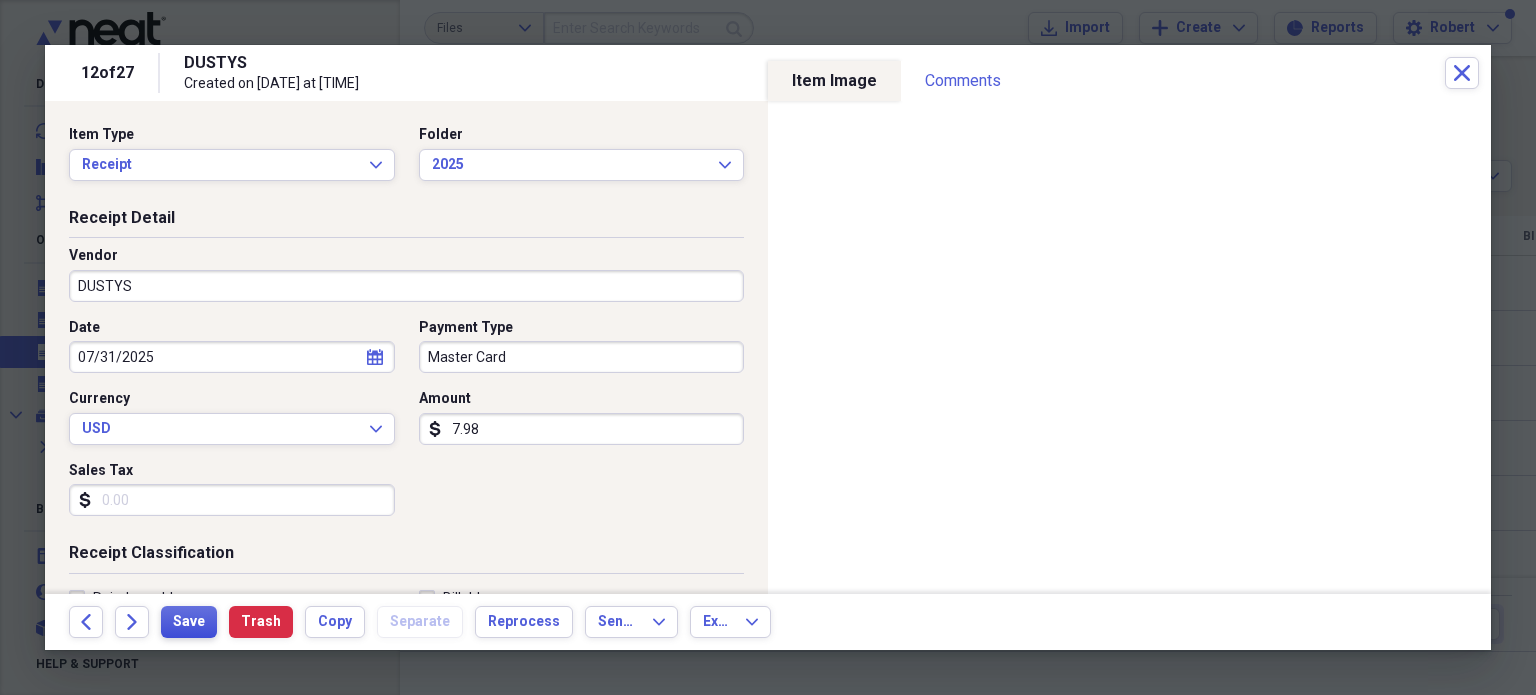click on "Save" at bounding box center (189, 622) 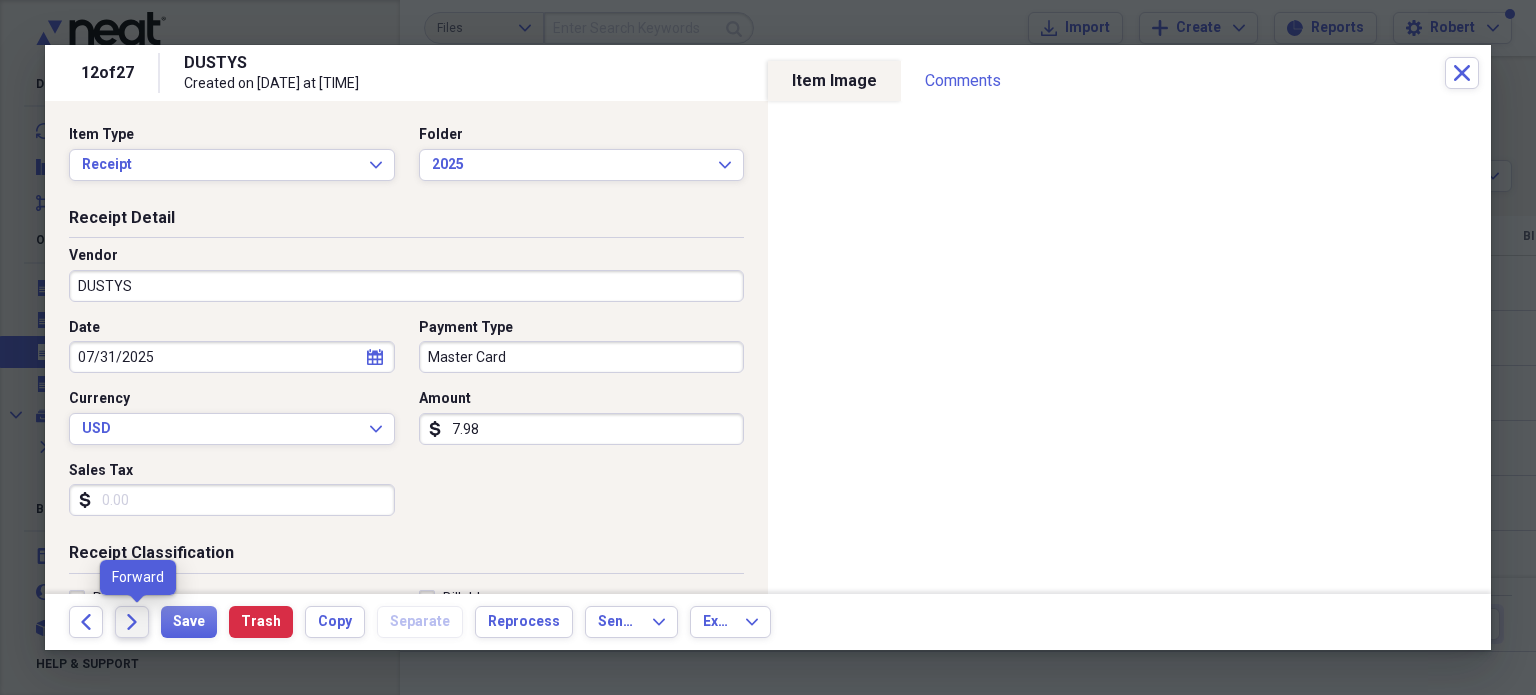 click on "Forward" 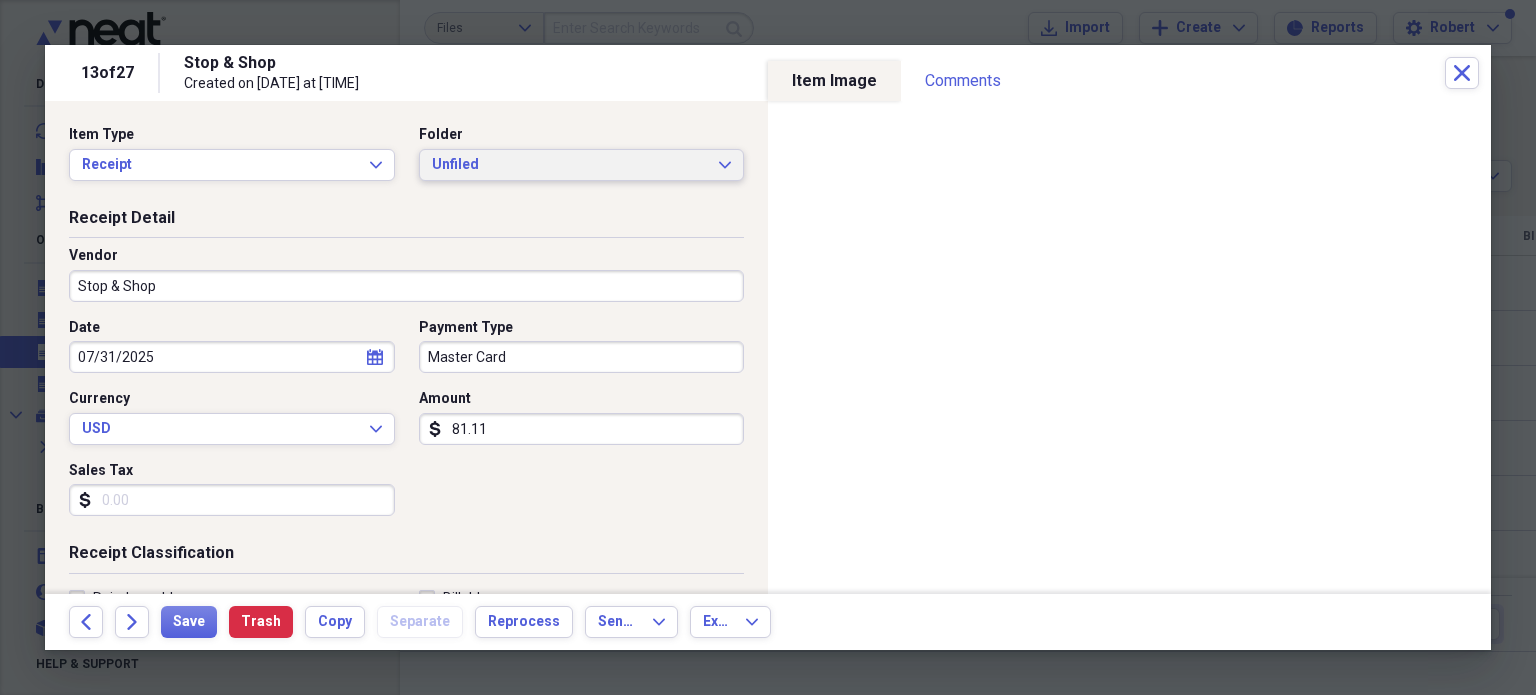 click on "Expand" 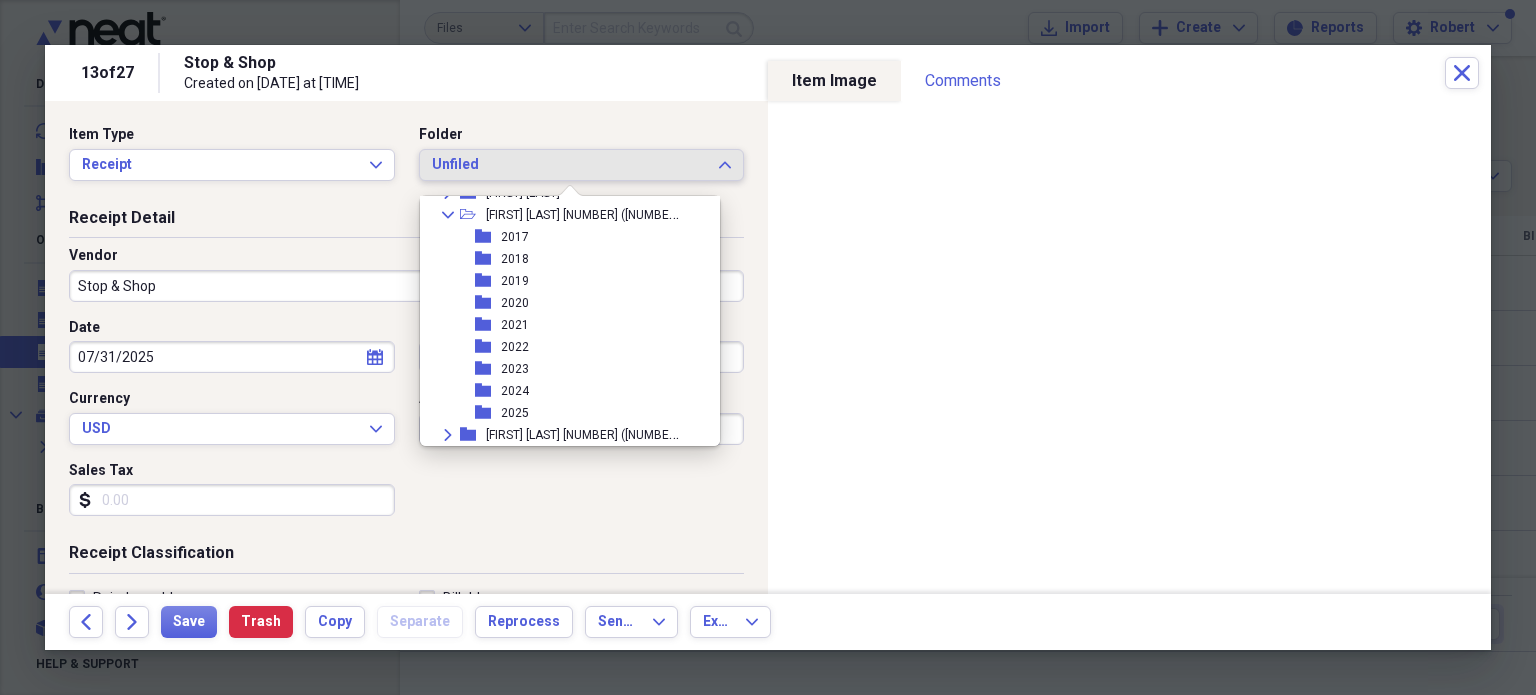 scroll, scrollTop: 200, scrollLeft: 0, axis: vertical 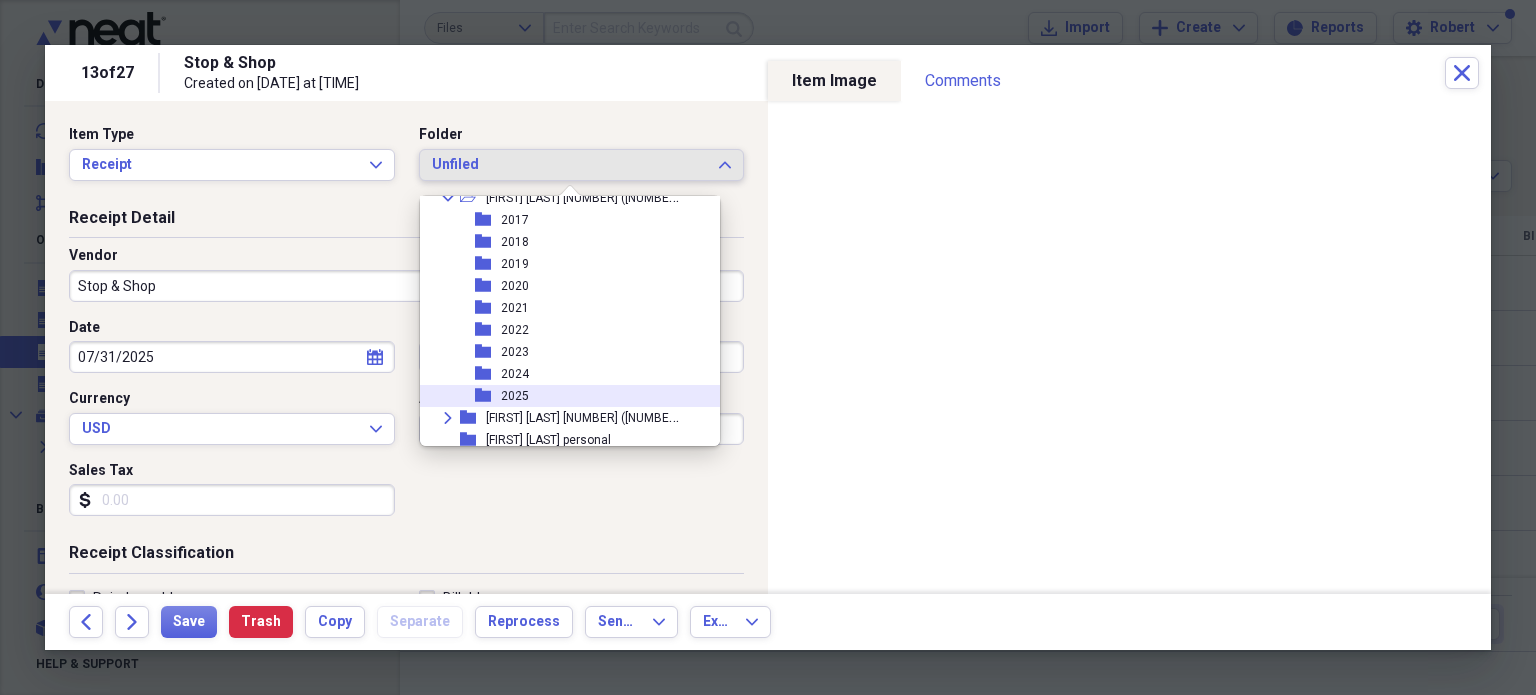 click on "2025" at bounding box center [515, 396] 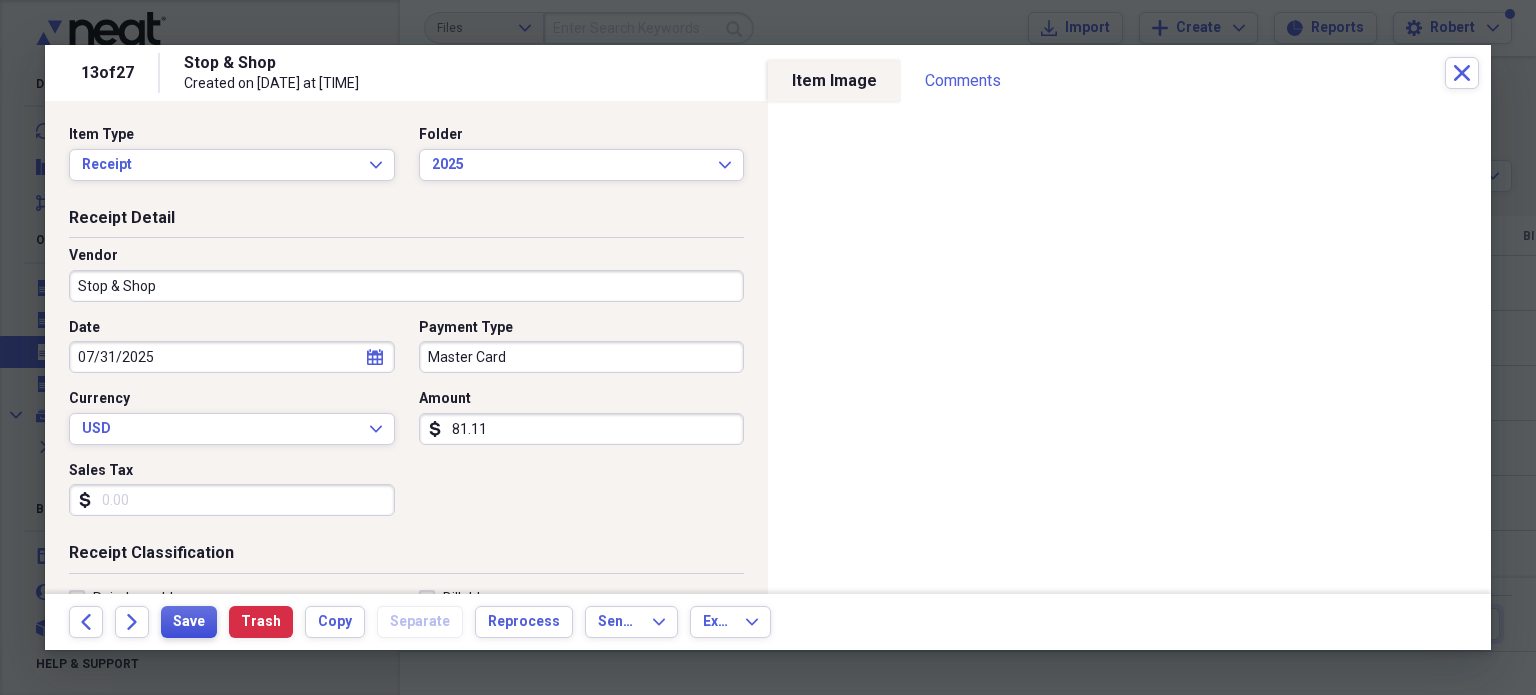click on "Save" at bounding box center [189, 622] 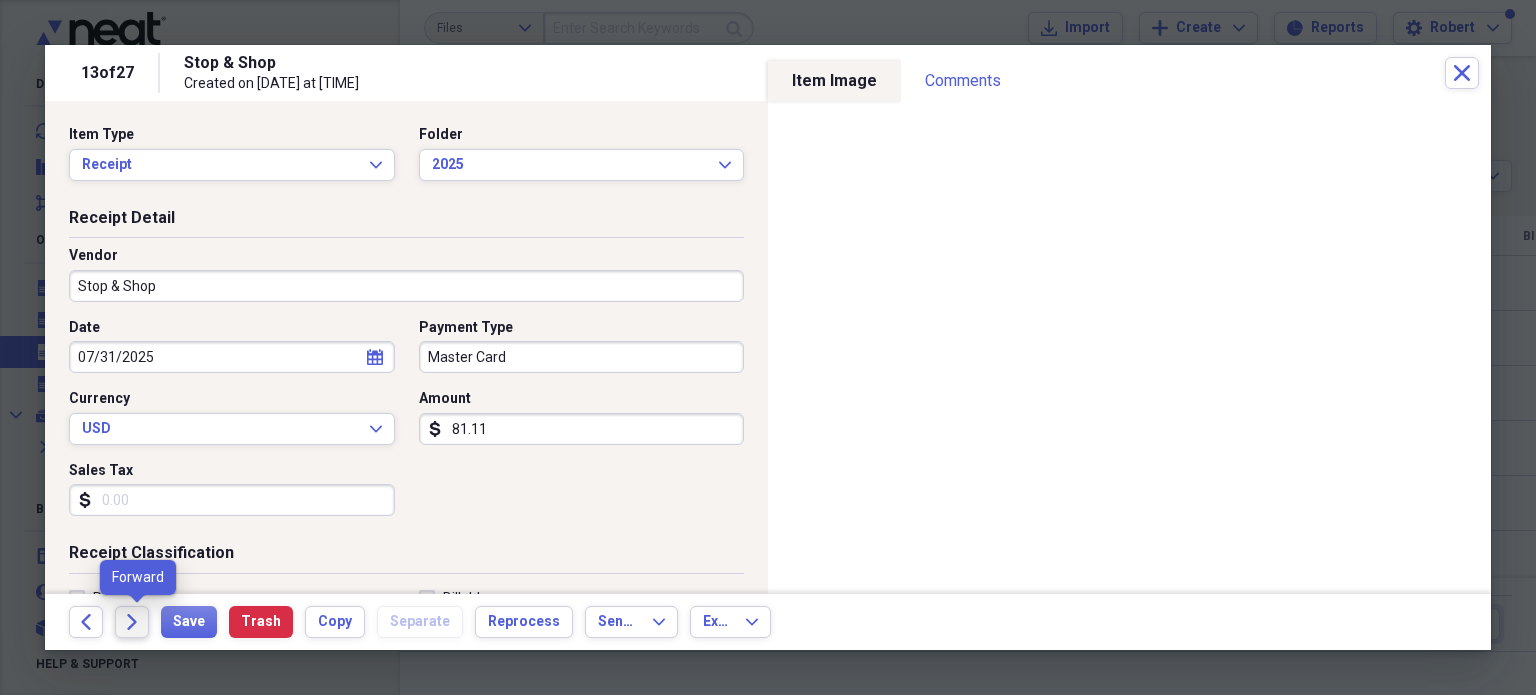 drag, startPoint x: 127, startPoint y: 625, endPoint x: 136, endPoint y: 637, distance: 15 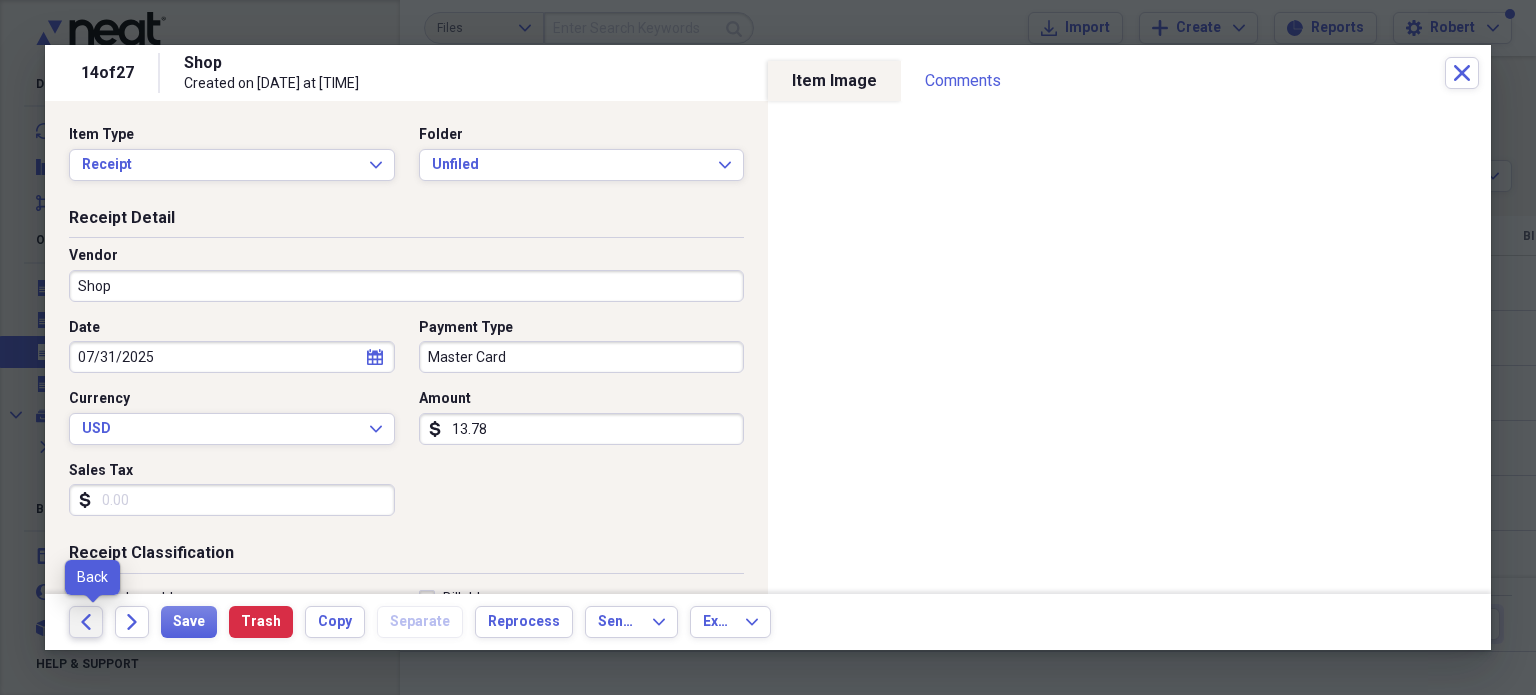 click on "Back" 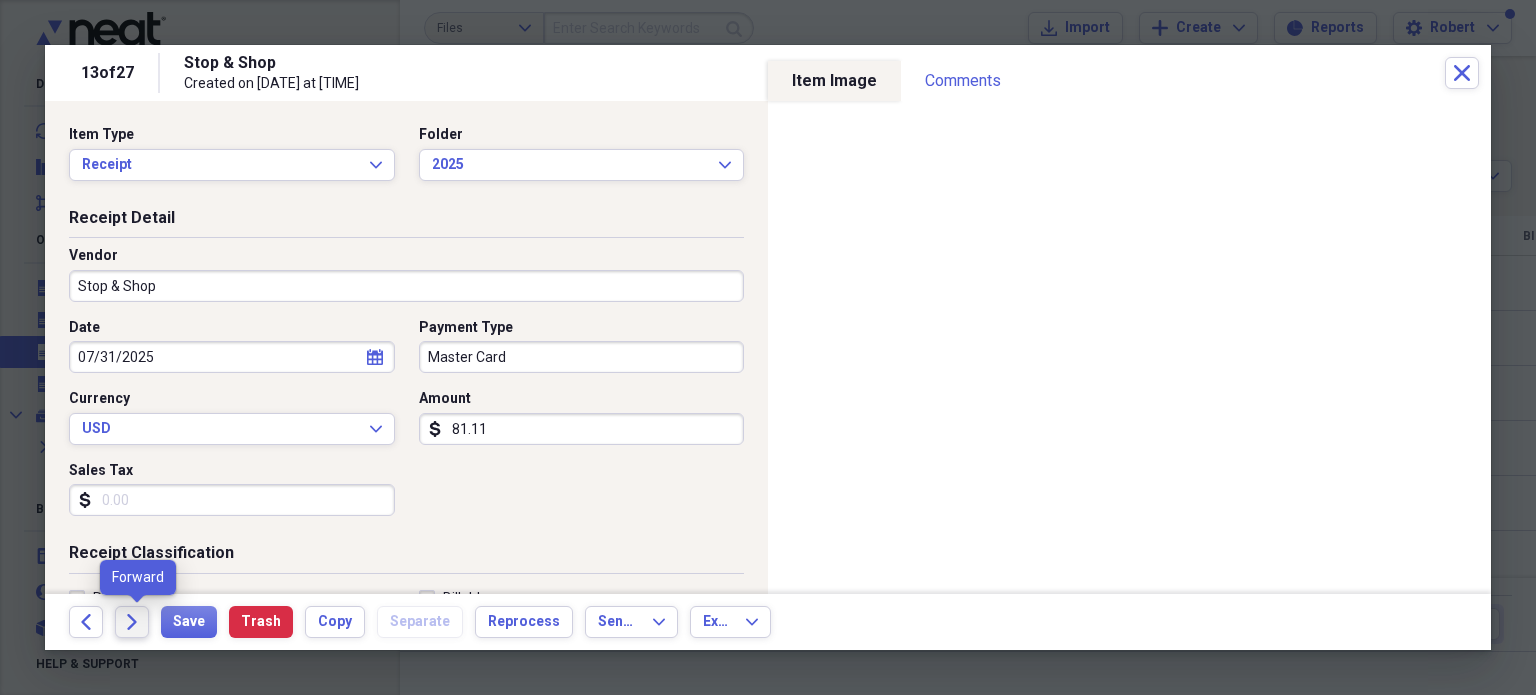 click on "Forward" 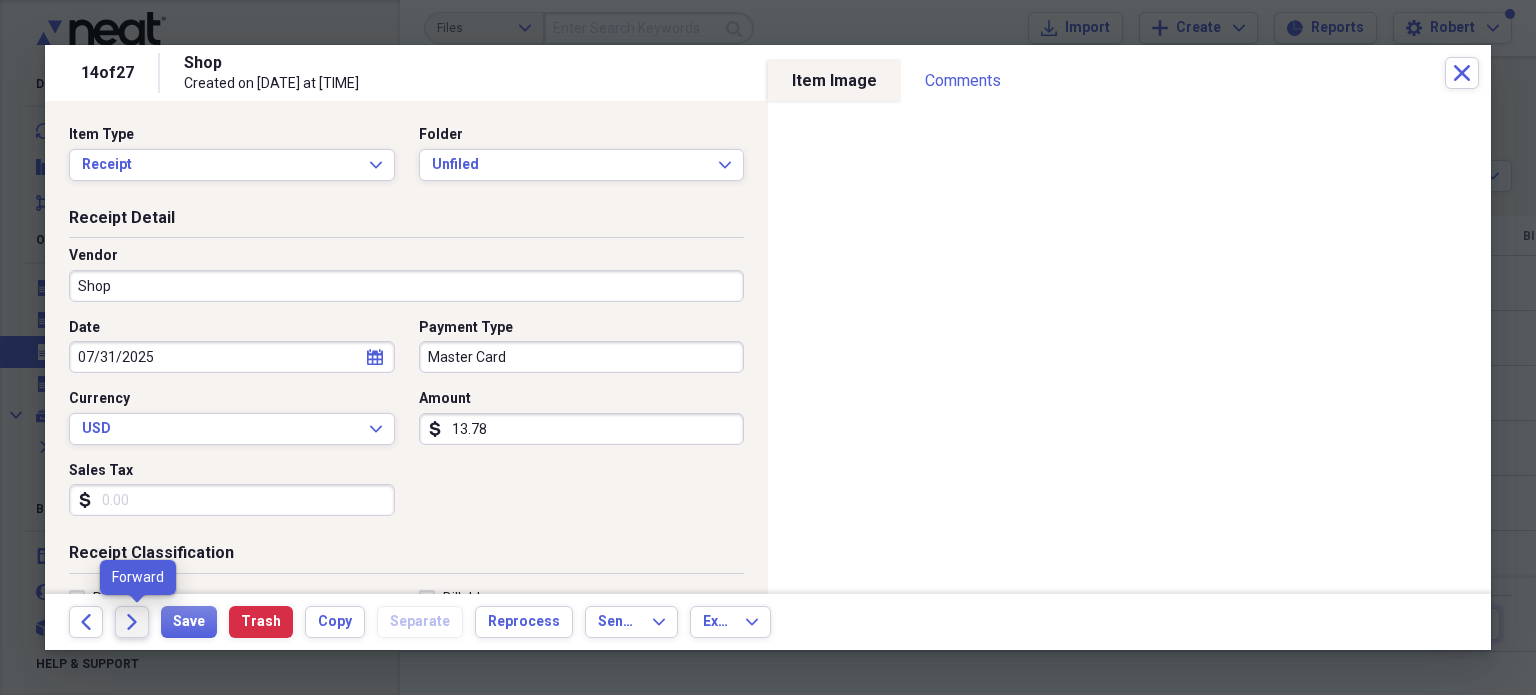 click 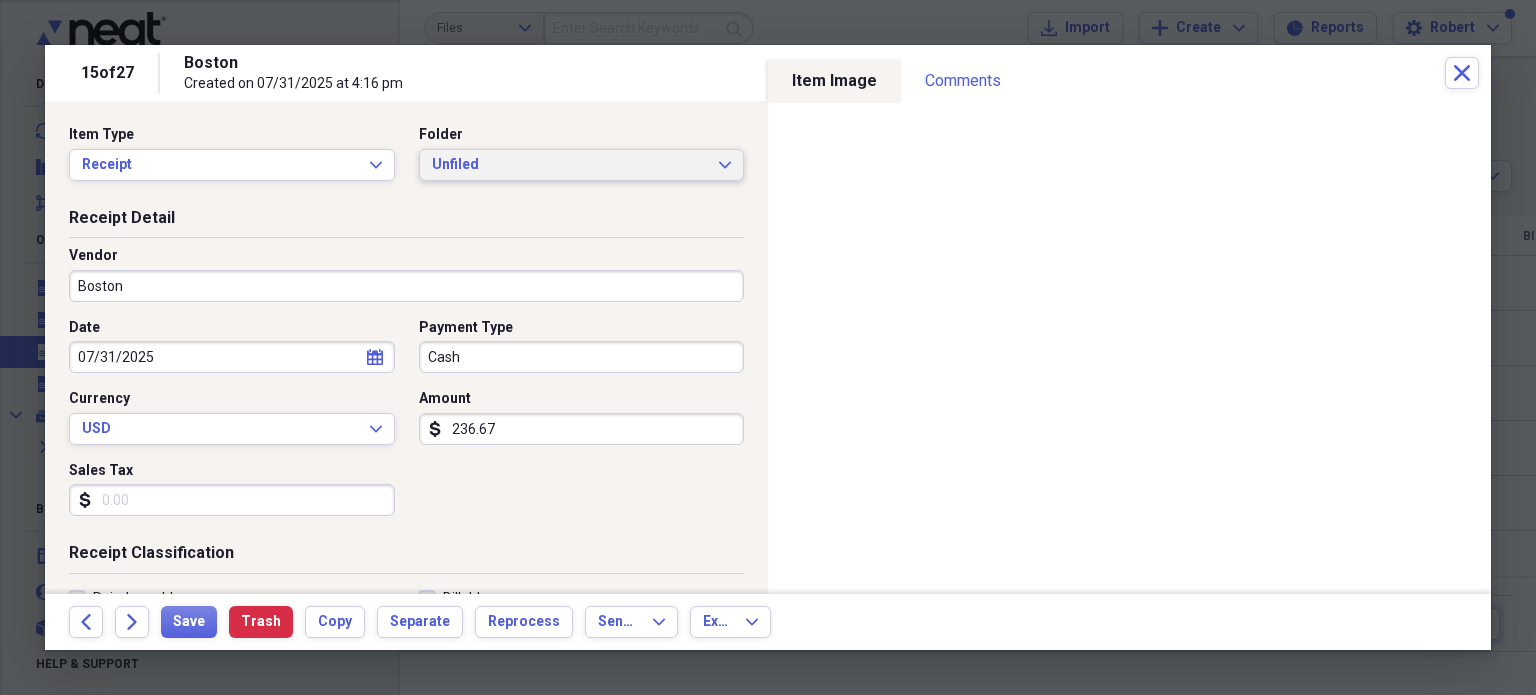 click on "Expand" 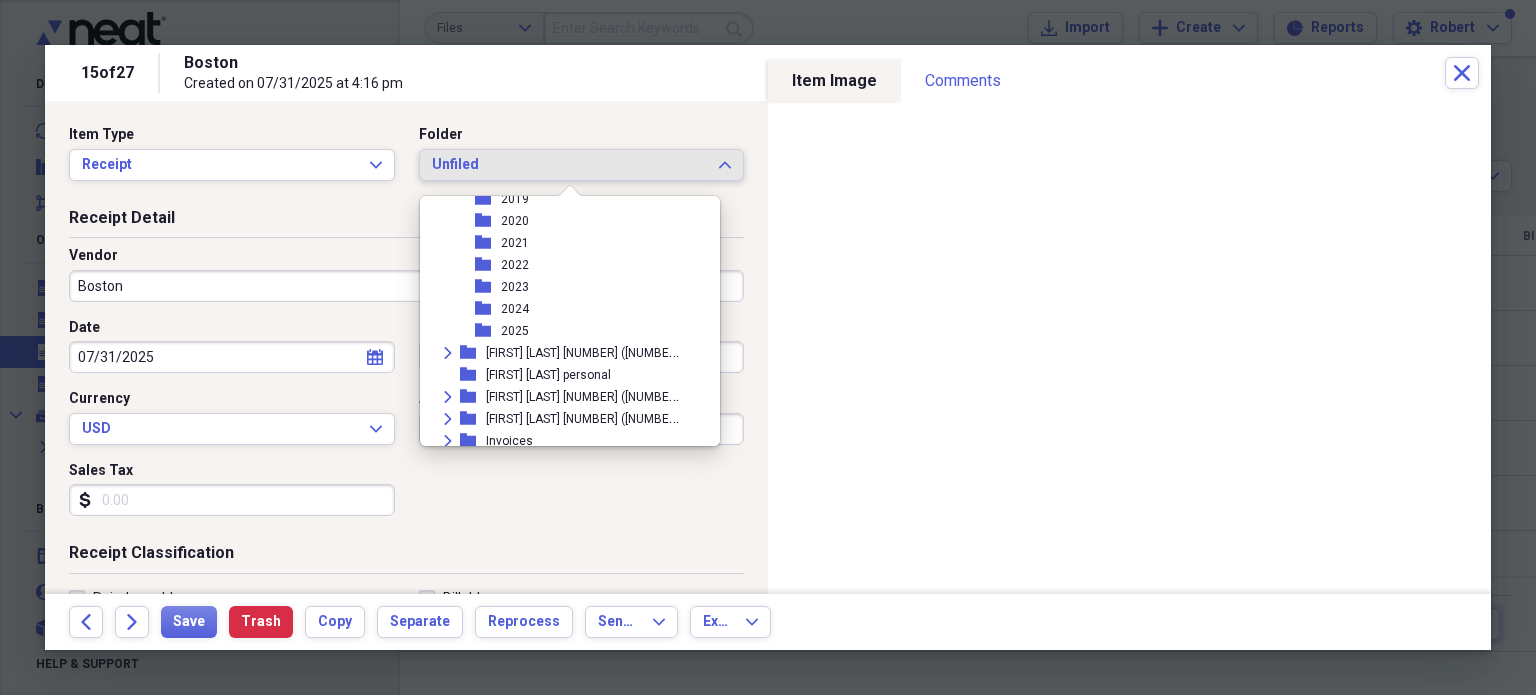 scroll, scrollTop: 300, scrollLeft: 0, axis: vertical 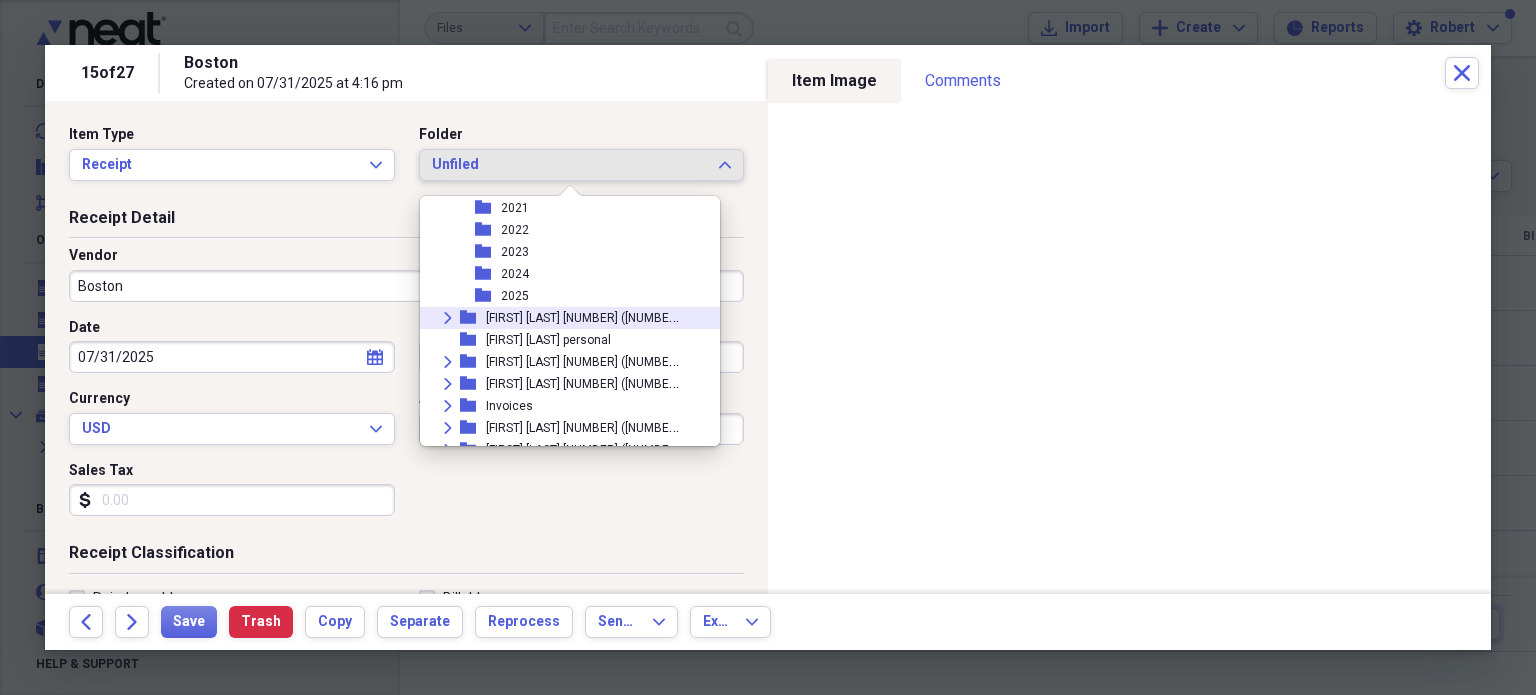 click 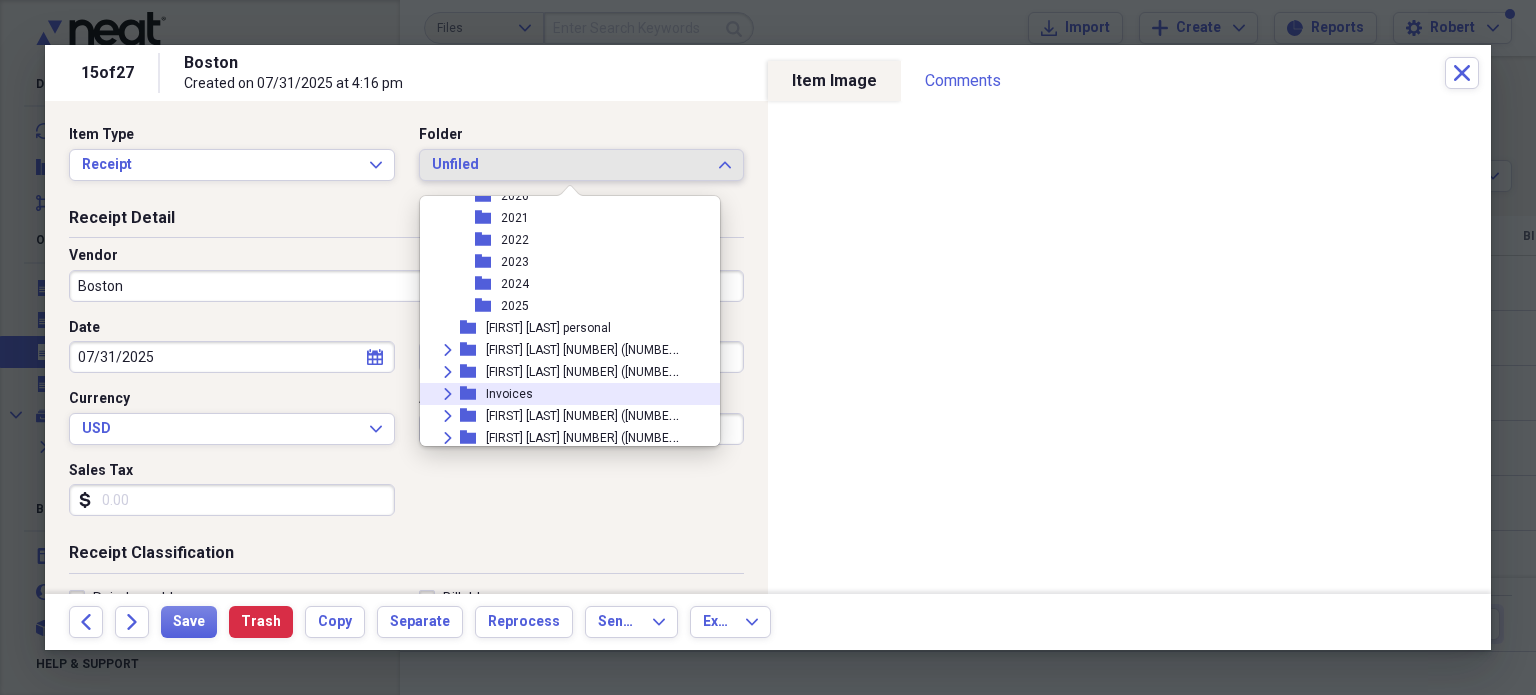 scroll, scrollTop: 500, scrollLeft: 0, axis: vertical 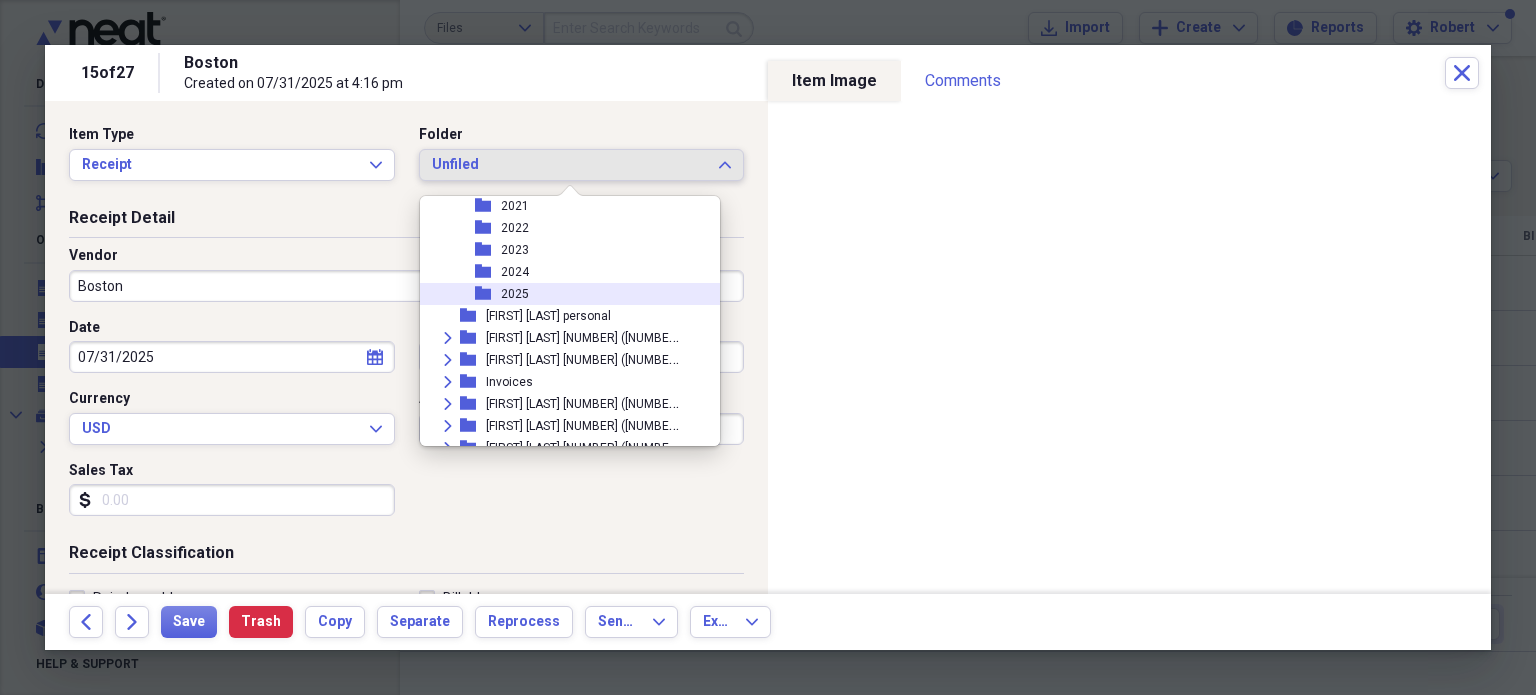 click on "2025" at bounding box center (515, 294) 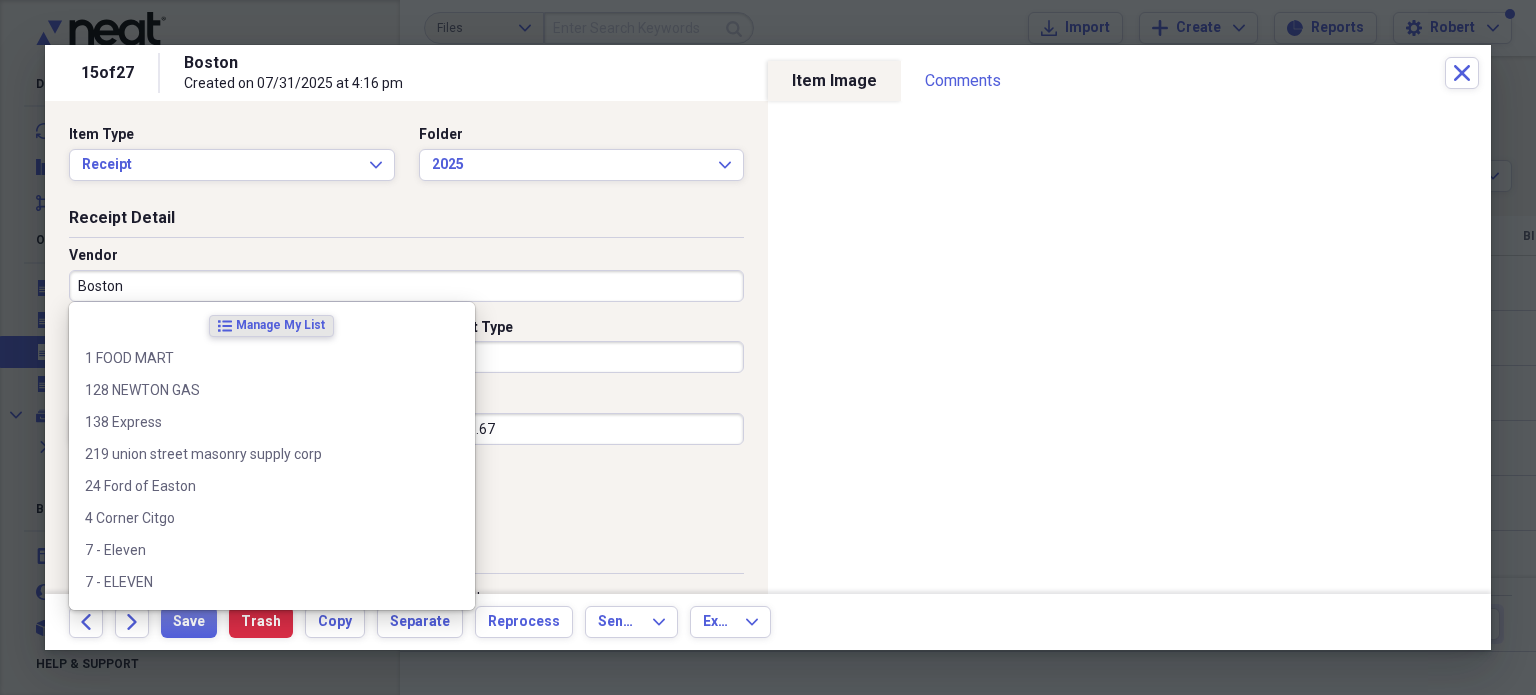 click on "Boston" at bounding box center [406, 286] 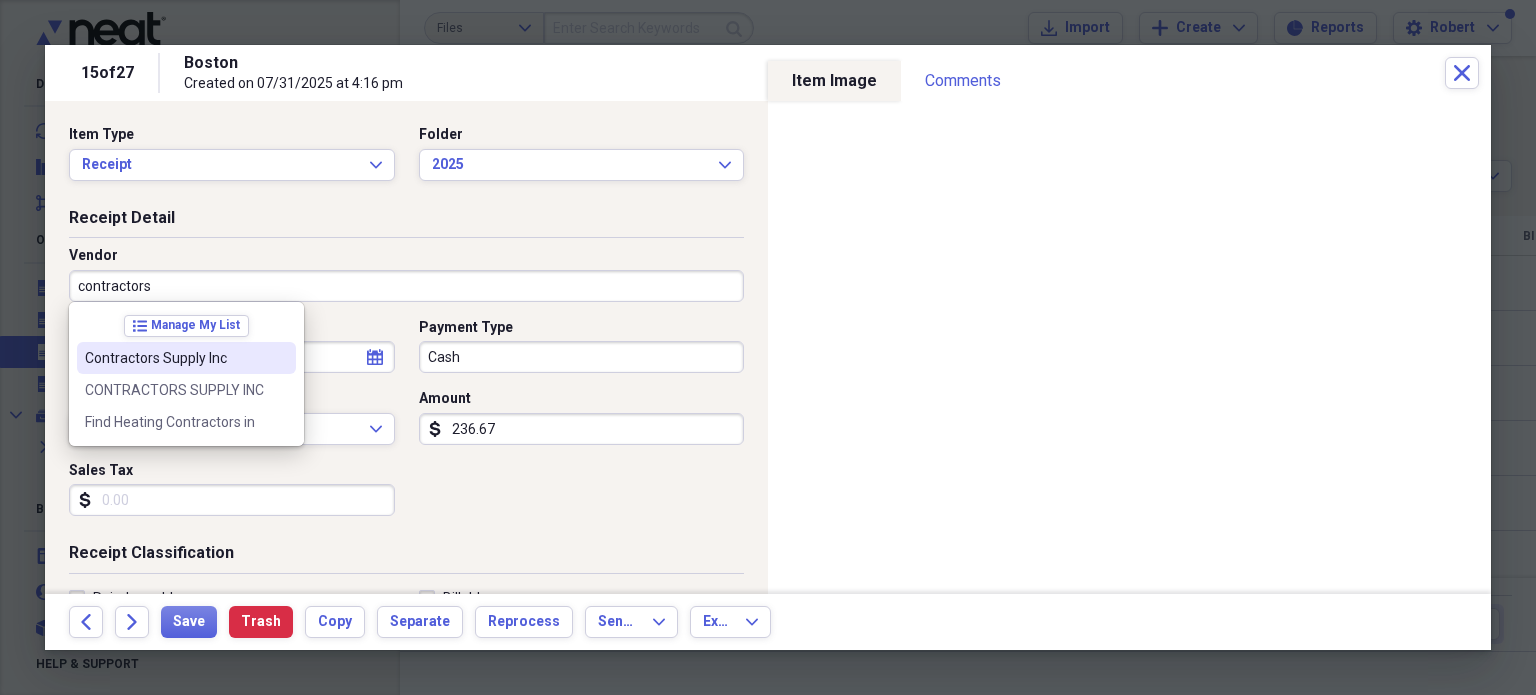 click on "Contractors Supply Inc" at bounding box center [174, 358] 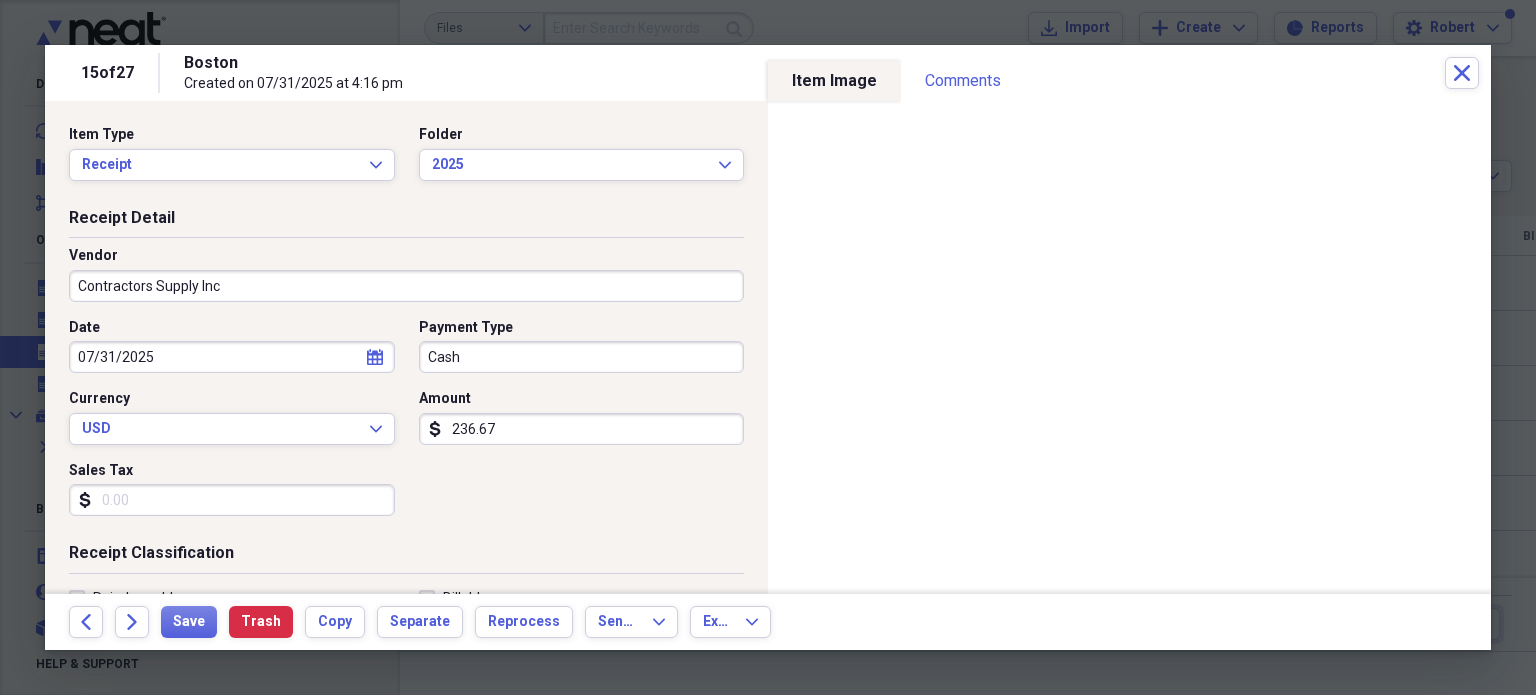 type on "General Retail" 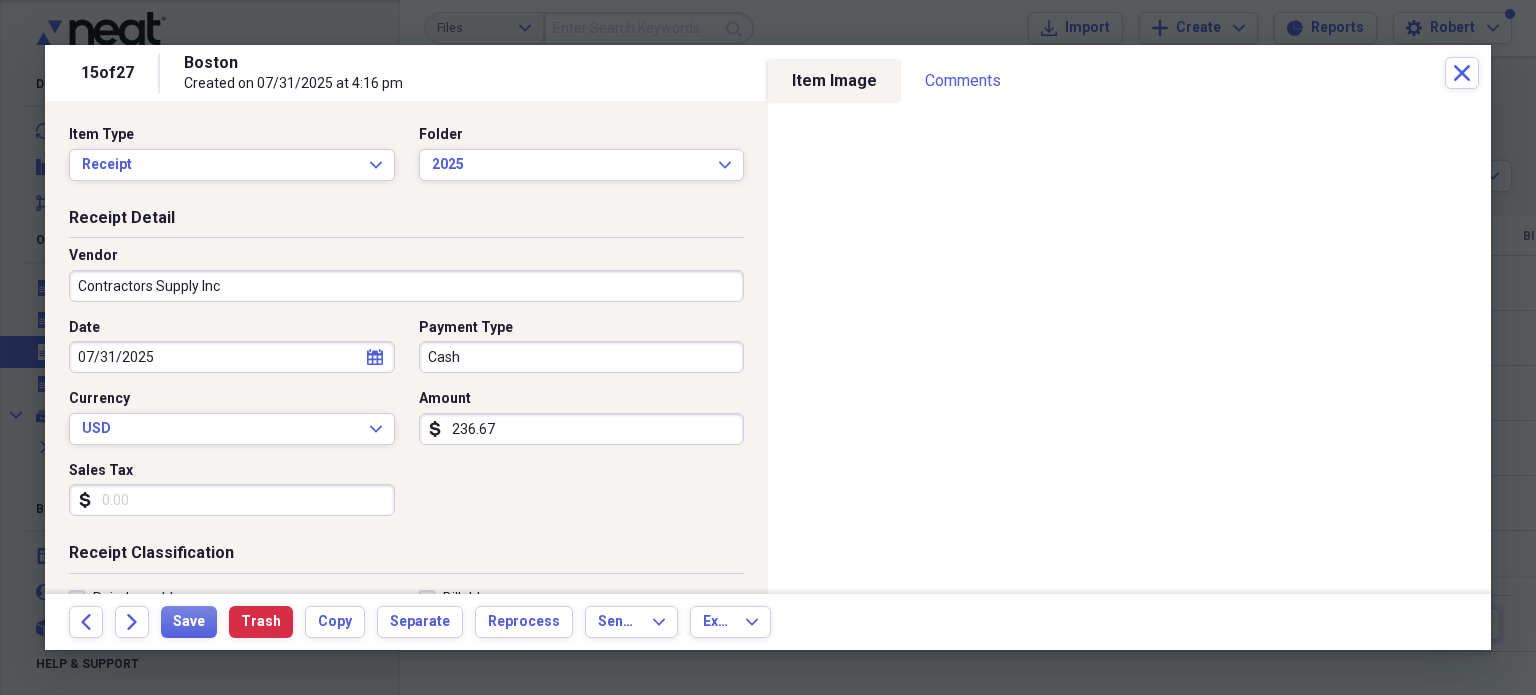 click on "Cash" at bounding box center (582, 357) 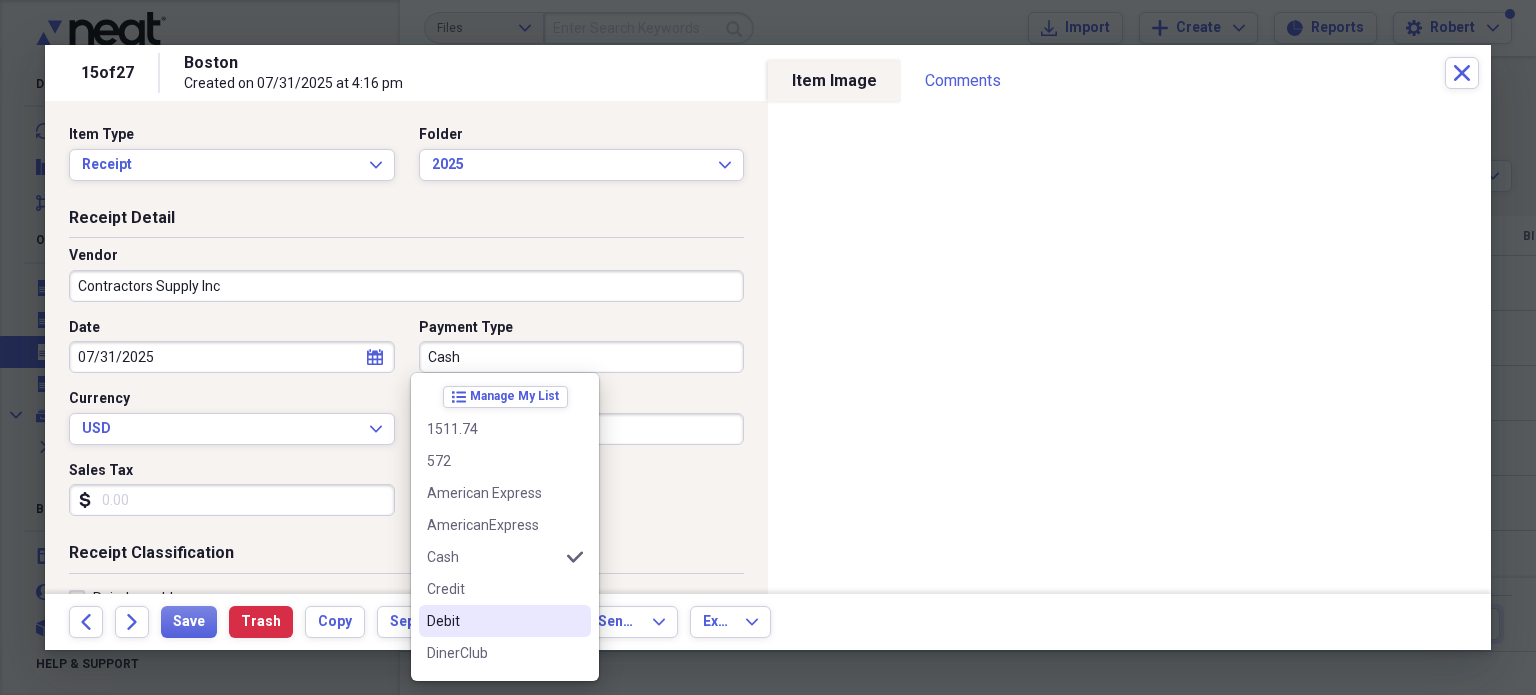 drag, startPoint x: 478, startPoint y: 579, endPoint x: 468, endPoint y: 558, distance: 23.259407 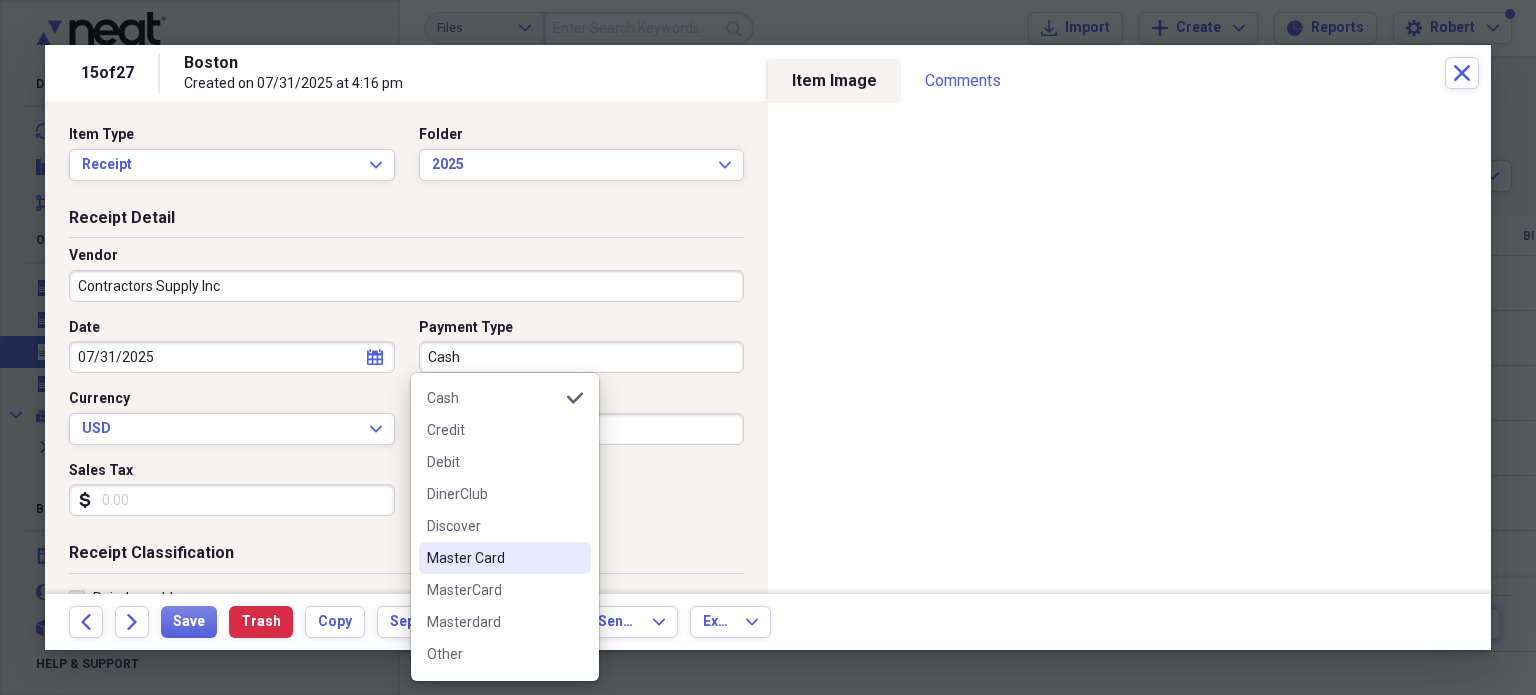 scroll, scrollTop: 149, scrollLeft: 0, axis: vertical 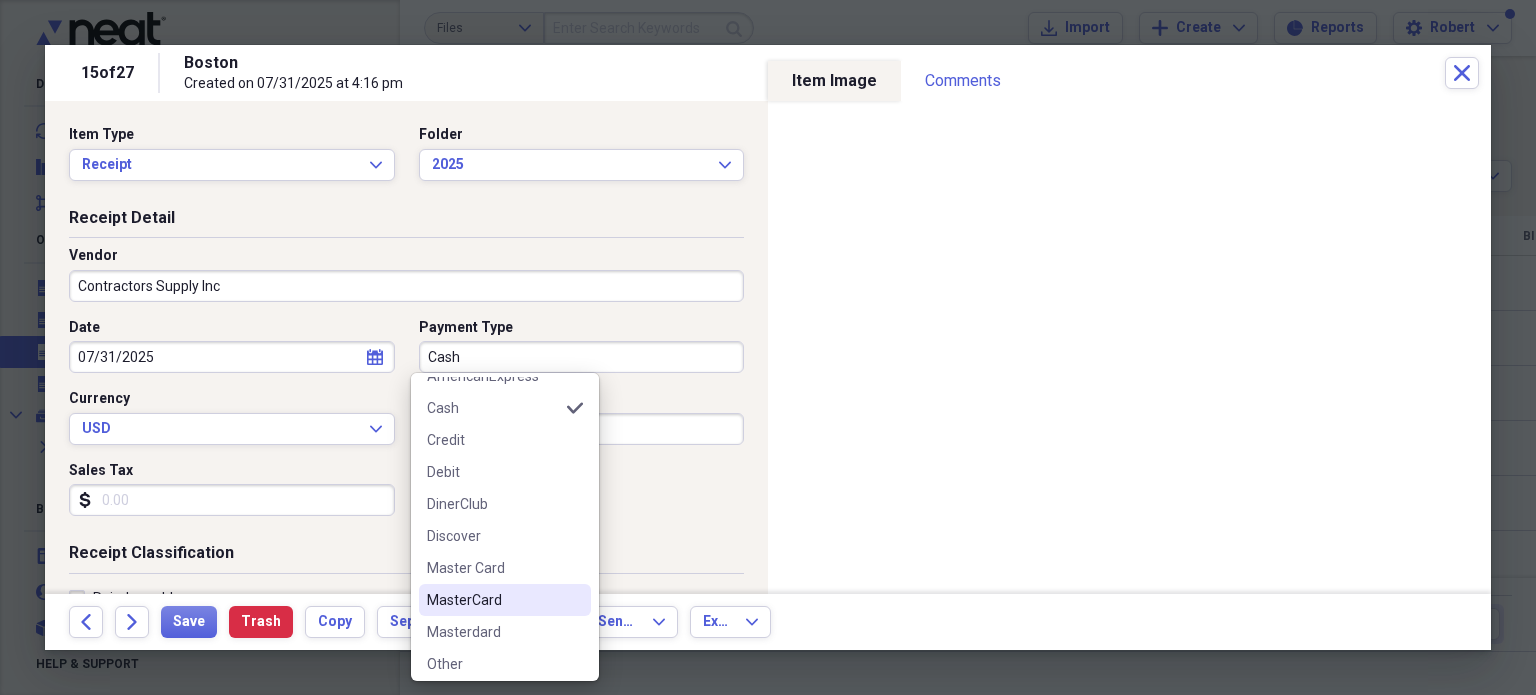click on "MasterCard" at bounding box center (493, 600) 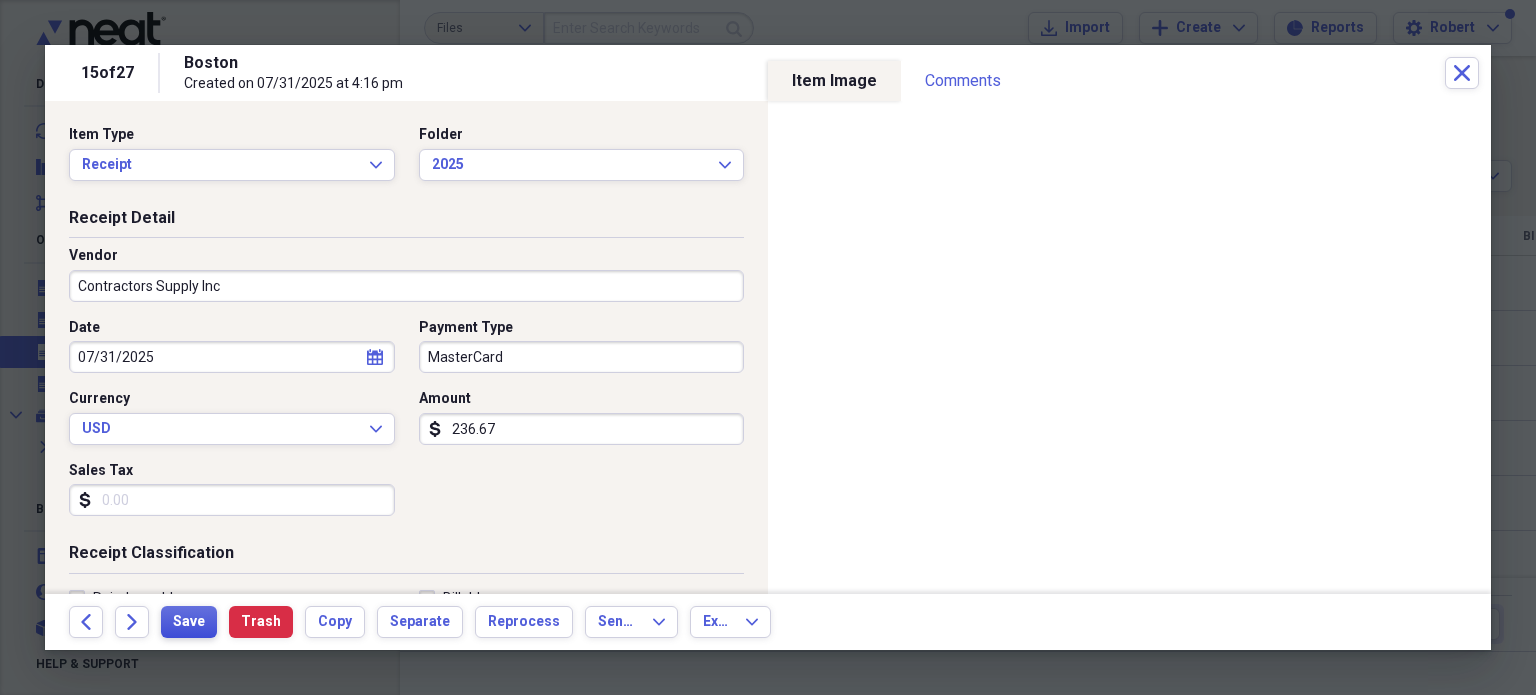 click on "Save" at bounding box center [189, 622] 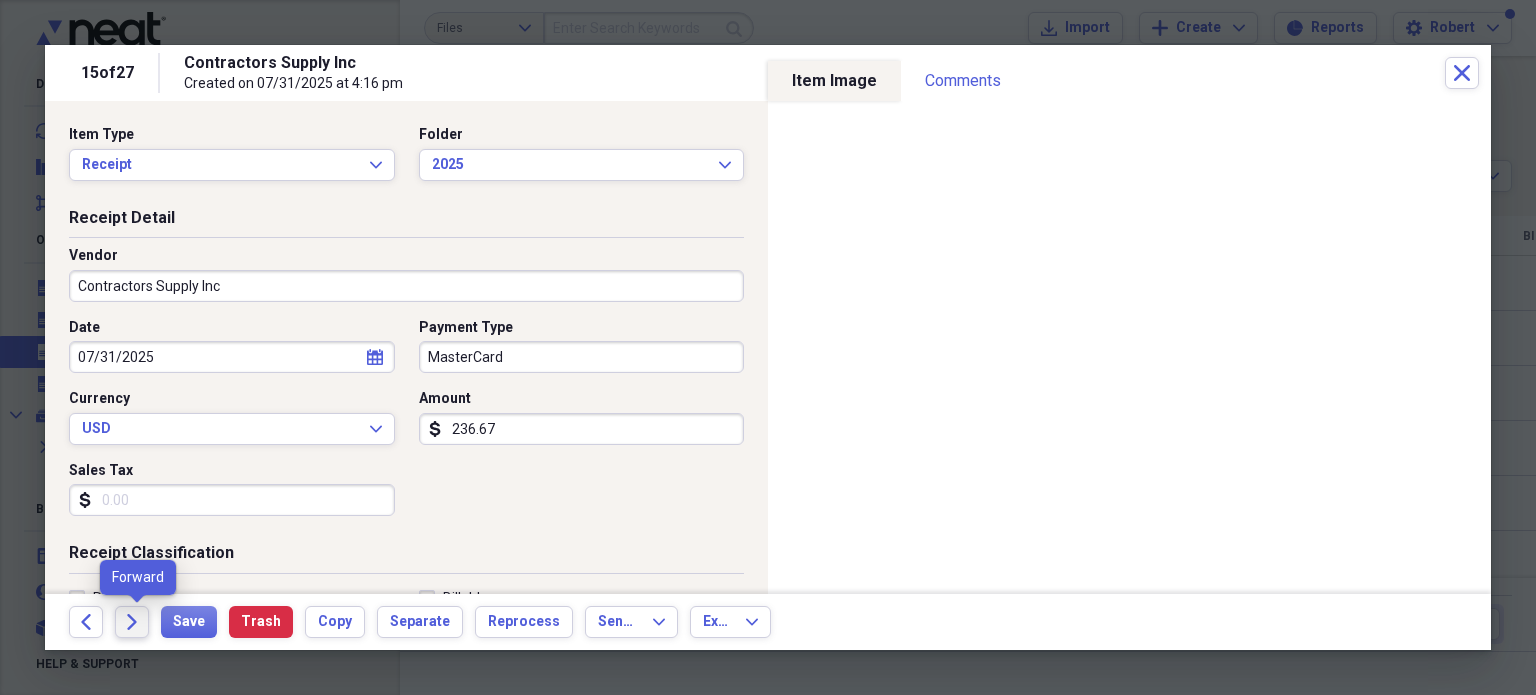 click 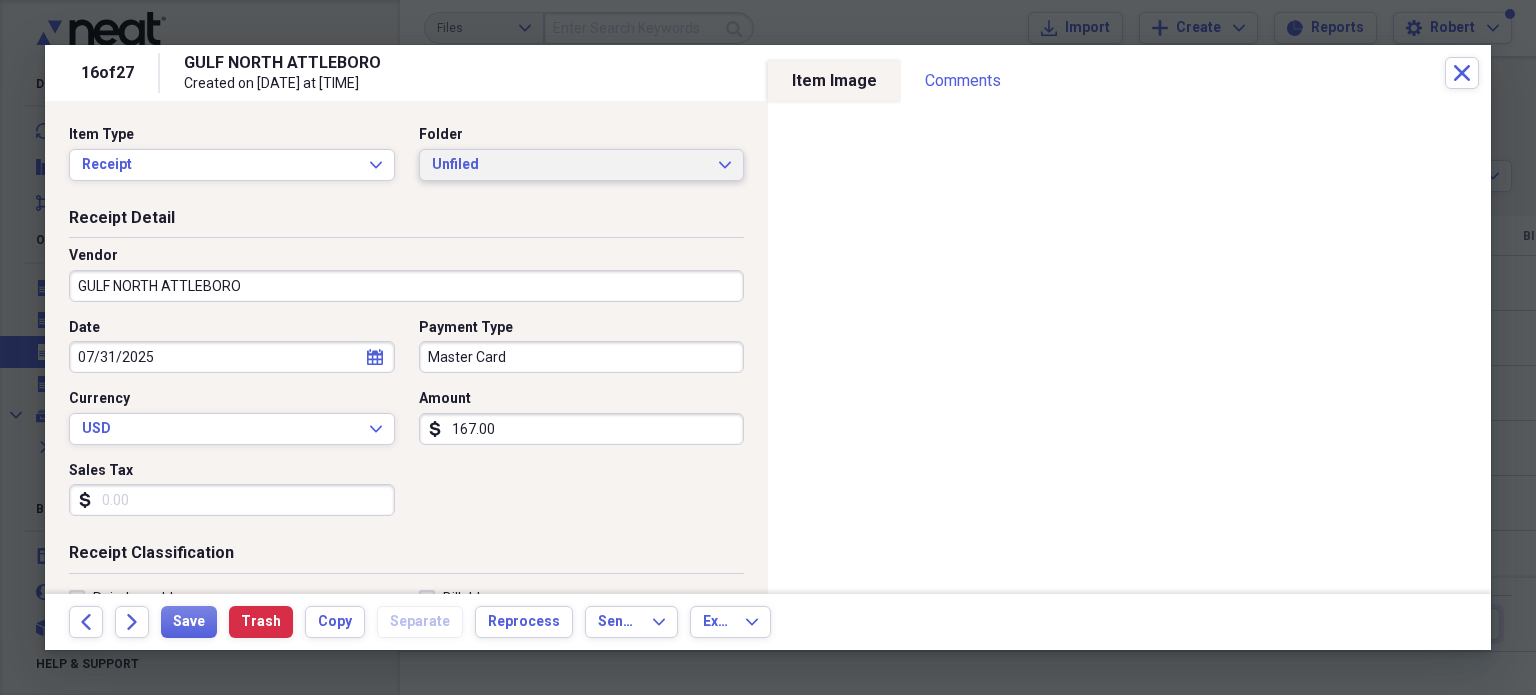 click on "Expand" 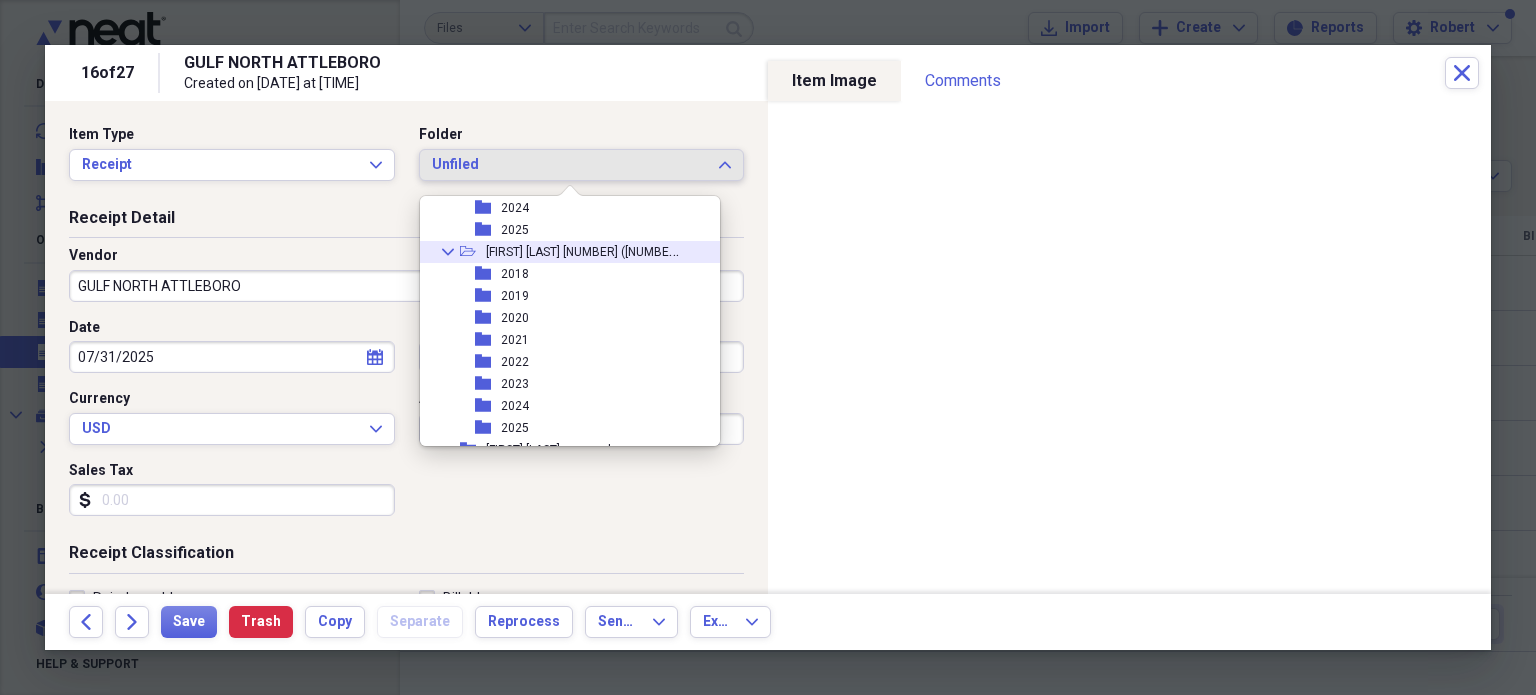 scroll, scrollTop: 400, scrollLeft: 0, axis: vertical 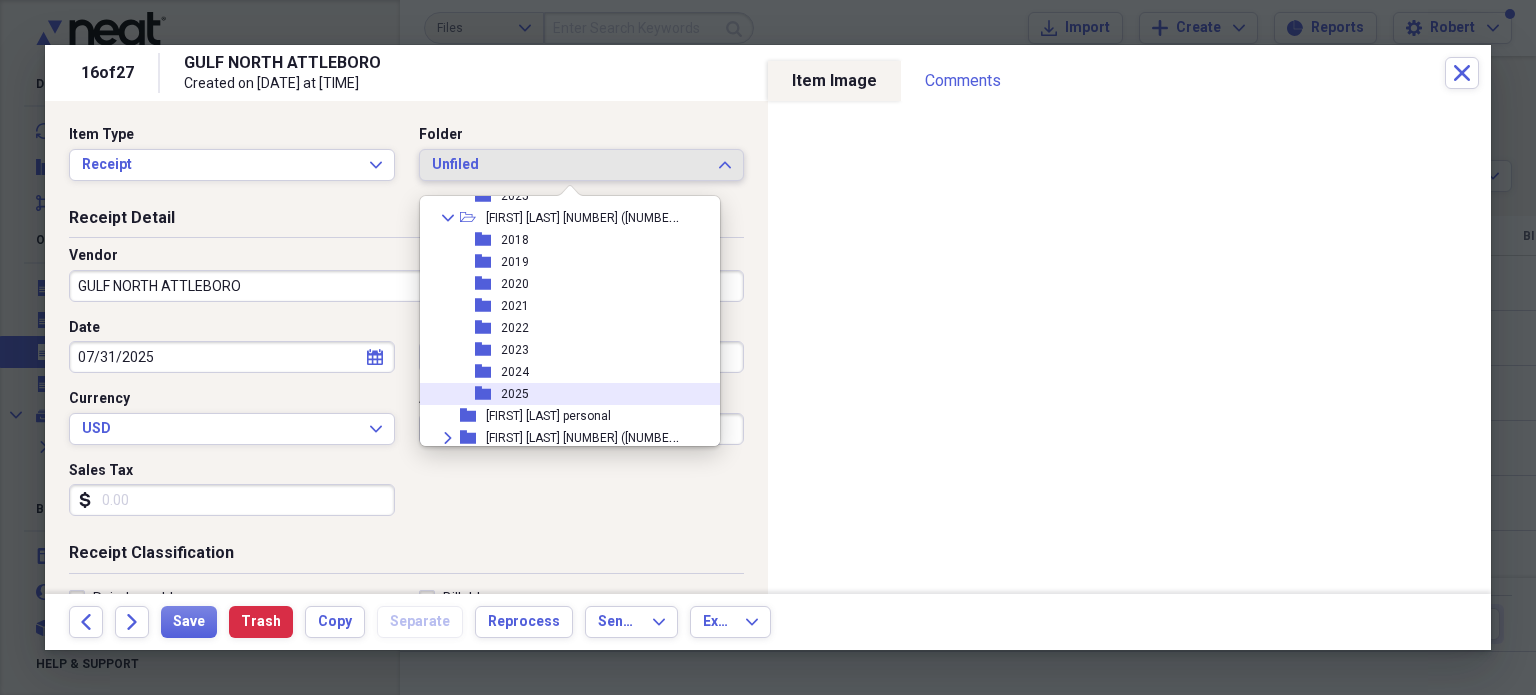 click on "folder 2025" at bounding box center [562, 394] 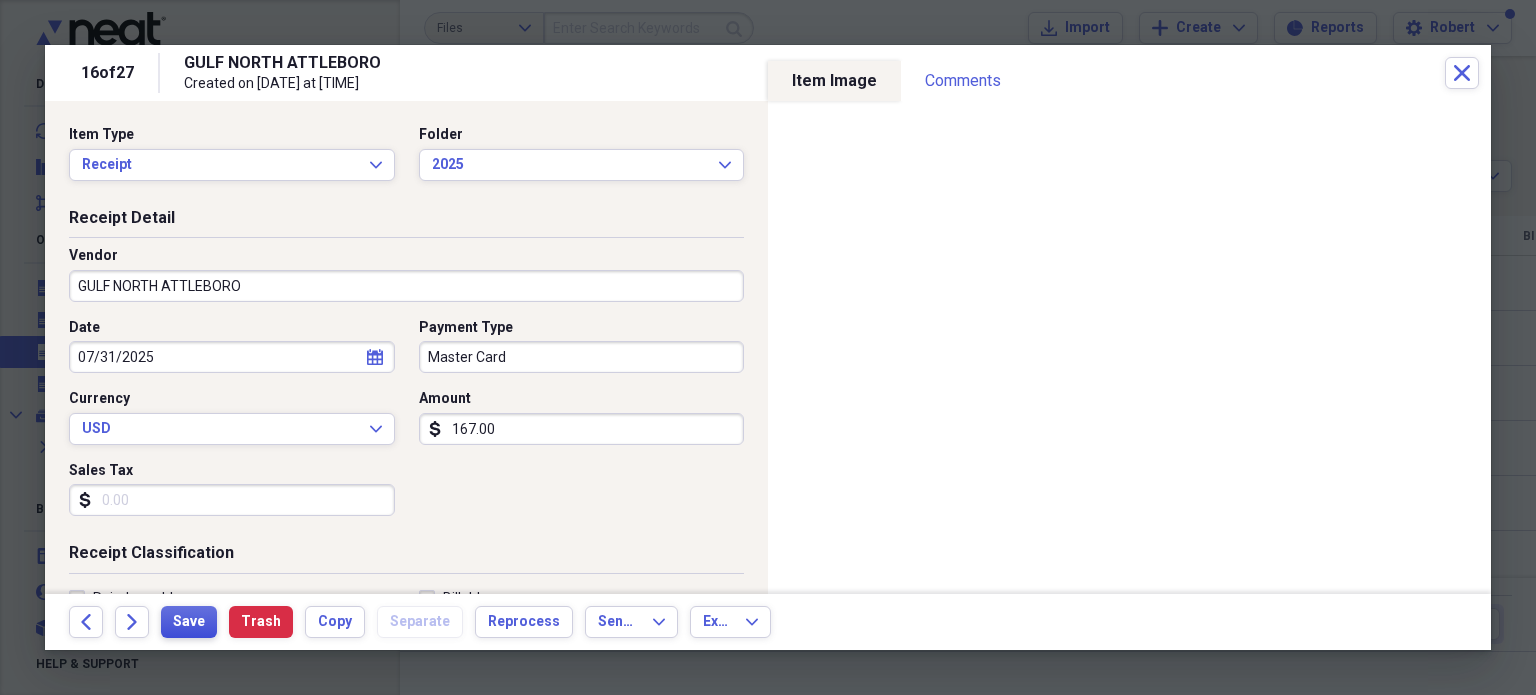 click on "Save" at bounding box center (189, 622) 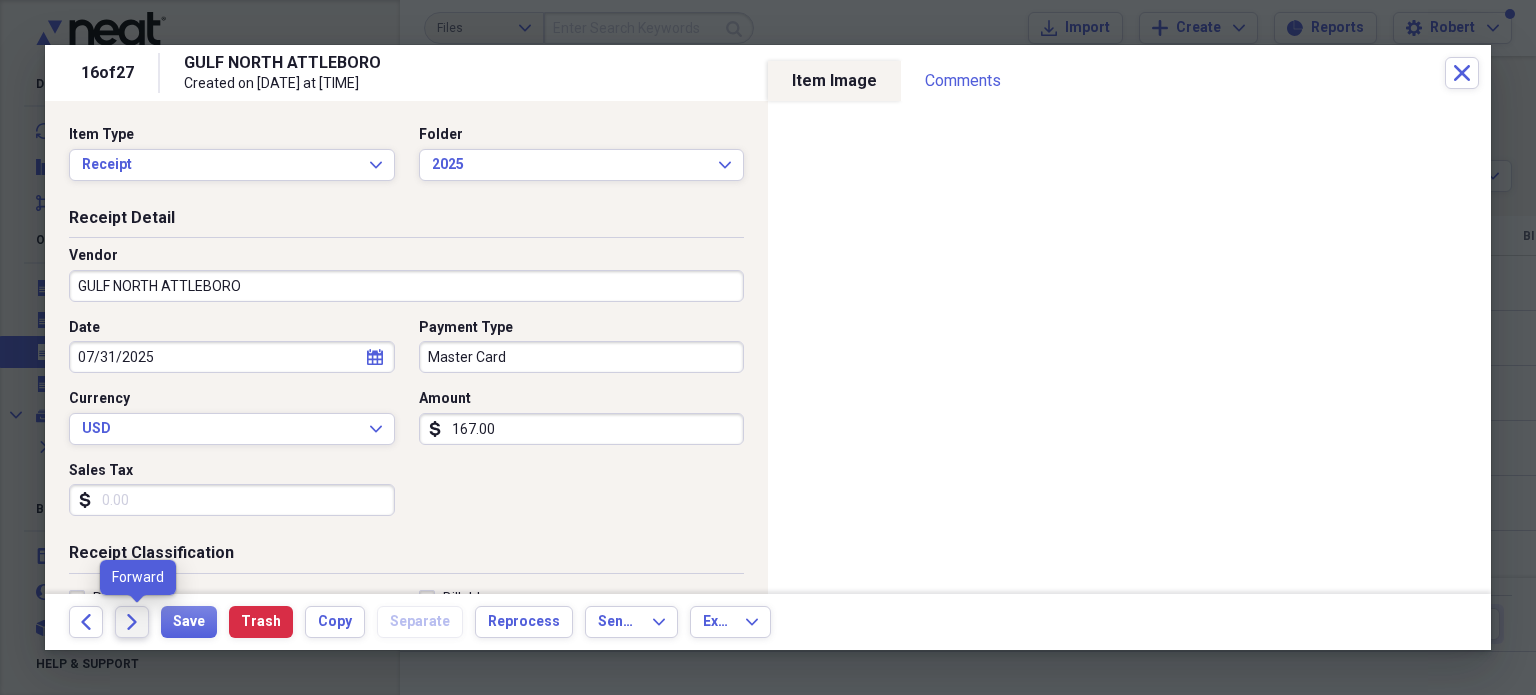click on "Forward" 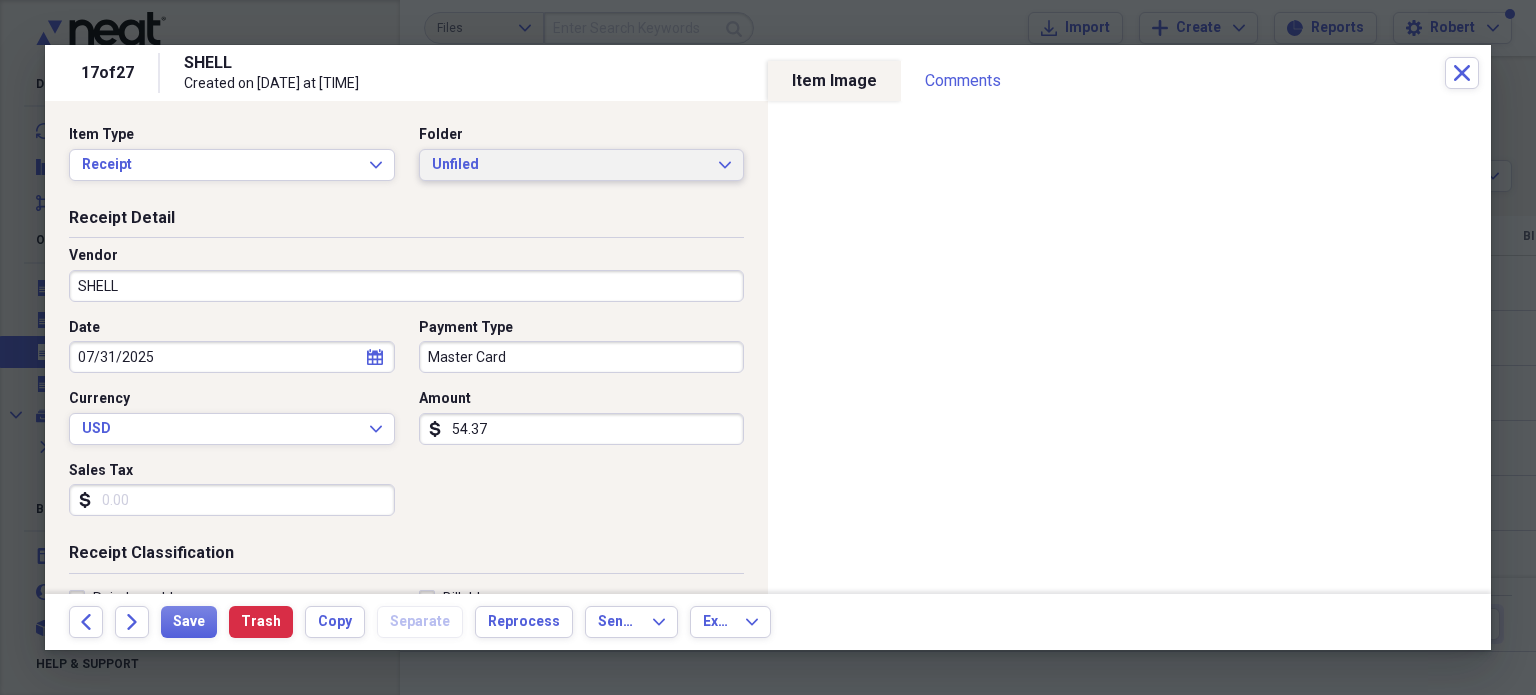 click on "Expand" 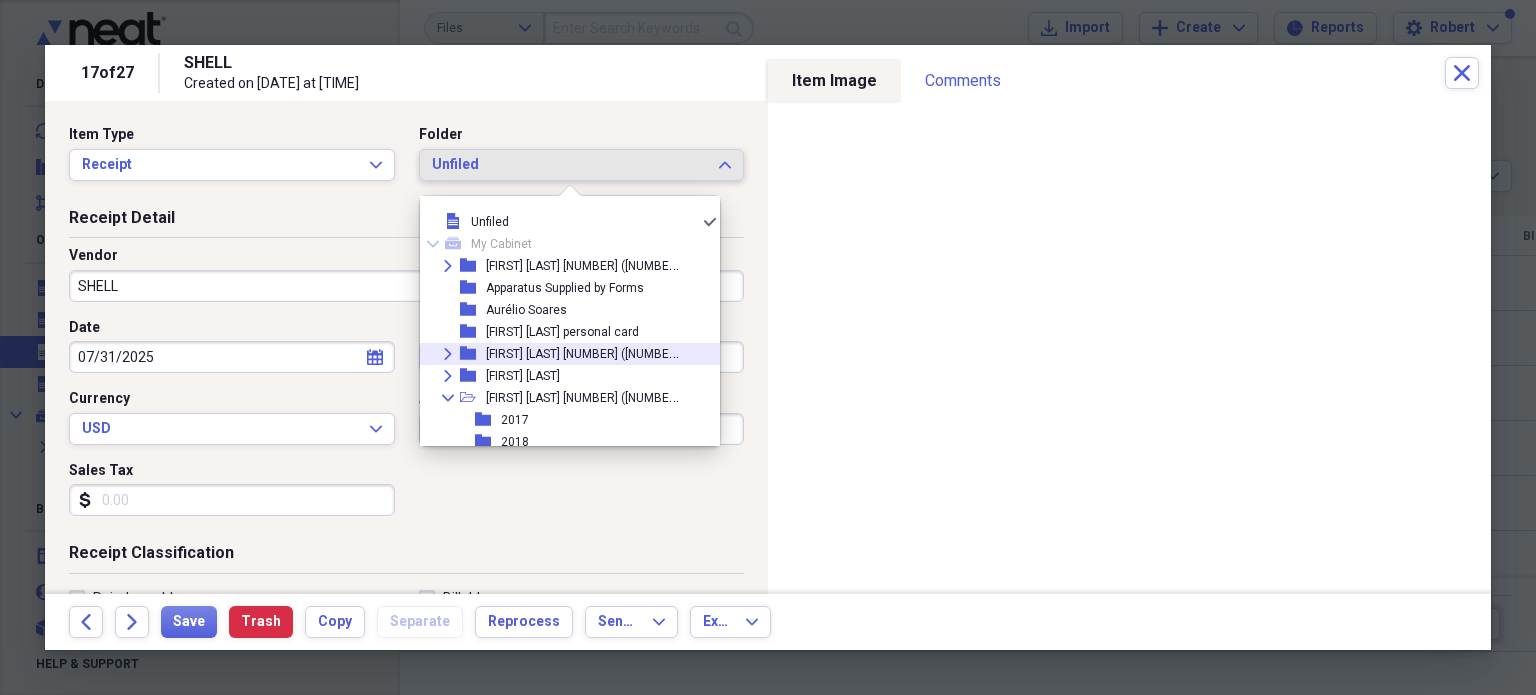 click on "Expand" 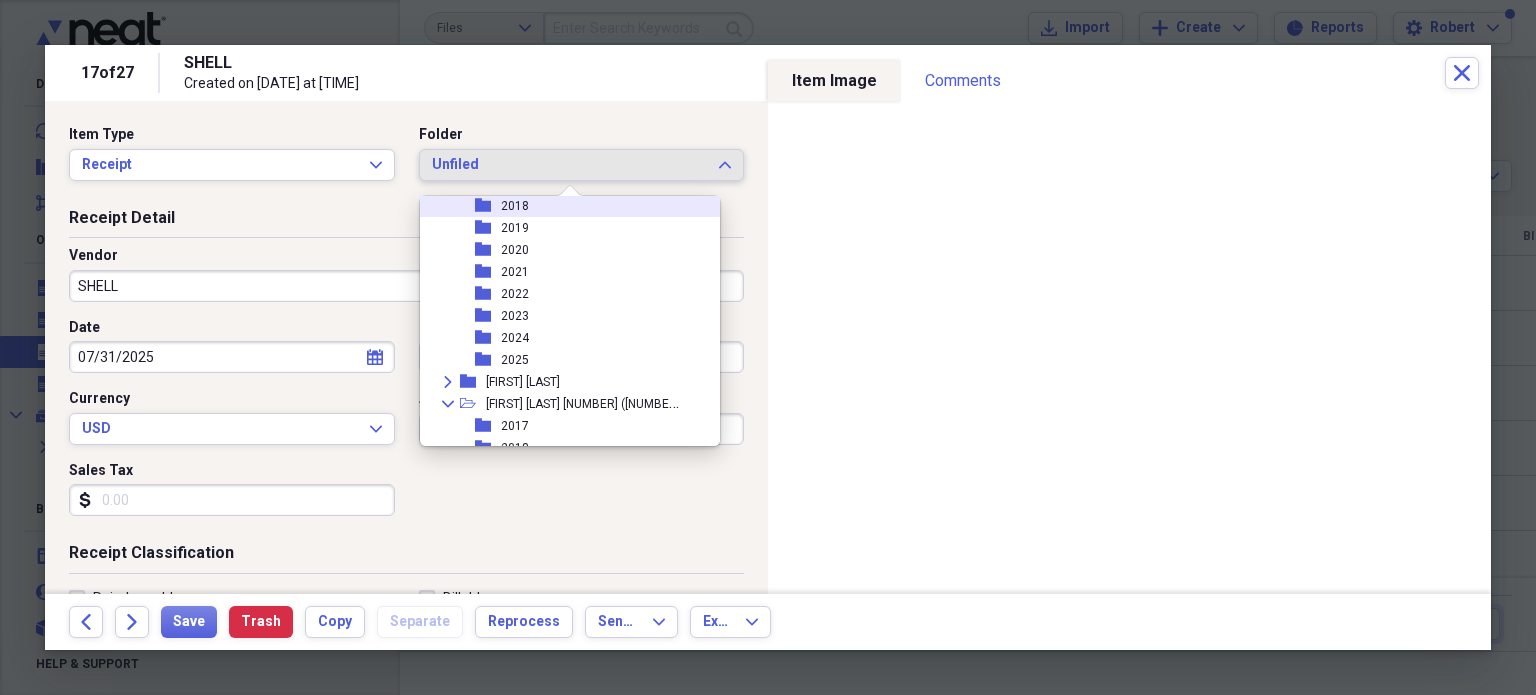 scroll, scrollTop: 200, scrollLeft: 0, axis: vertical 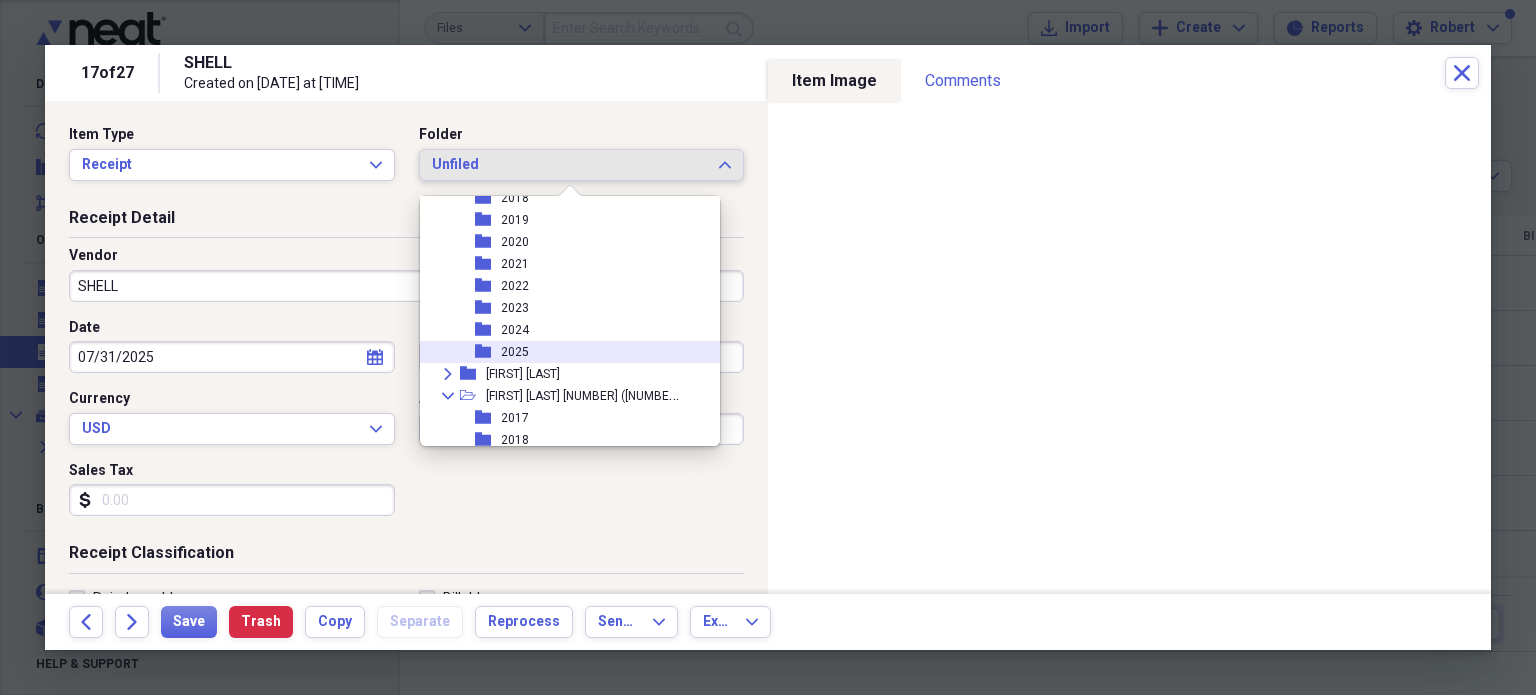 click on "2025" at bounding box center [515, 352] 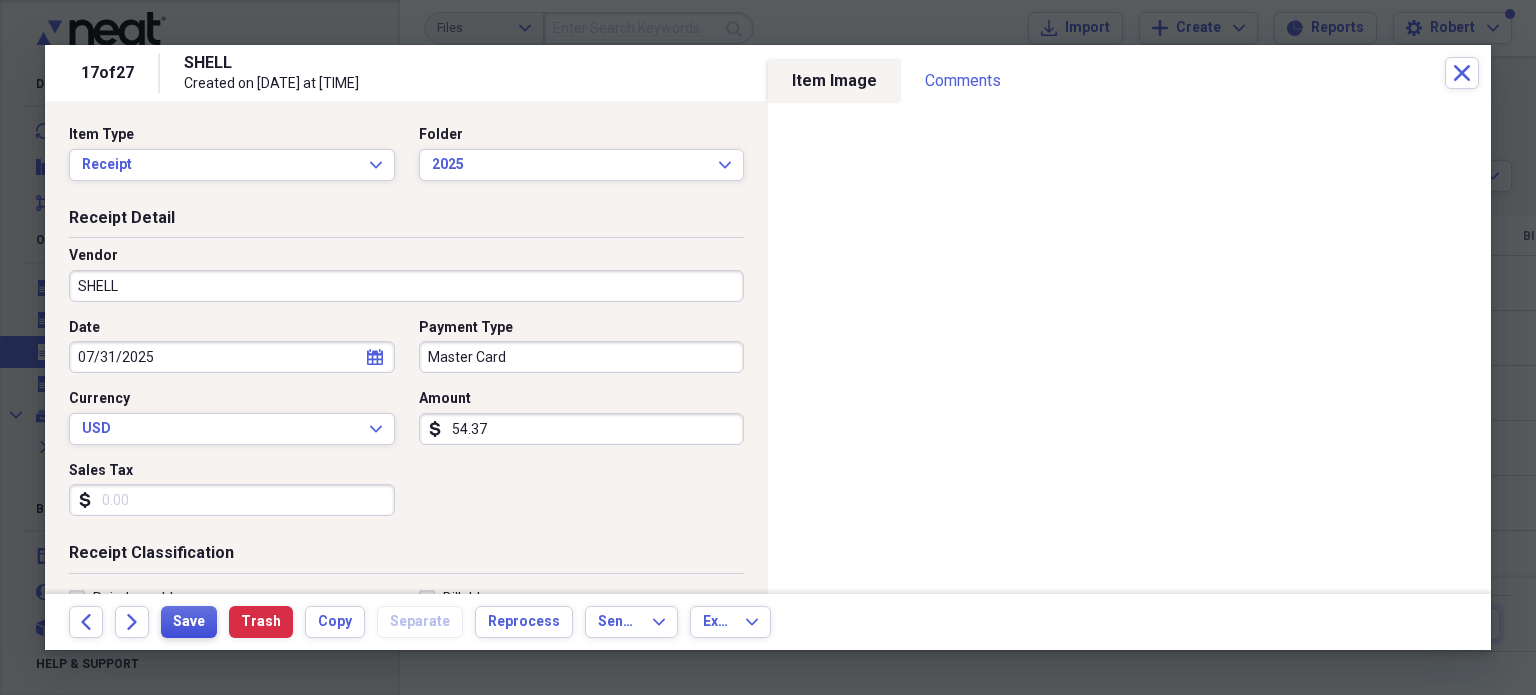 click on "Save" at bounding box center [189, 622] 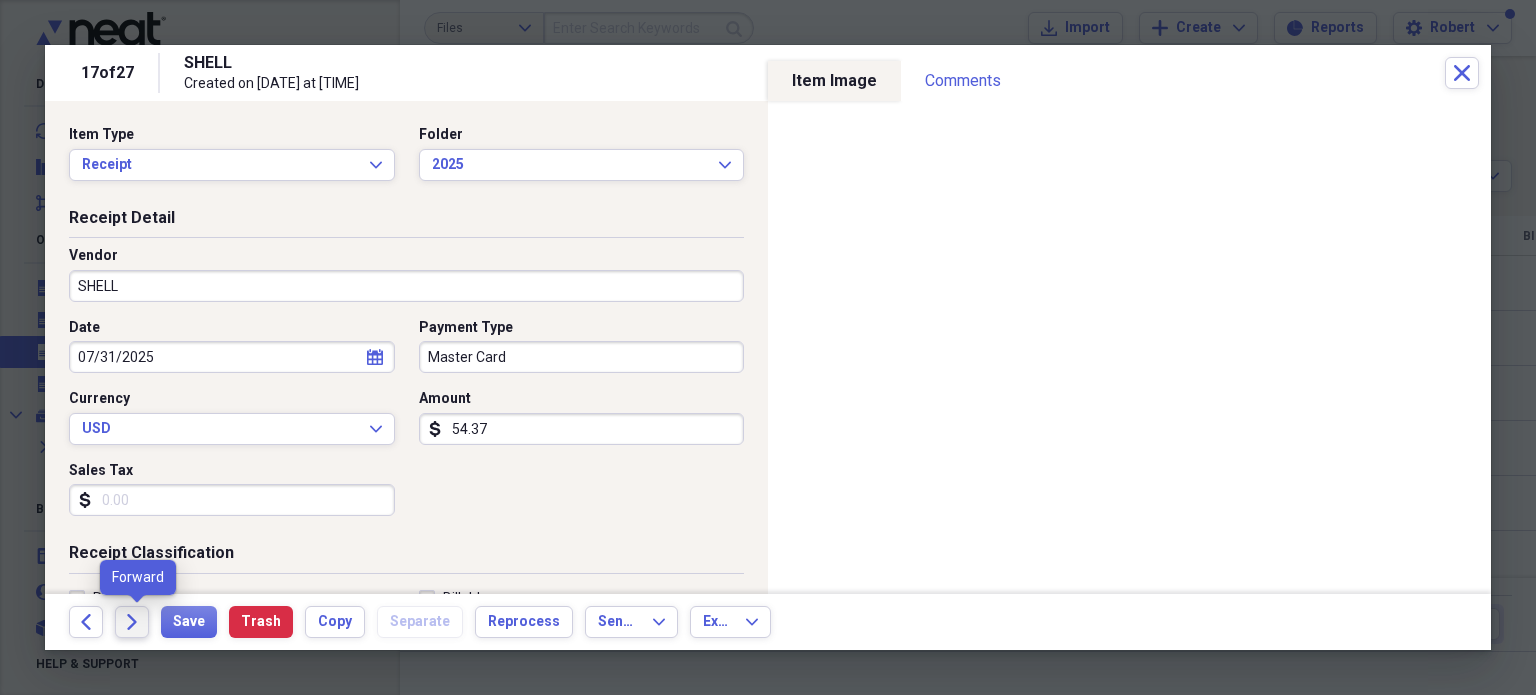 click on "Forward" 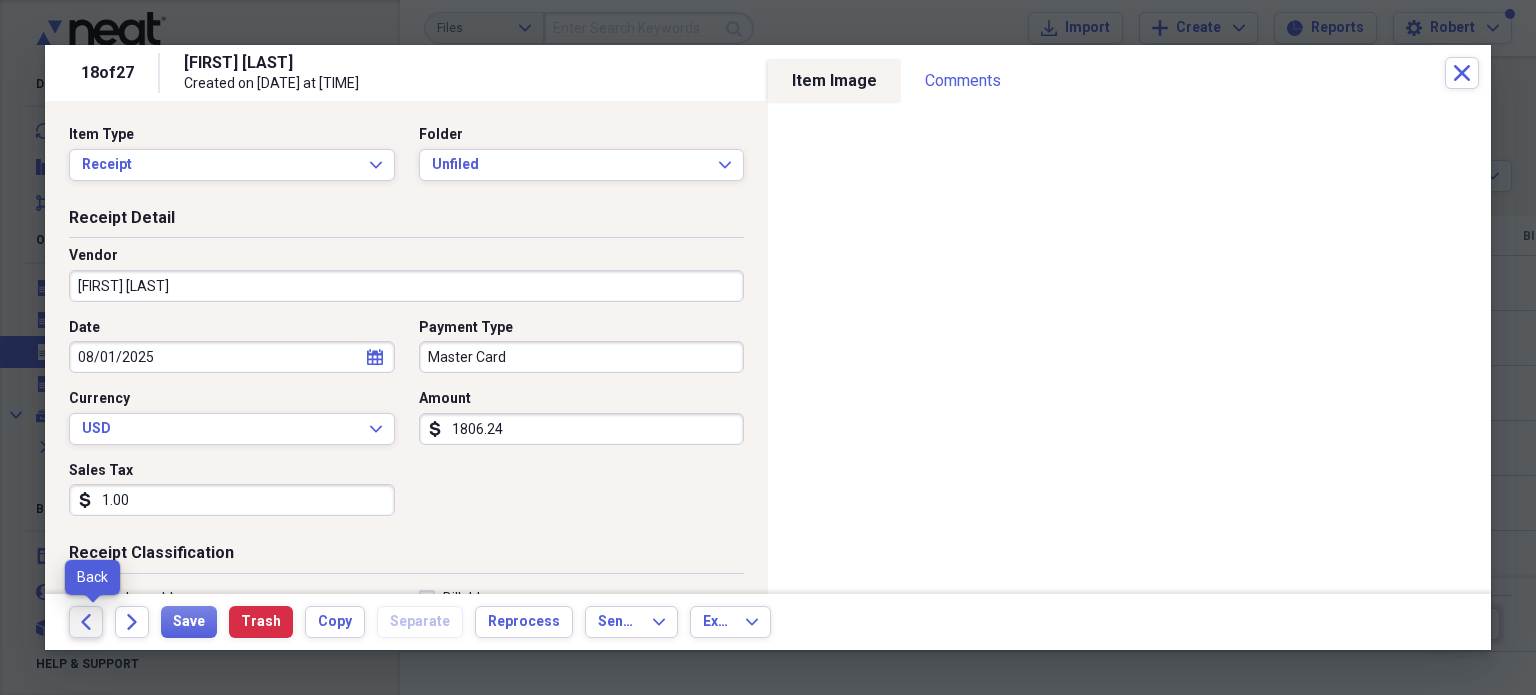 click 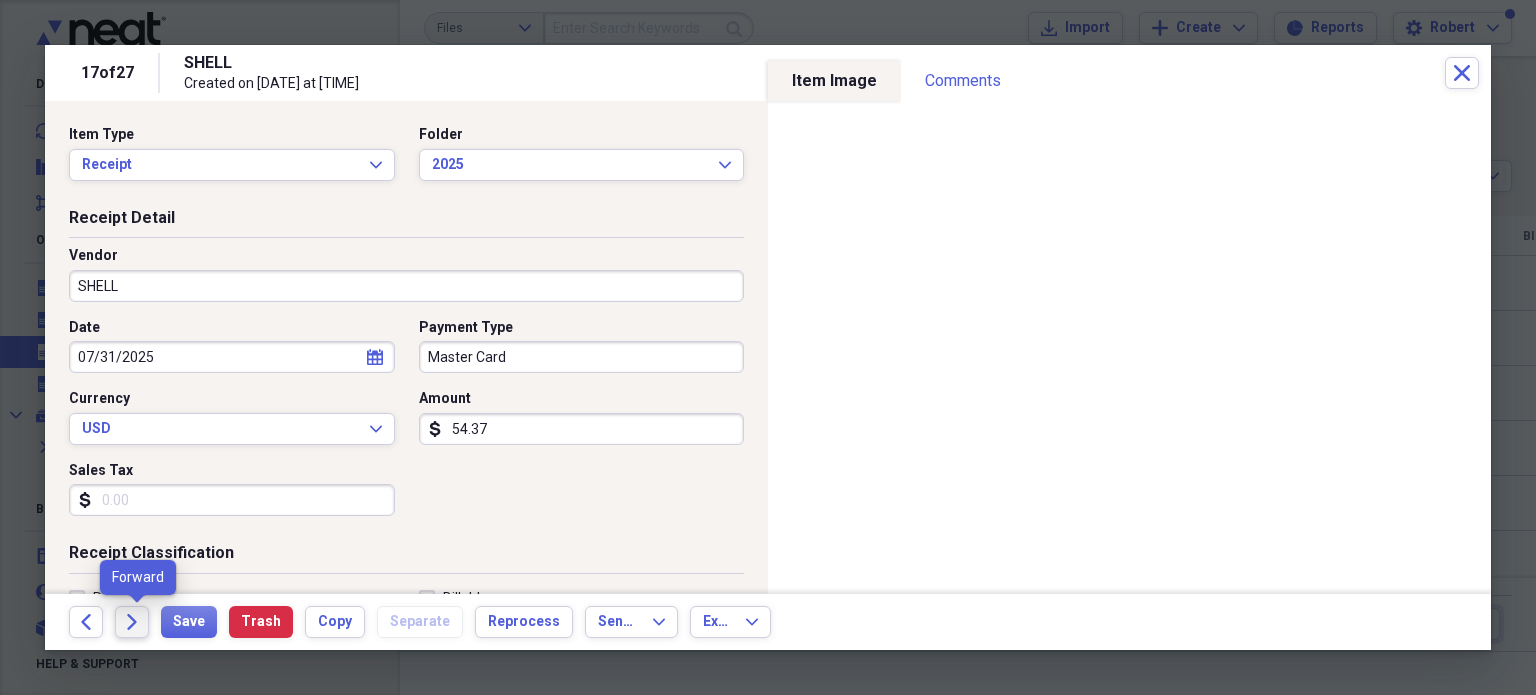 click 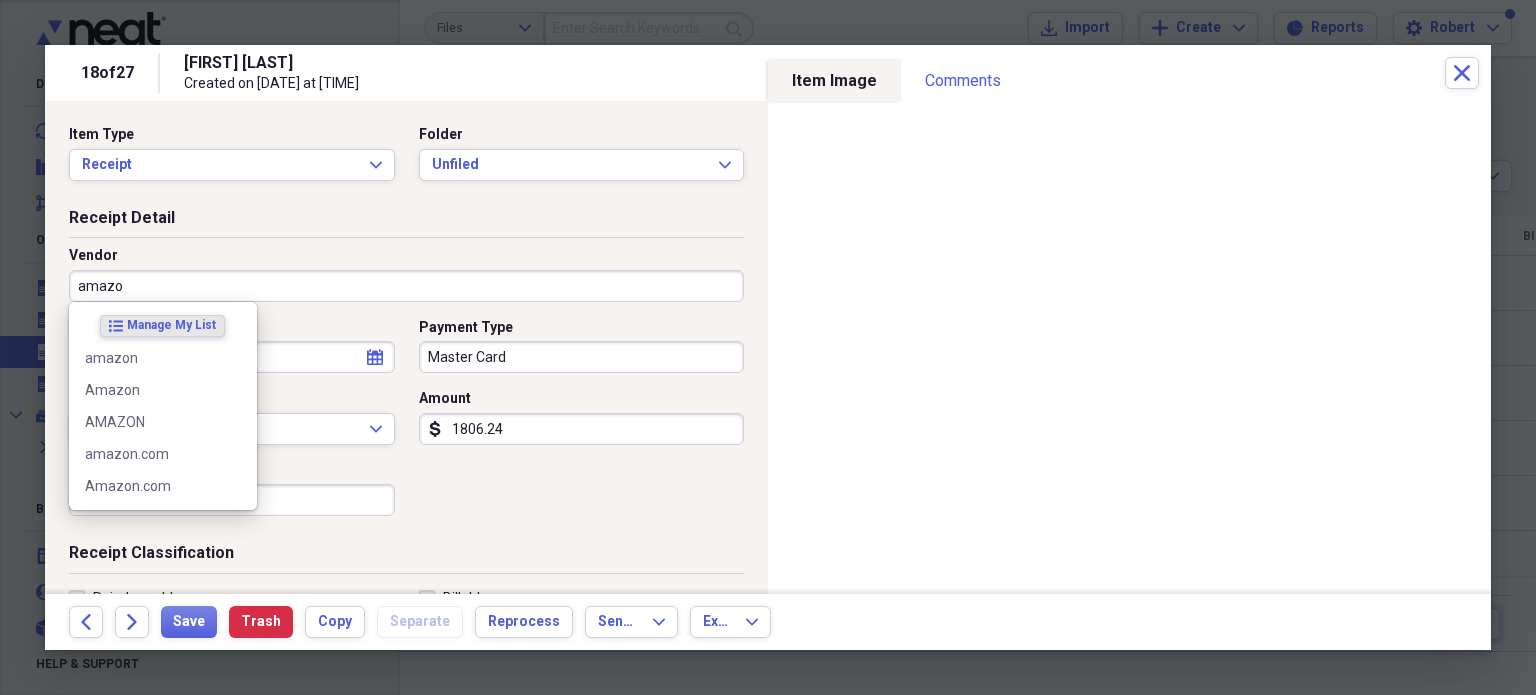 type on "amazon" 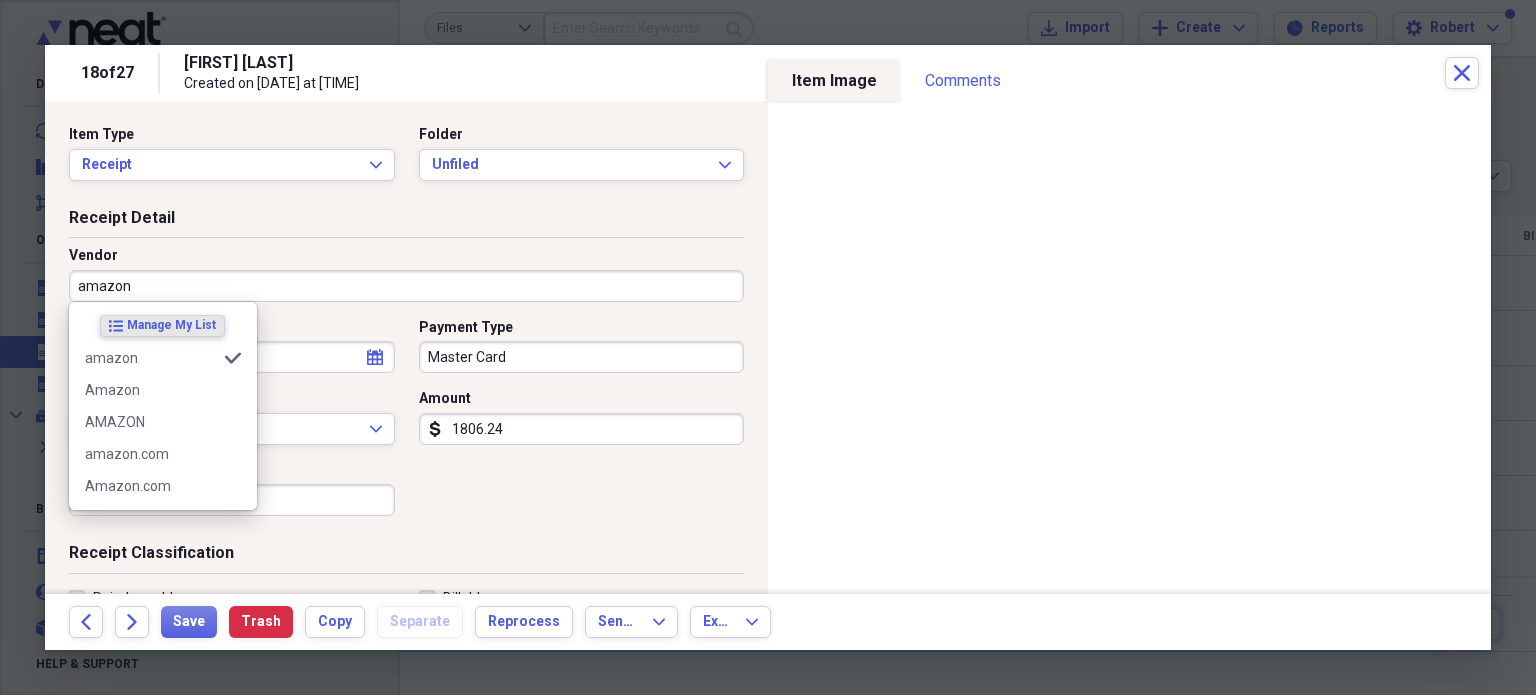 type on "General Retail" 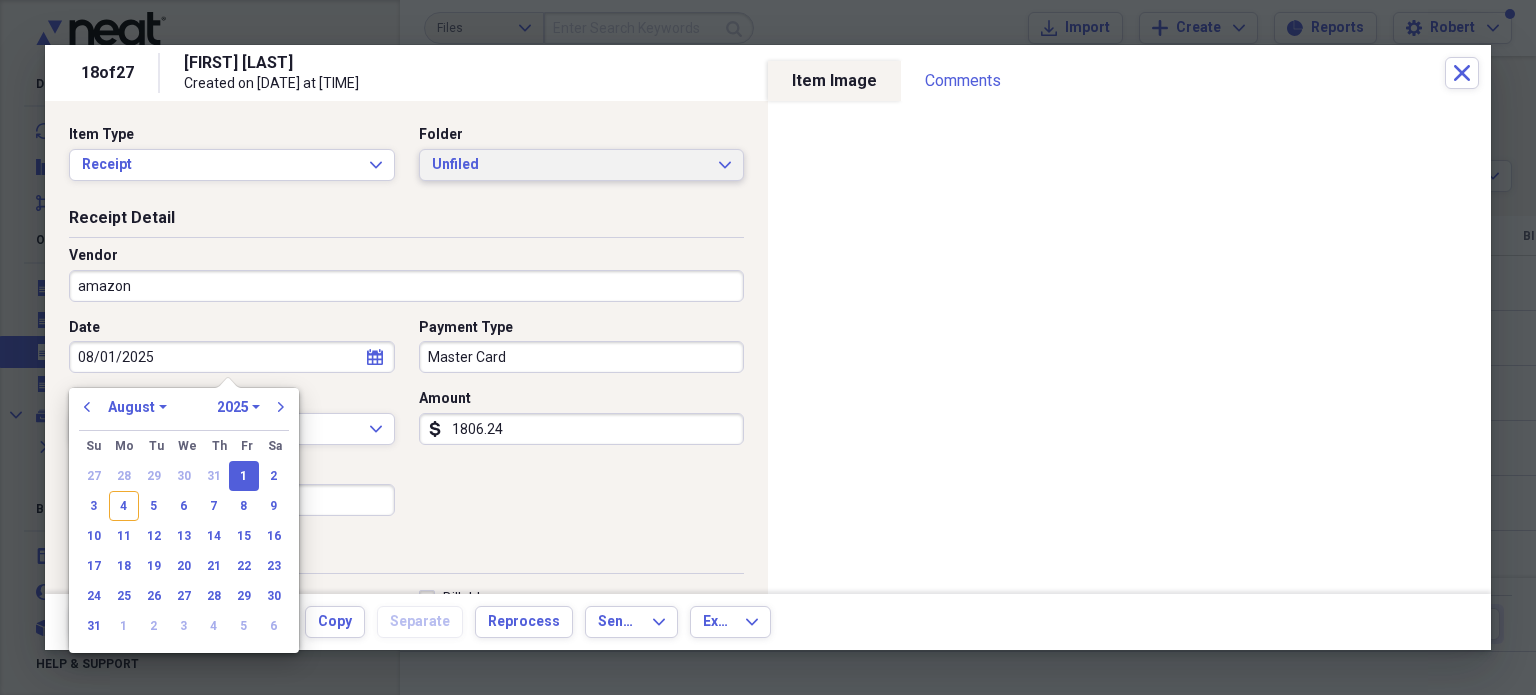 click 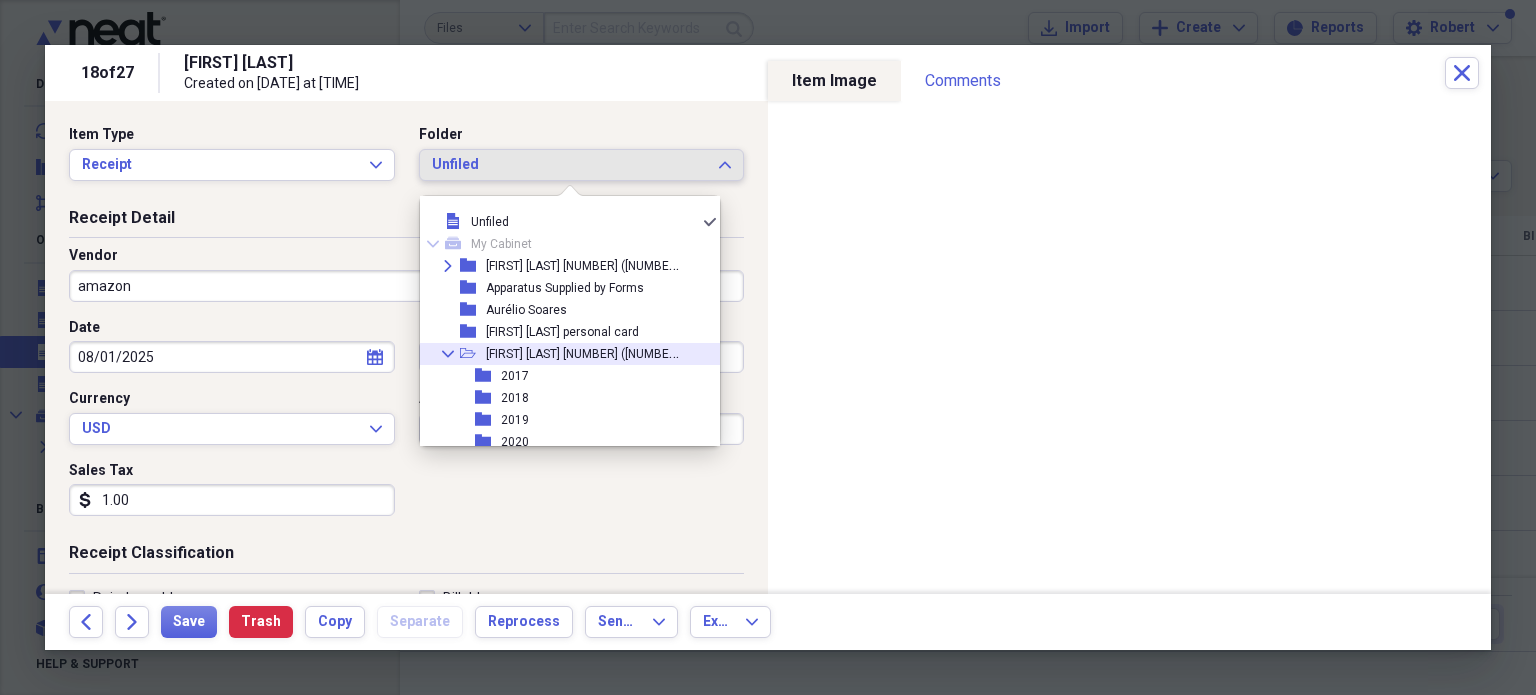 click on "Collapse" 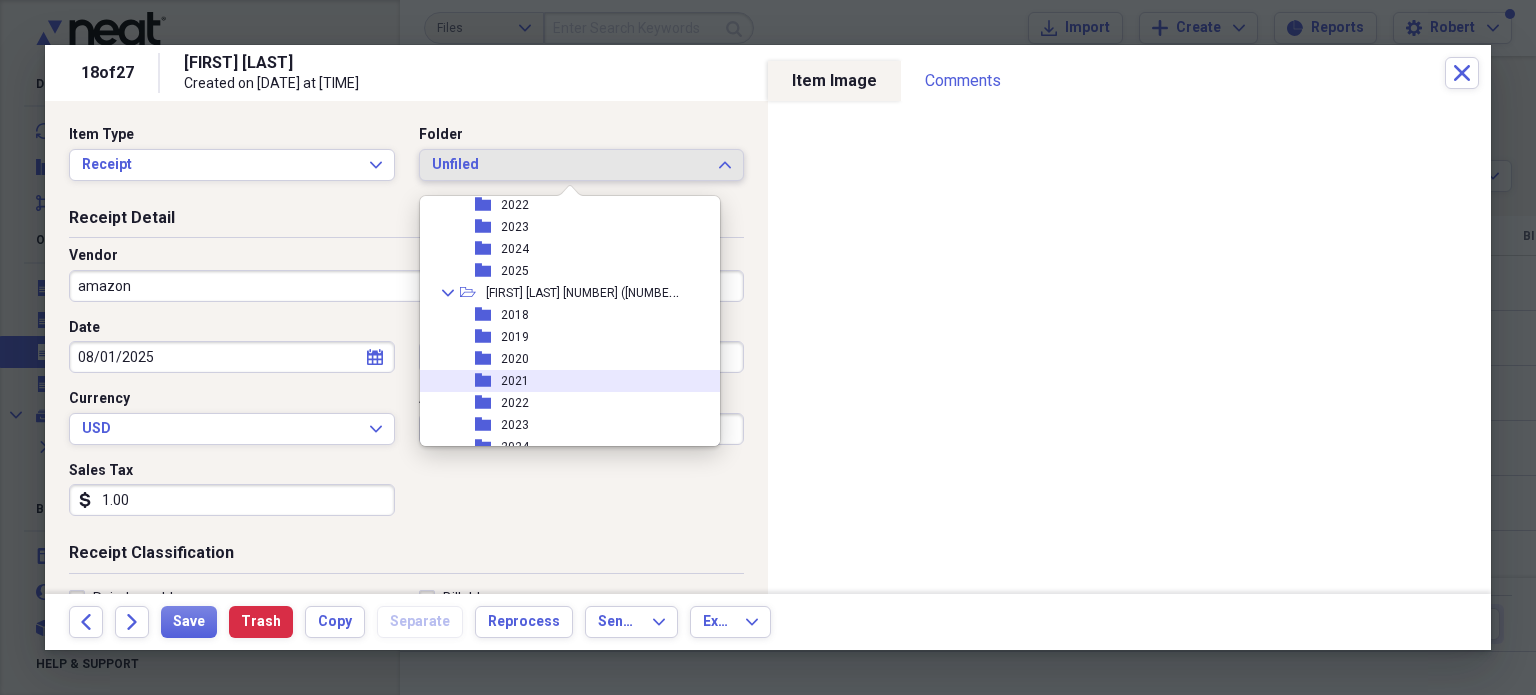 scroll, scrollTop: 400, scrollLeft: 0, axis: vertical 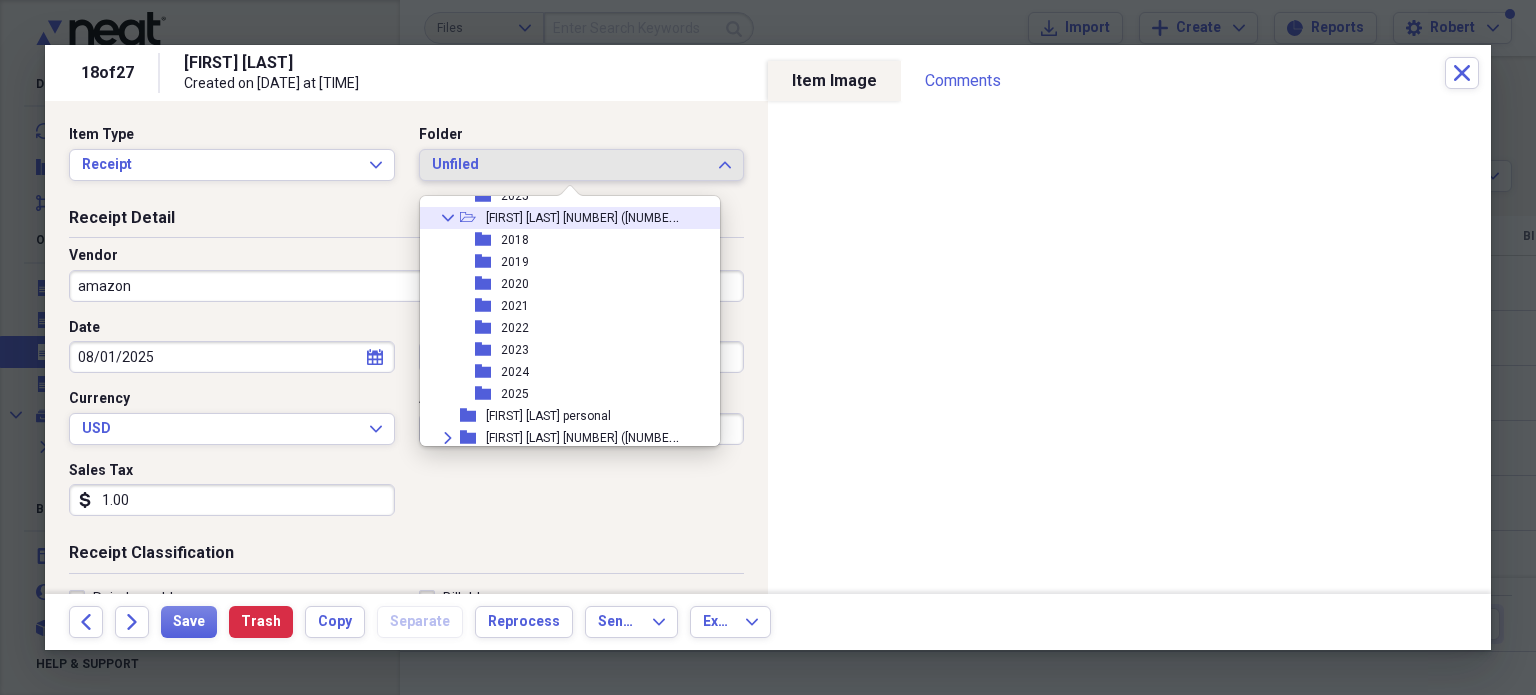 click on "Collapse" 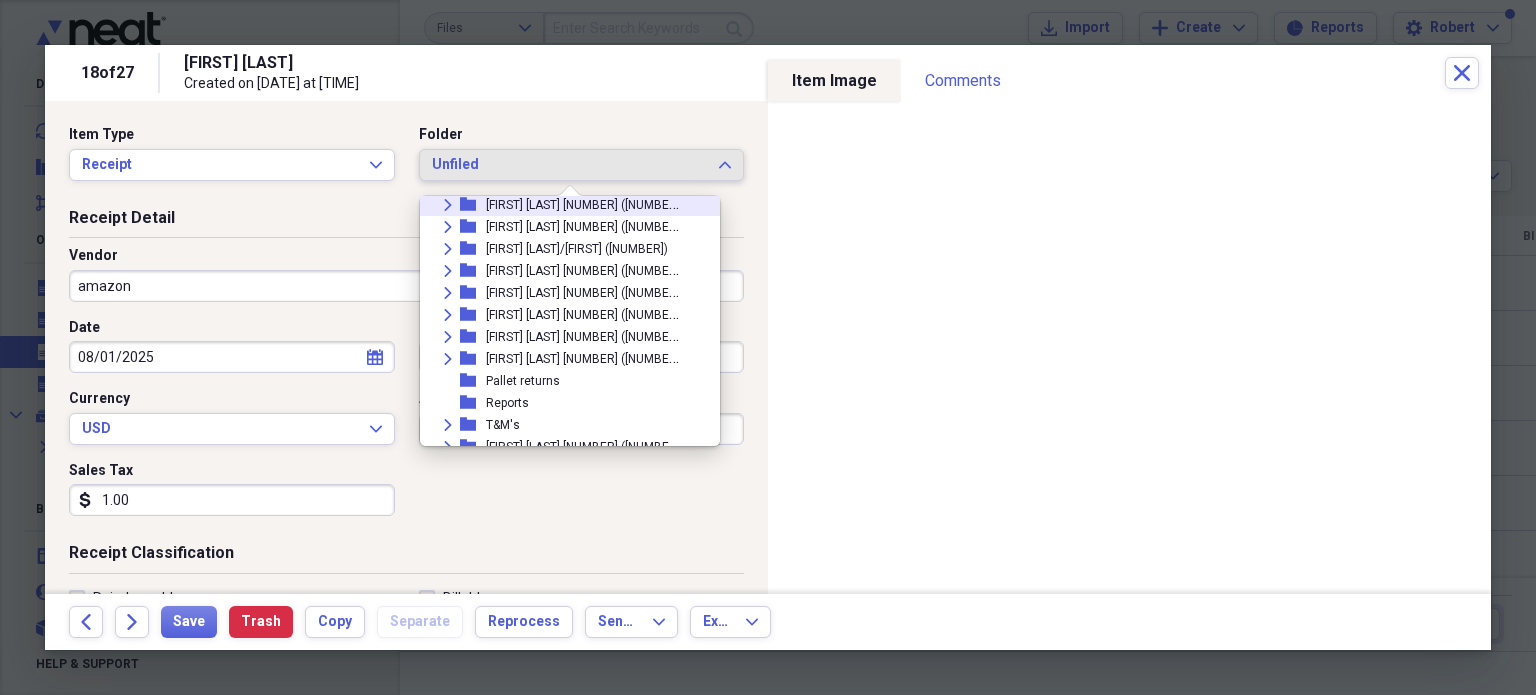 scroll, scrollTop: 800, scrollLeft: 0, axis: vertical 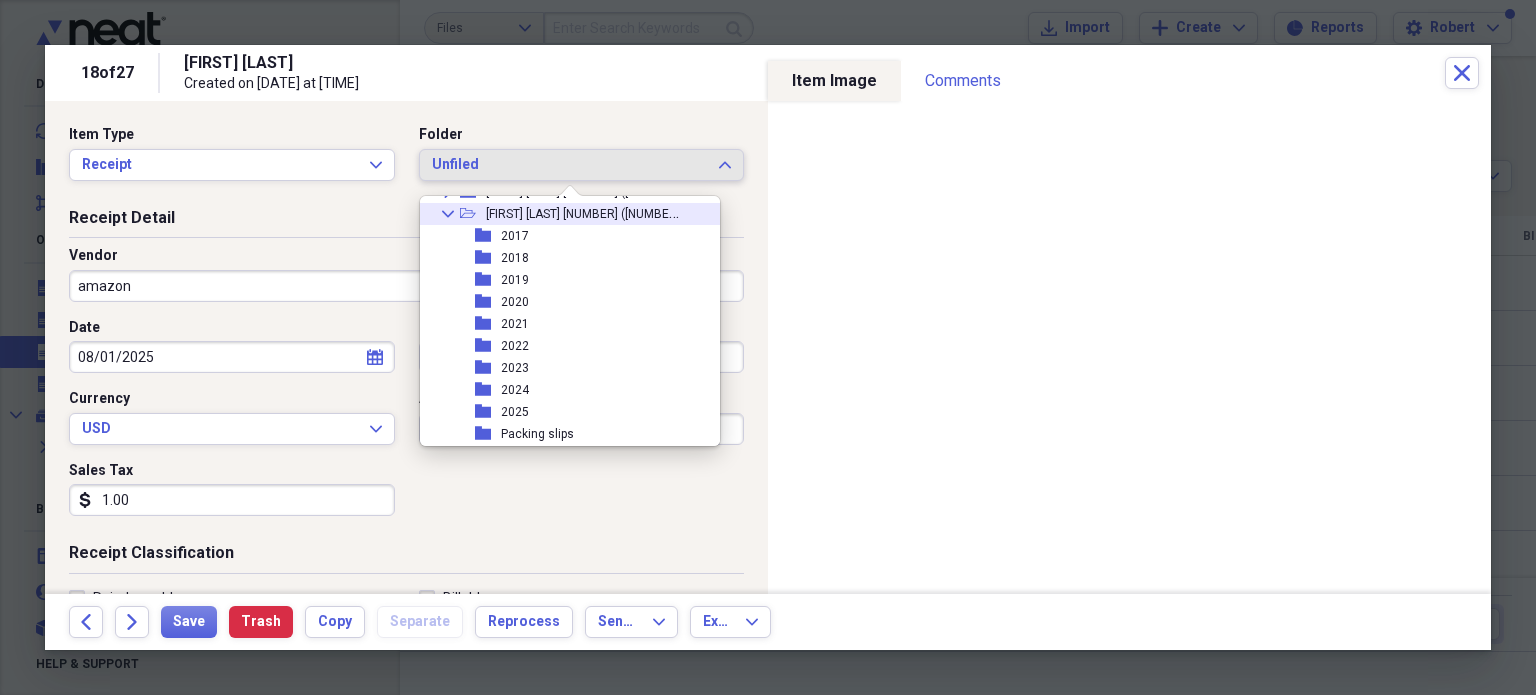 click on "Collapse" 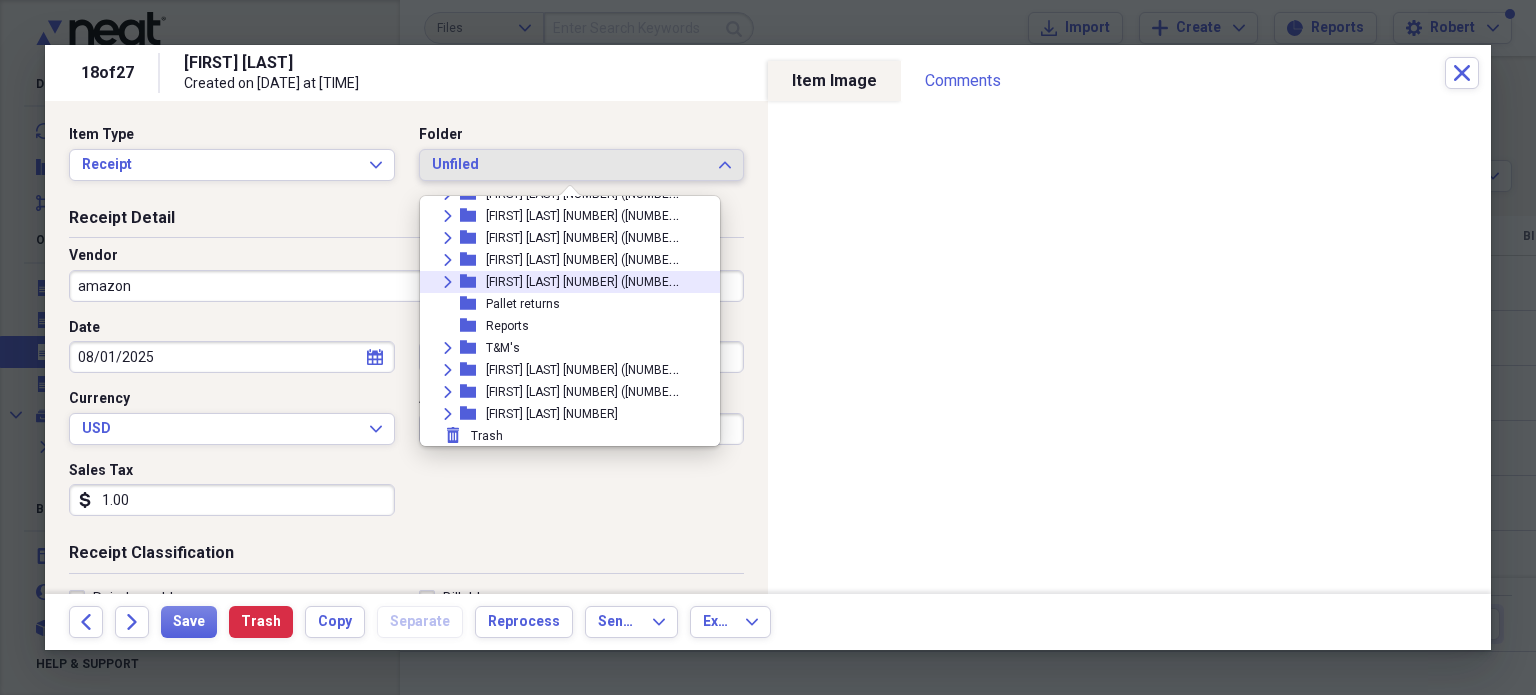 click on "Expand" 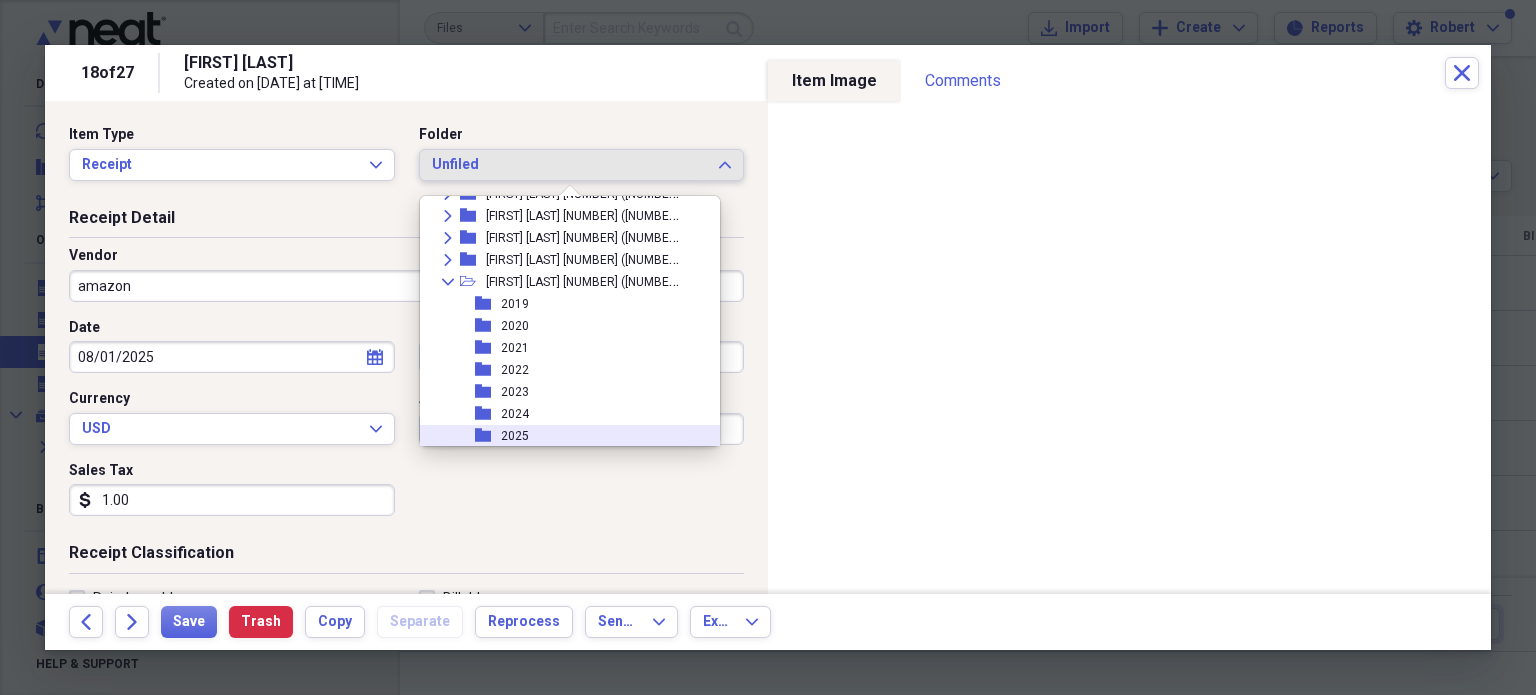click on "2025" at bounding box center (515, 436) 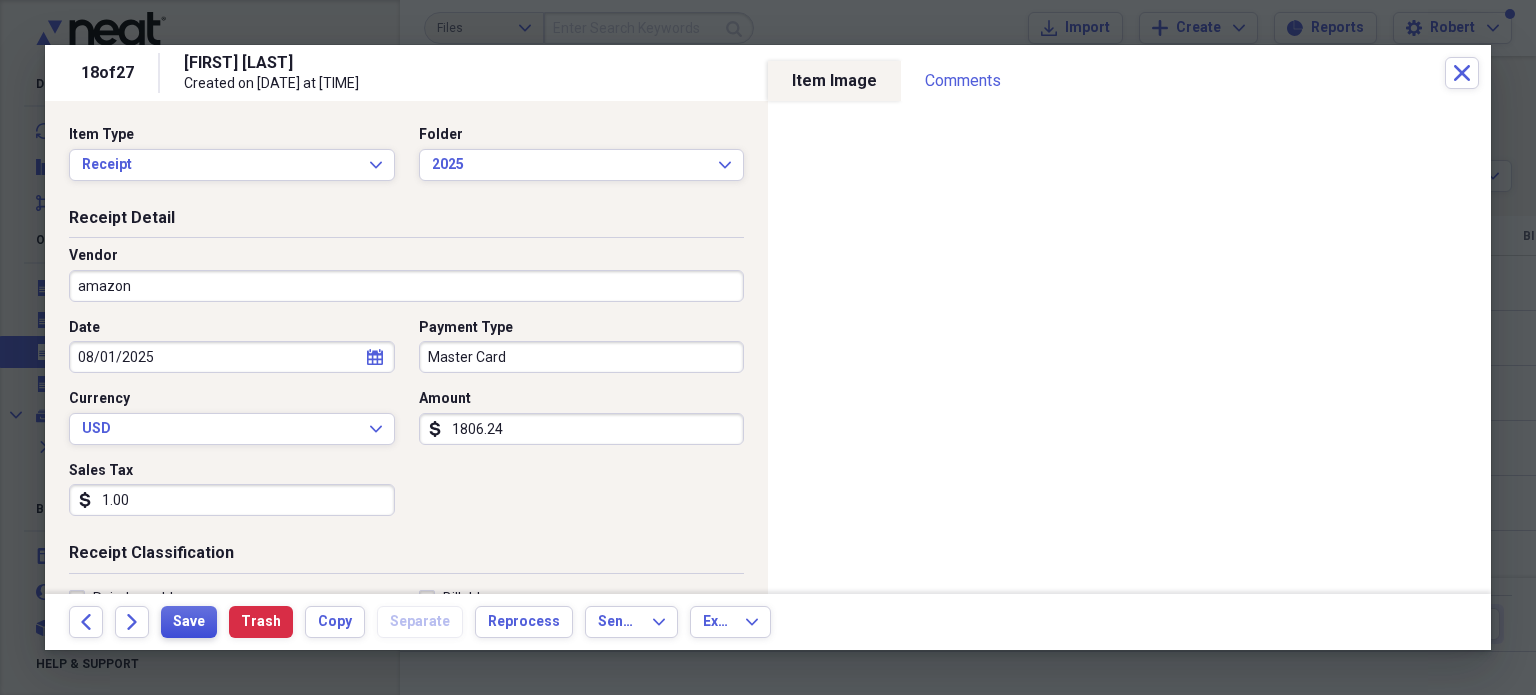 click on "Save" at bounding box center [189, 622] 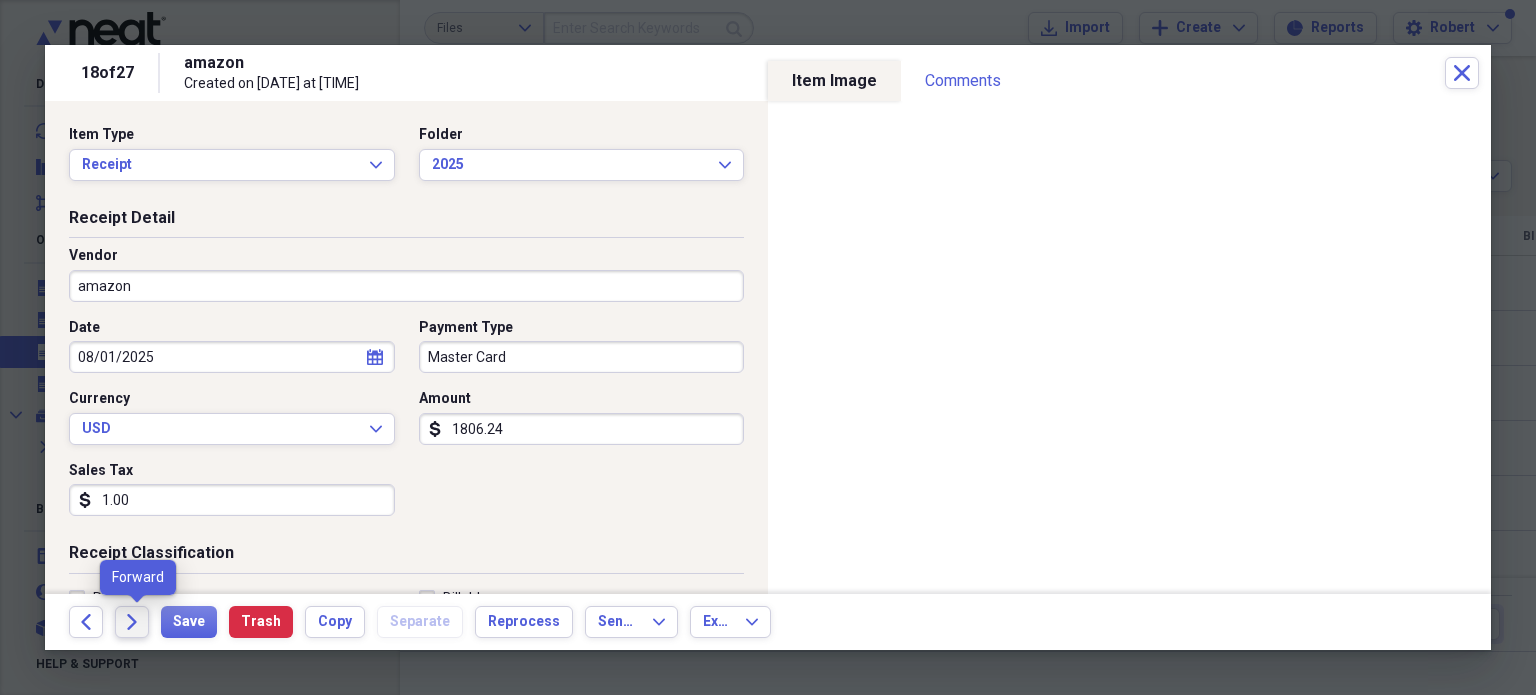 click on "Forward" 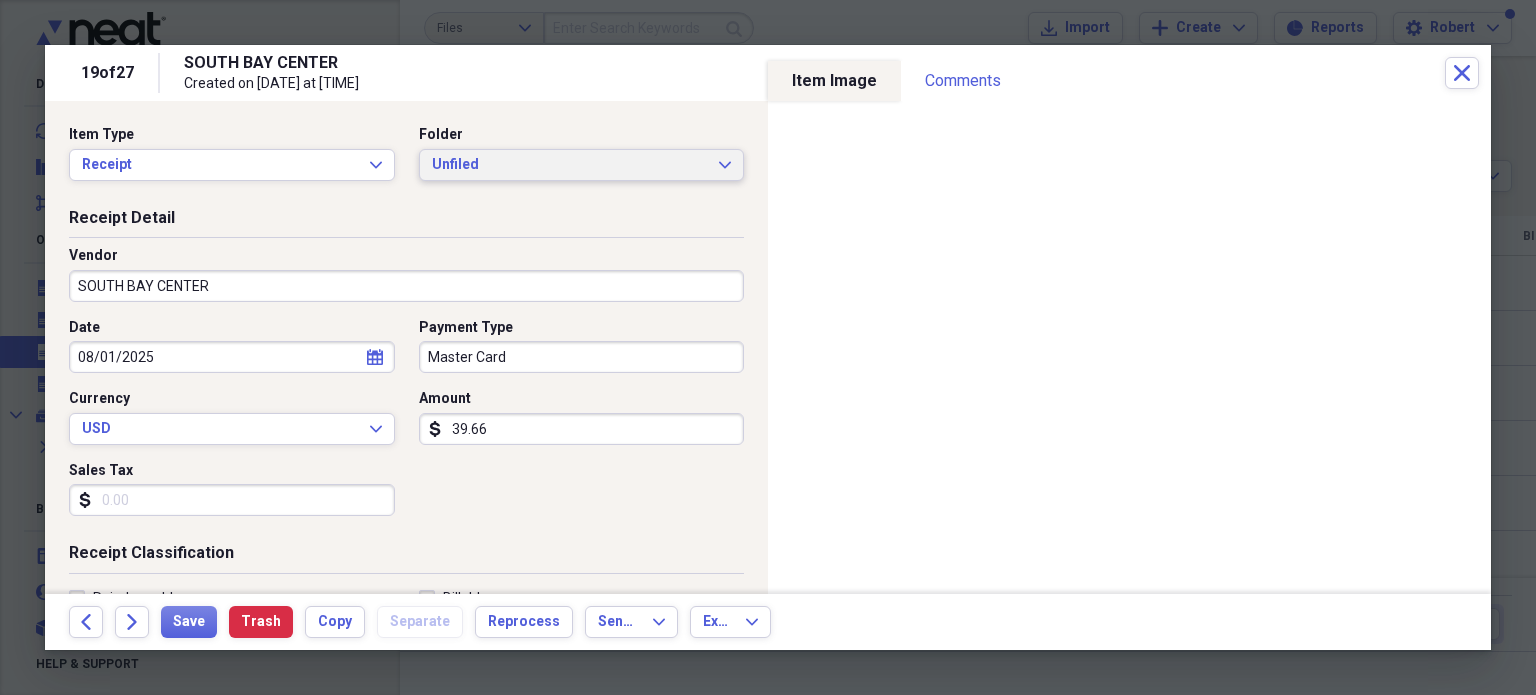 click on "Expand" 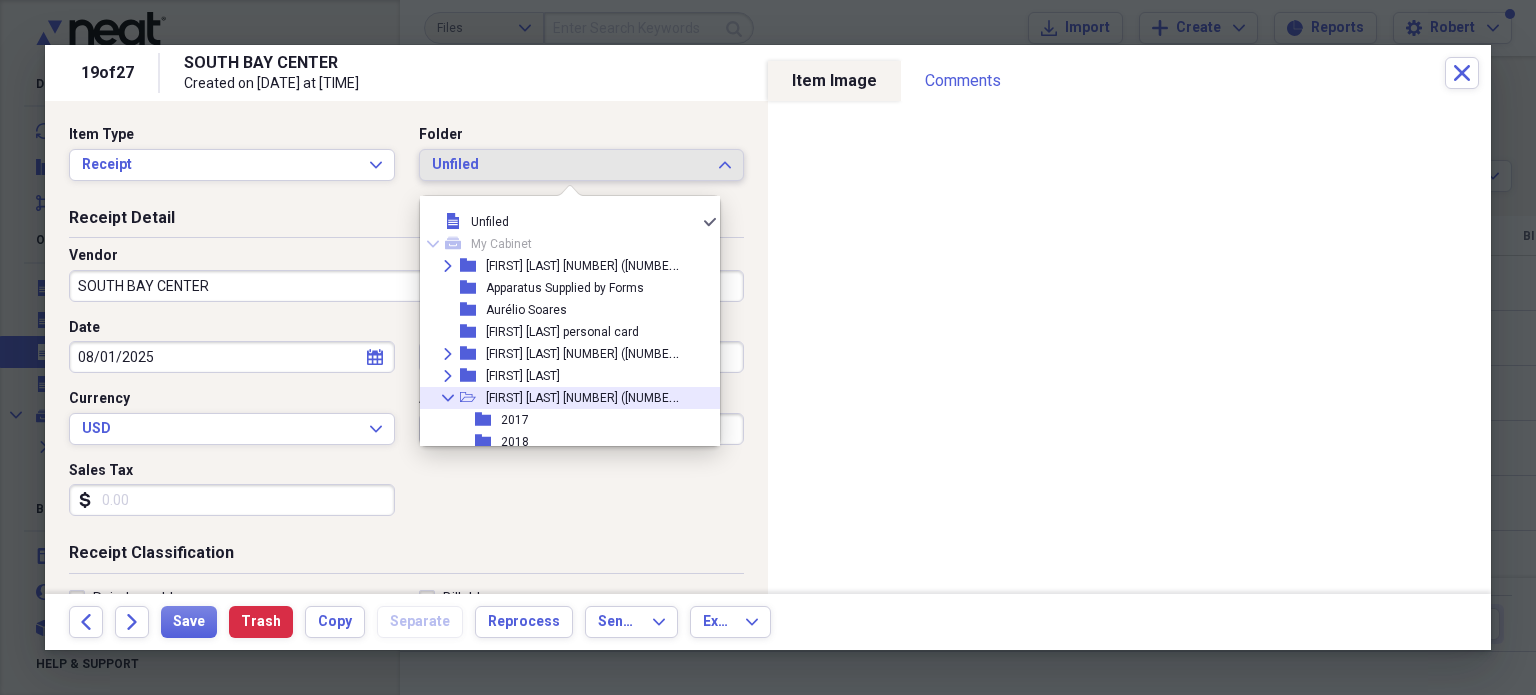 click on "Collapse" 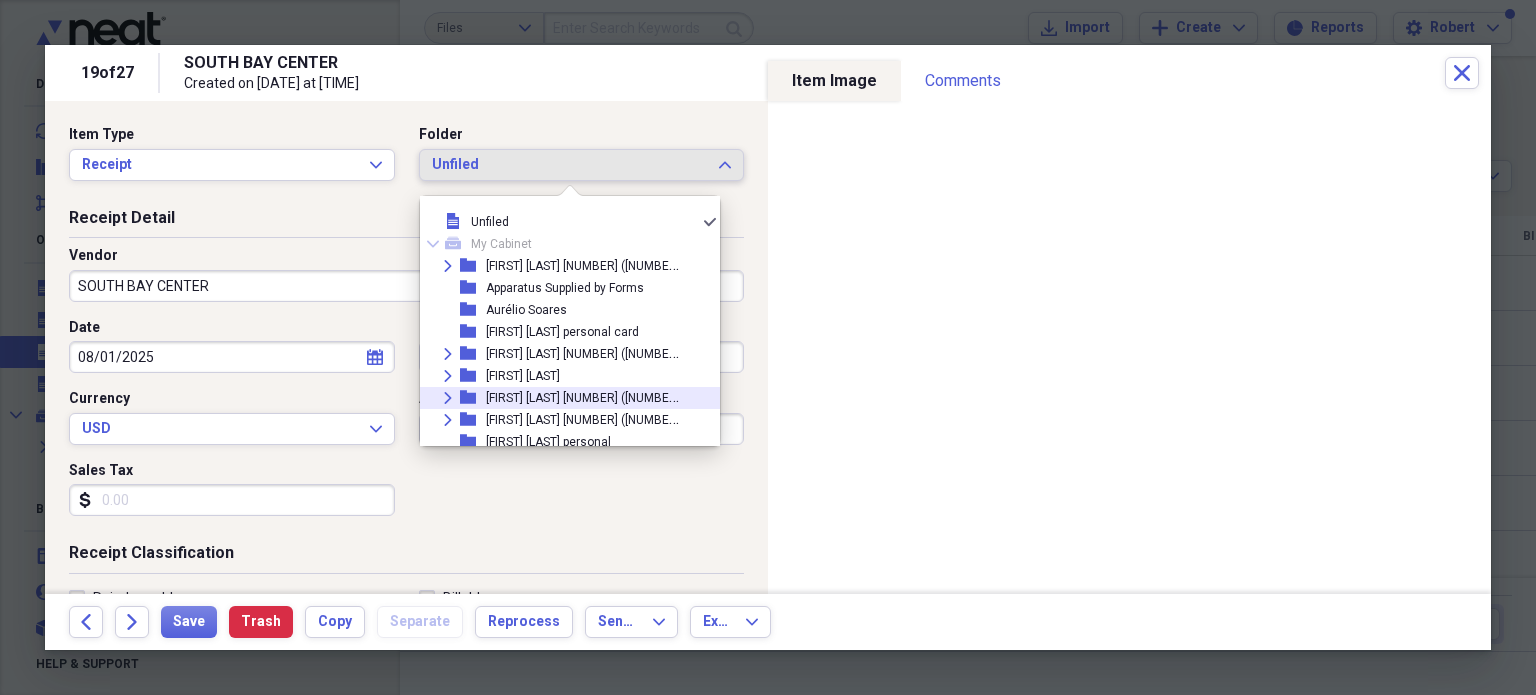 click on "Expand" 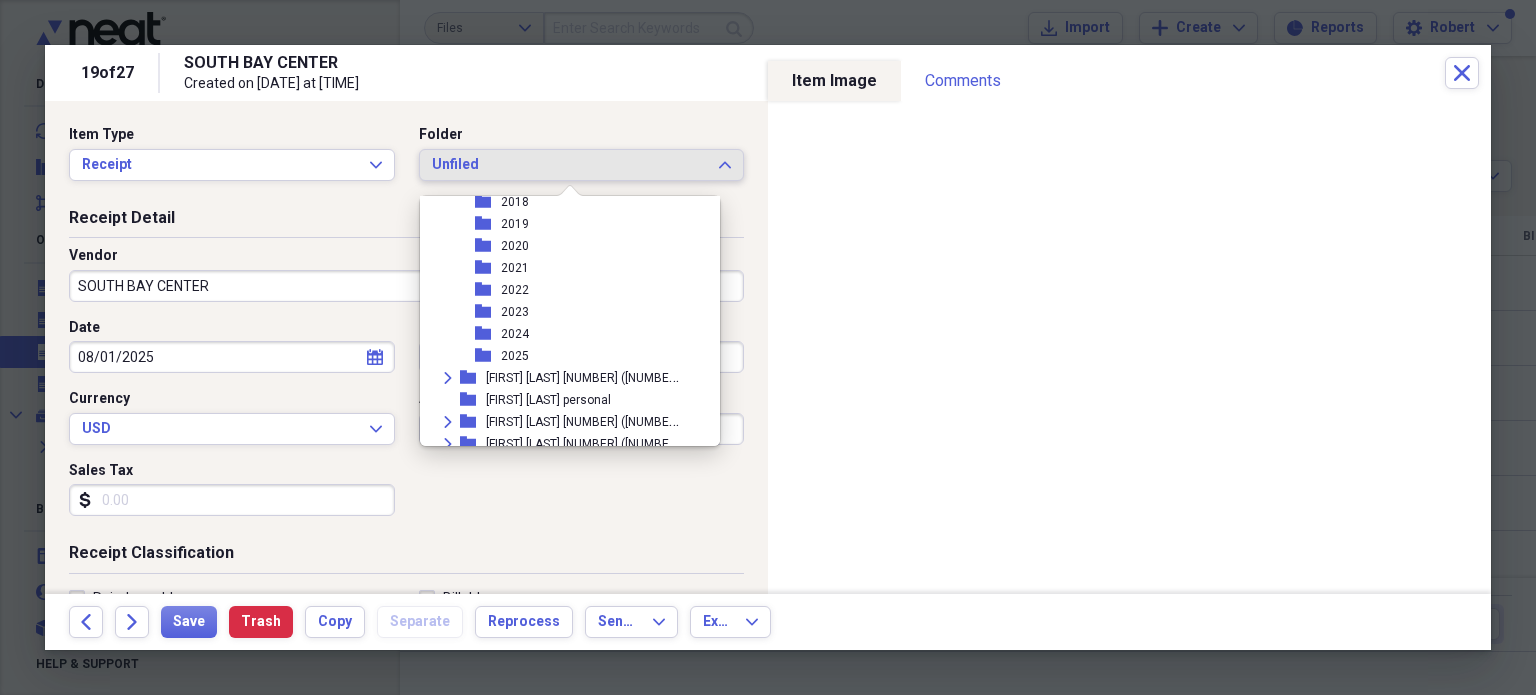 scroll, scrollTop: 300, scrollLeft: 0, axis: vertical 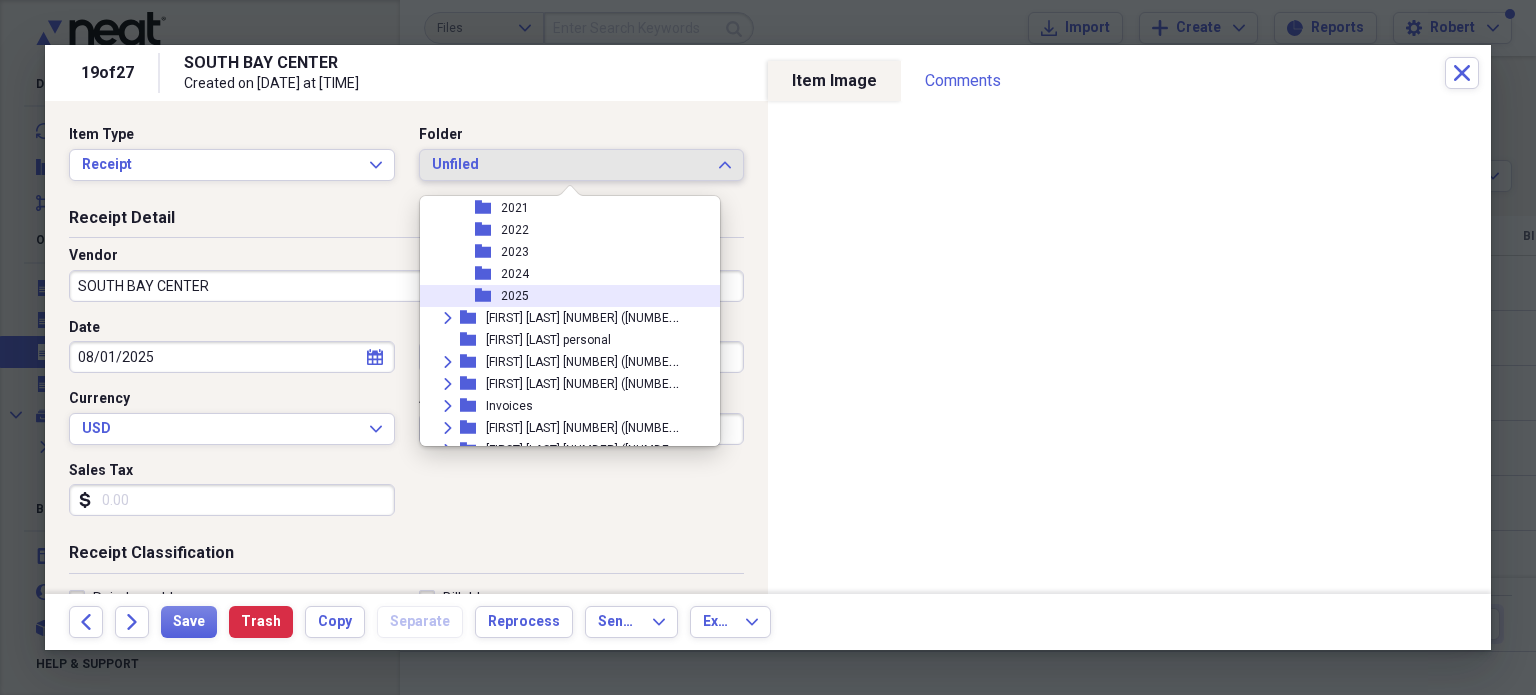 click on "2025" at bounding box center (515, 296) 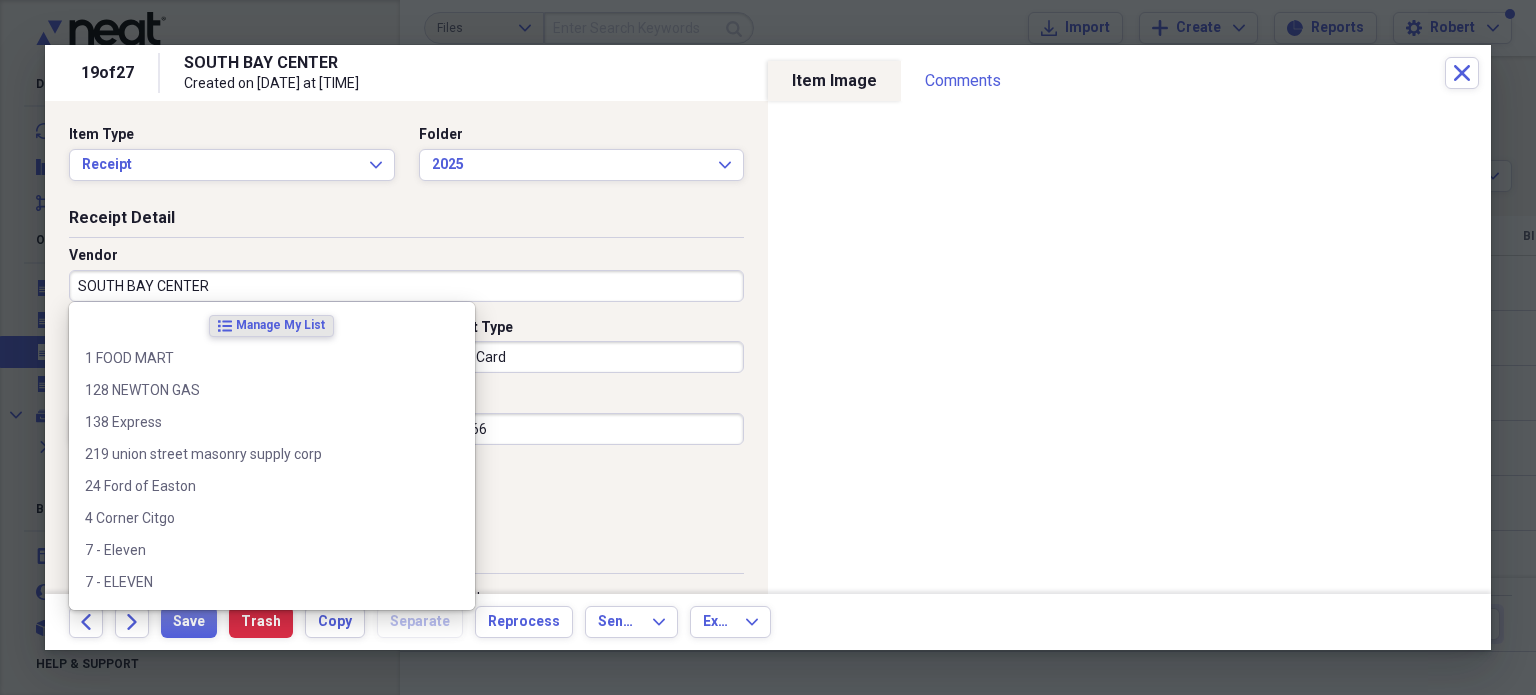 click on "SOUTH BAY CENTER" at bounding box center (406, 286) 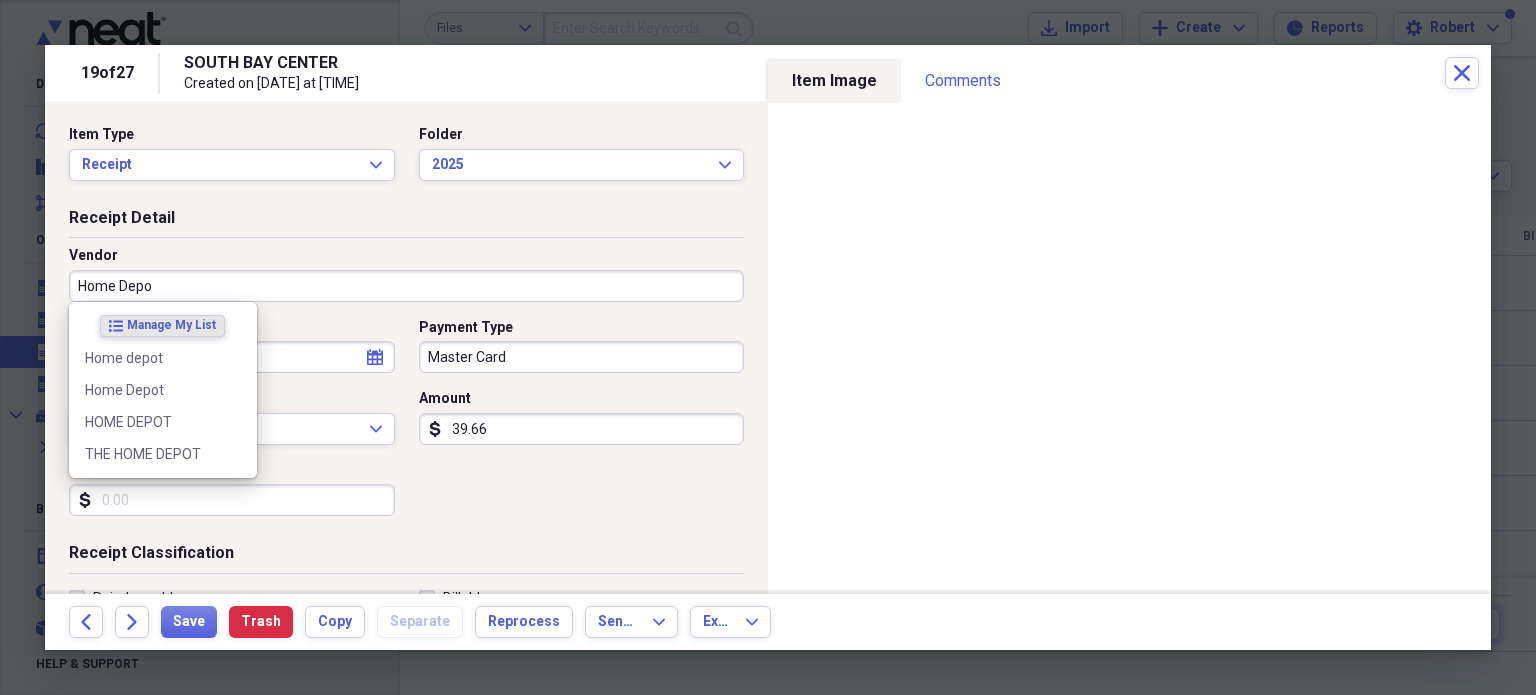 type on "Home Depot" 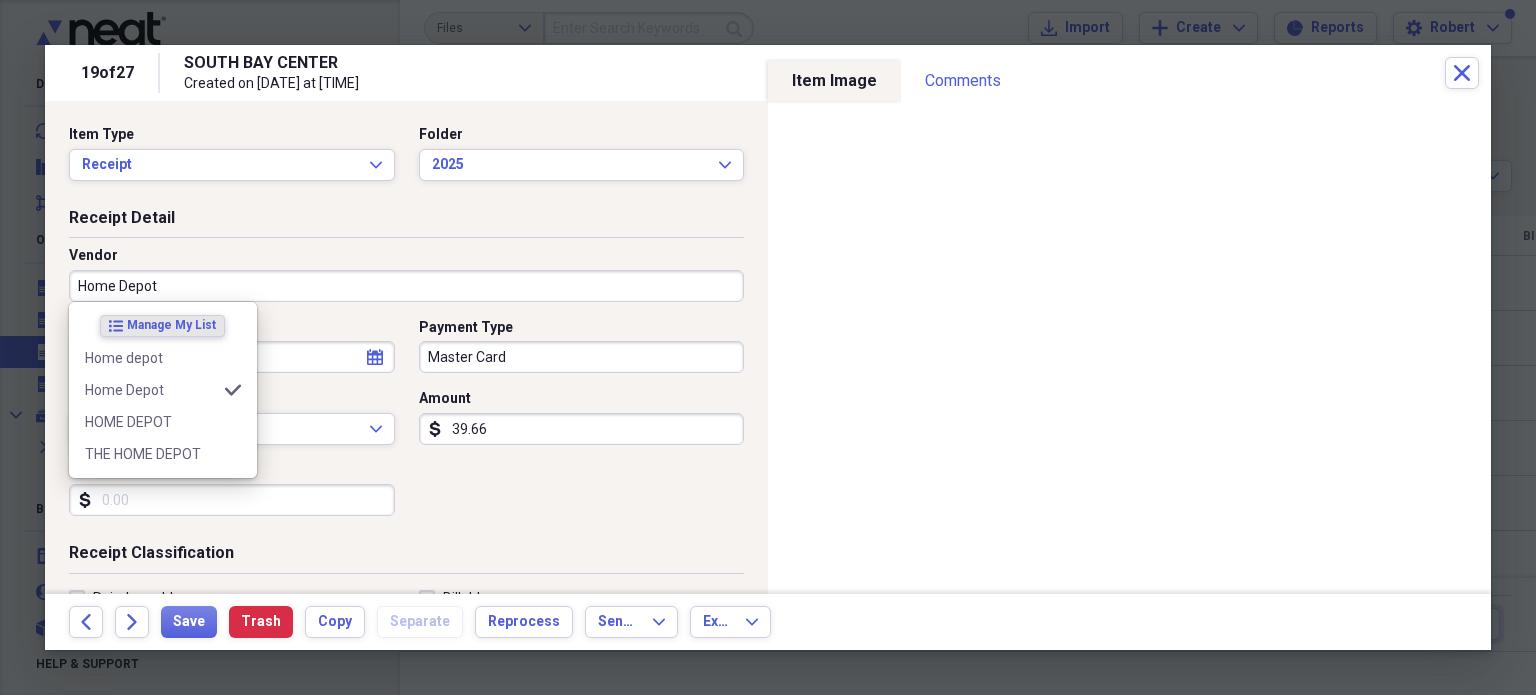 type on "Meals/Restaurant" 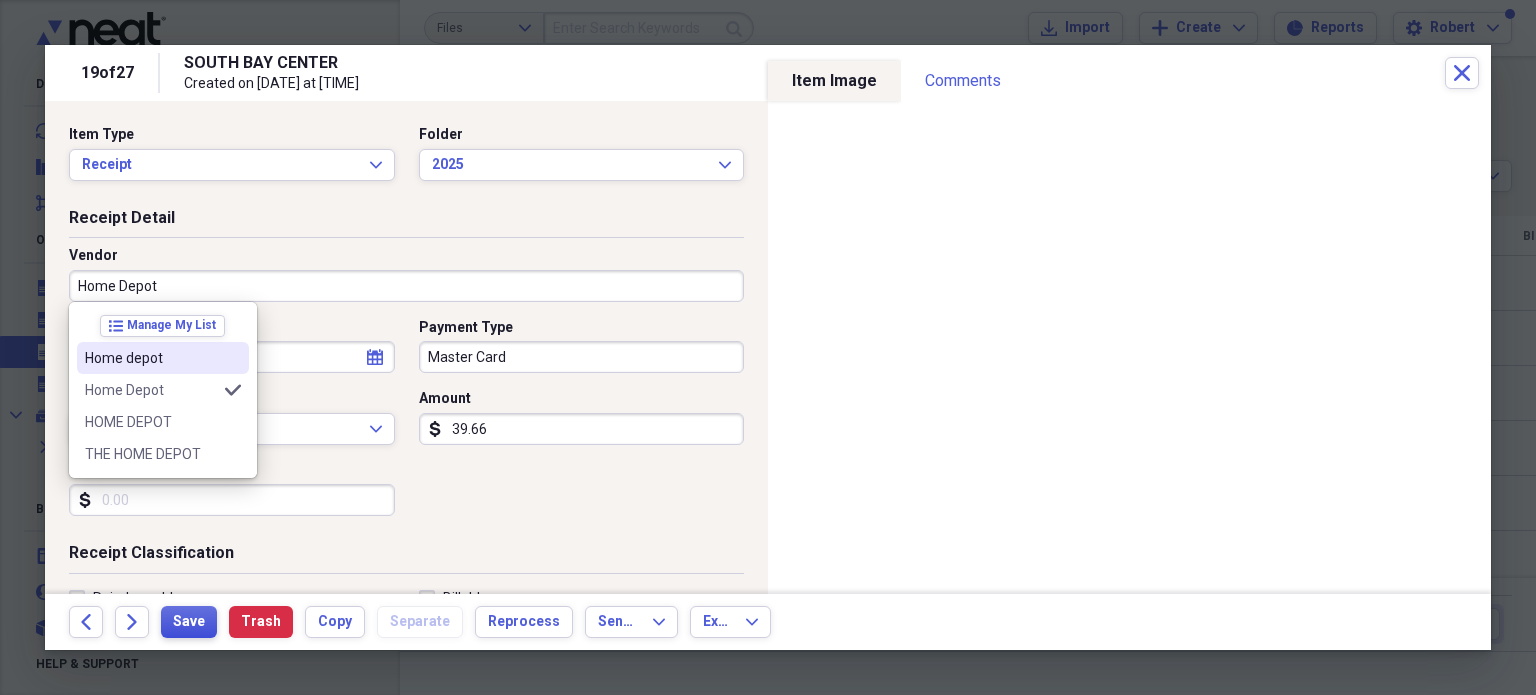 type on "Home Depot" 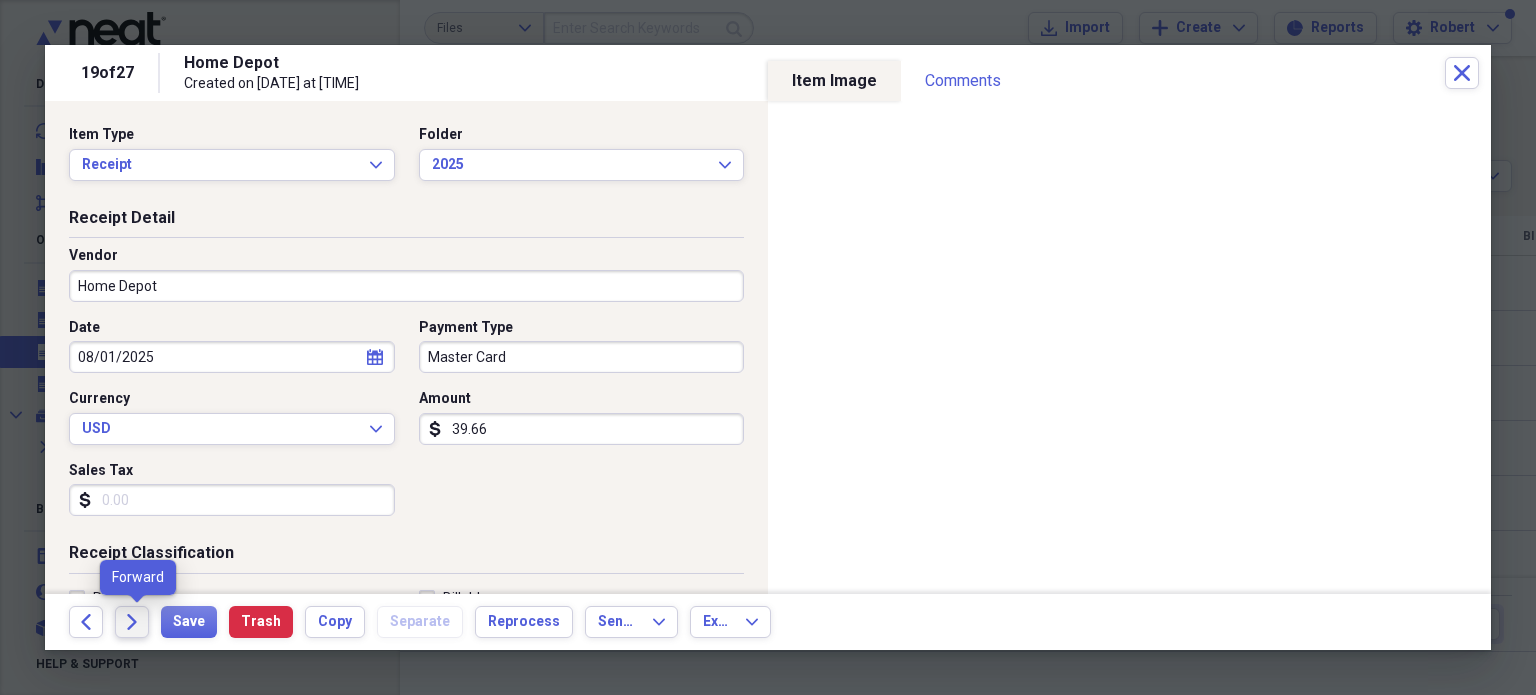 click on "Forward" at bounding box center [132, 622] 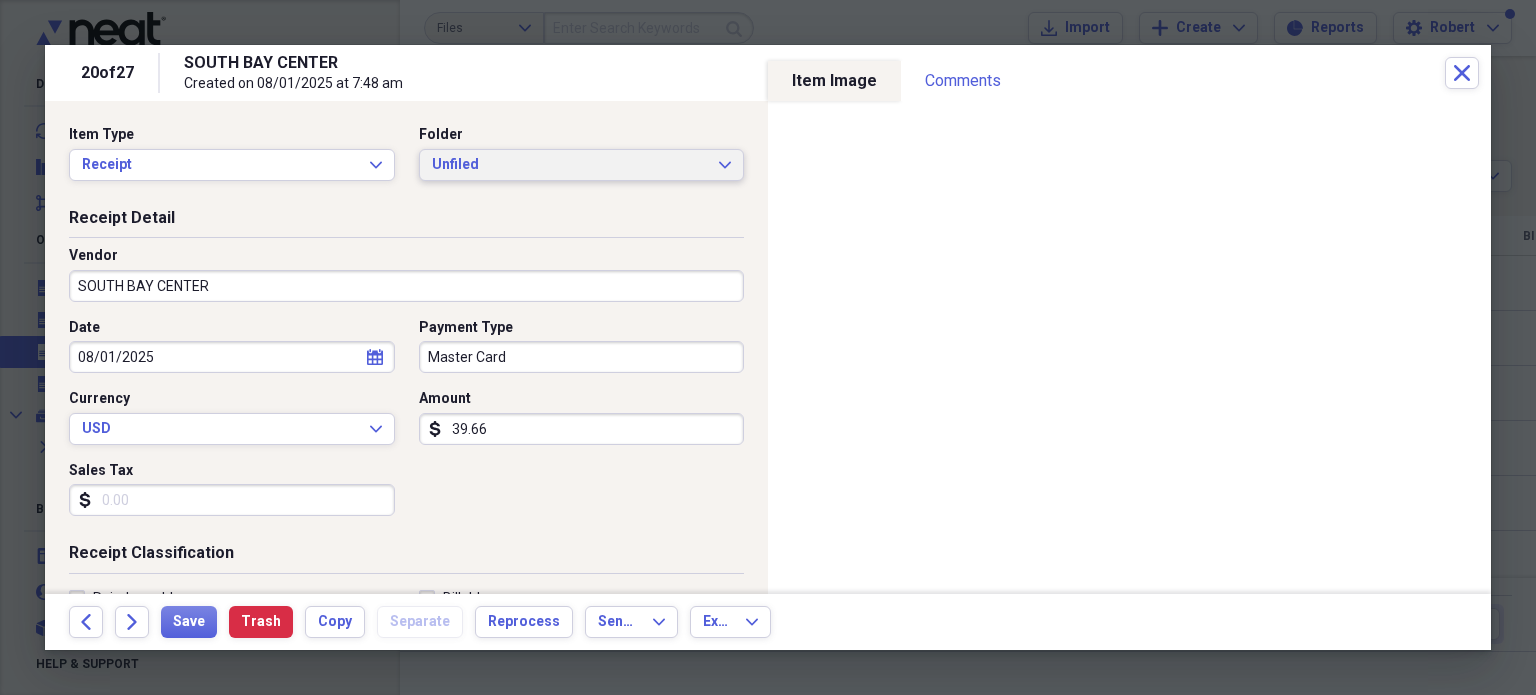 click on "Expand" 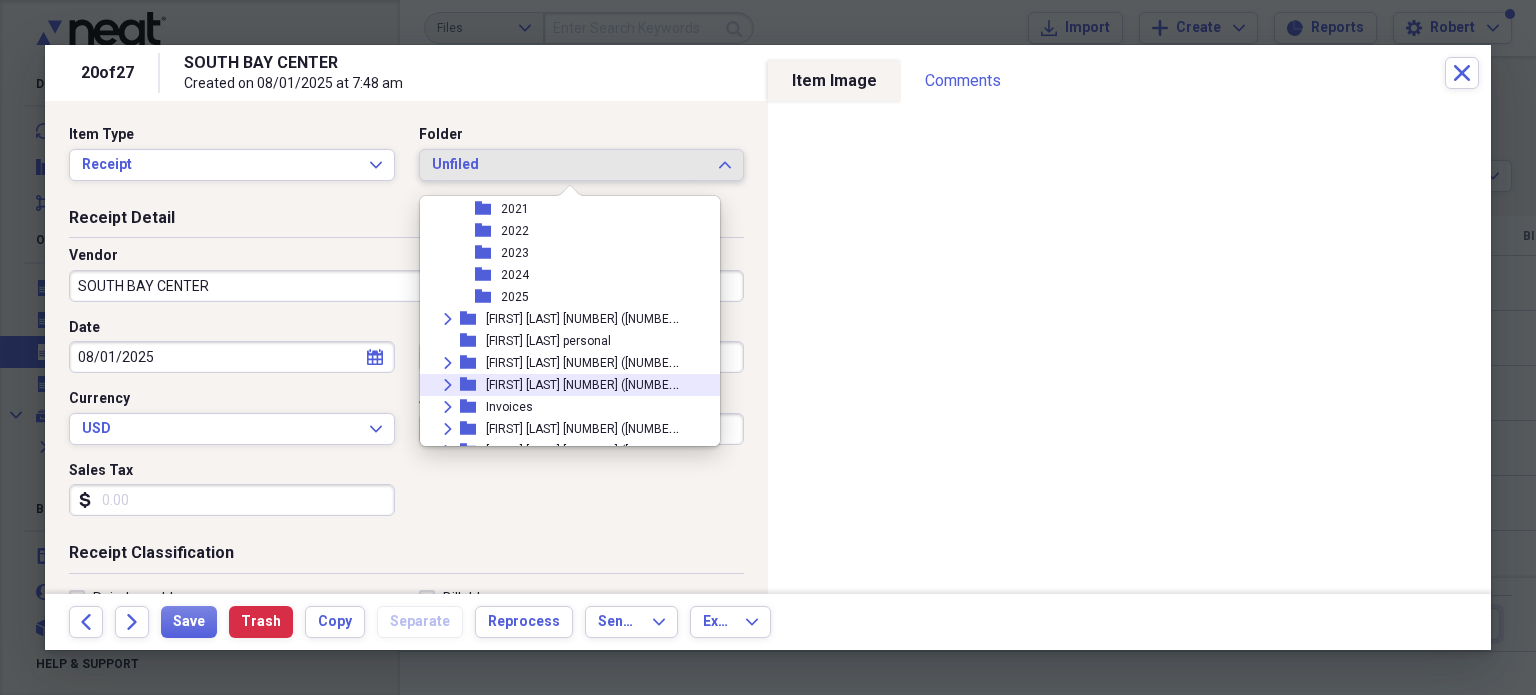 scroll, scrollTop: 300, scrollLeft: 0, axis: vertical 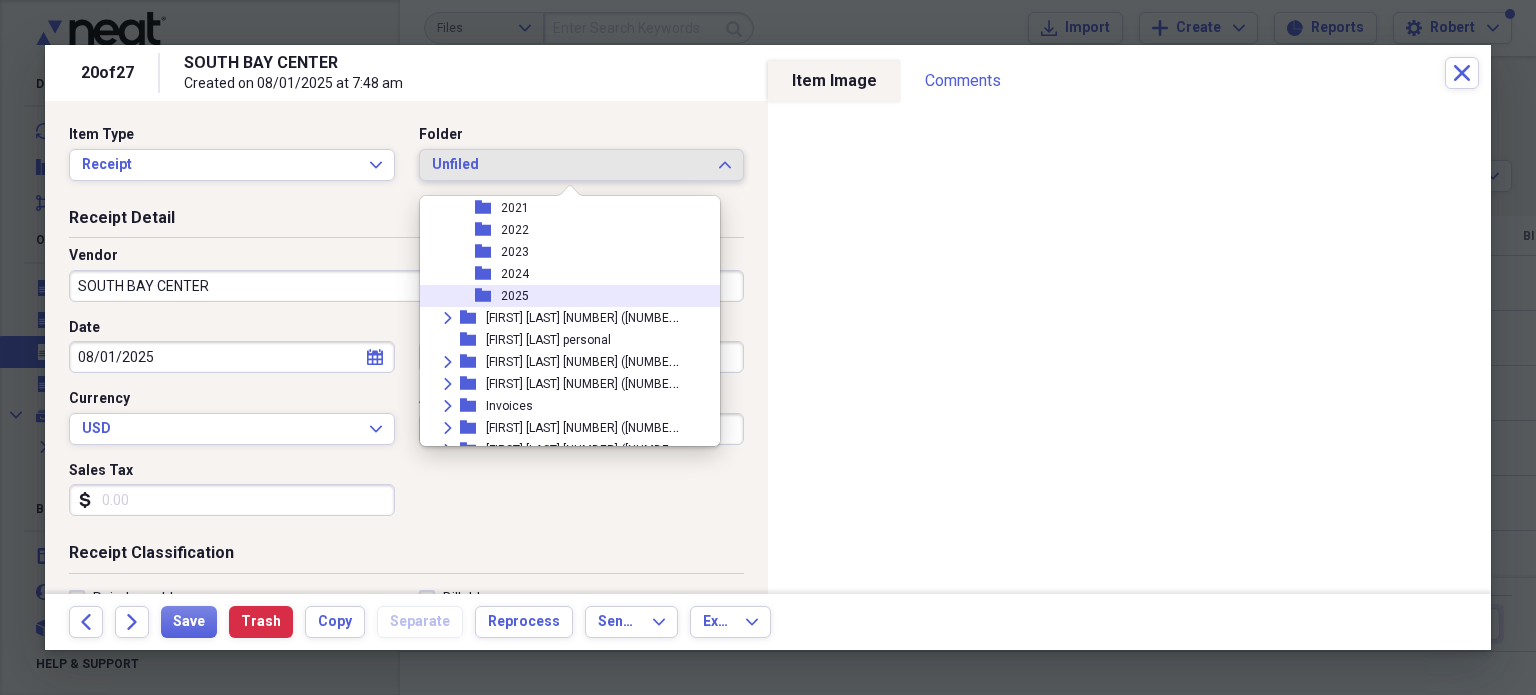 click on "2025" at bounding box center (515, 296) 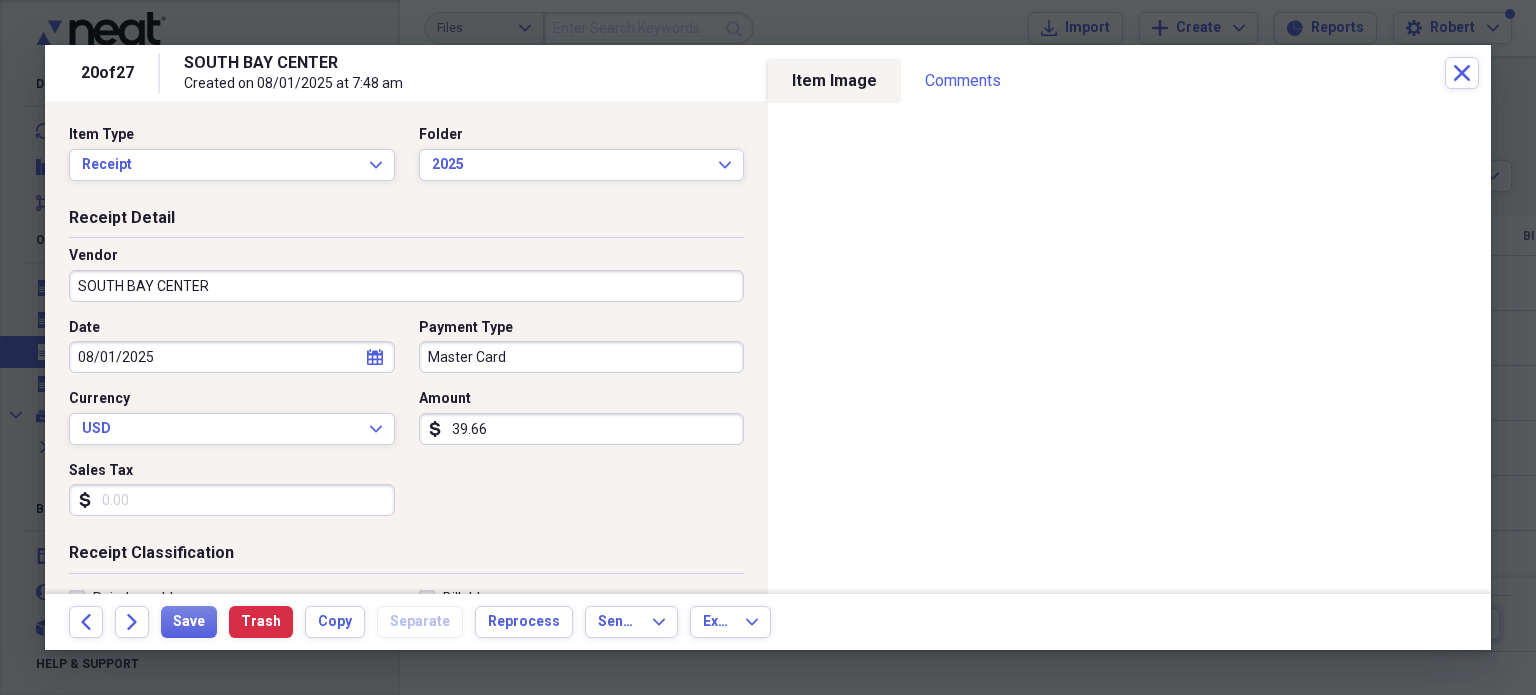 click on "SOUTH BAY CENTER" at bounding box center [406, 286] 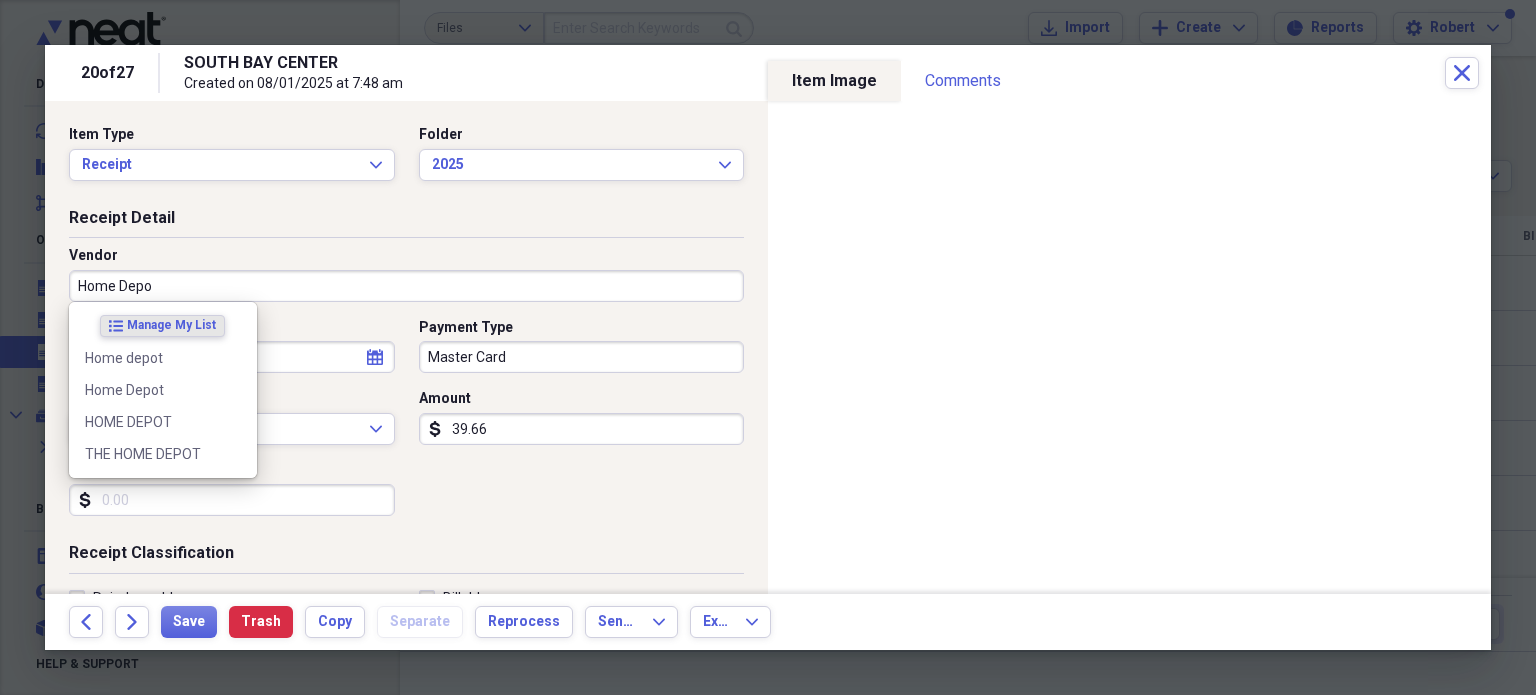 type on "Home Depot" 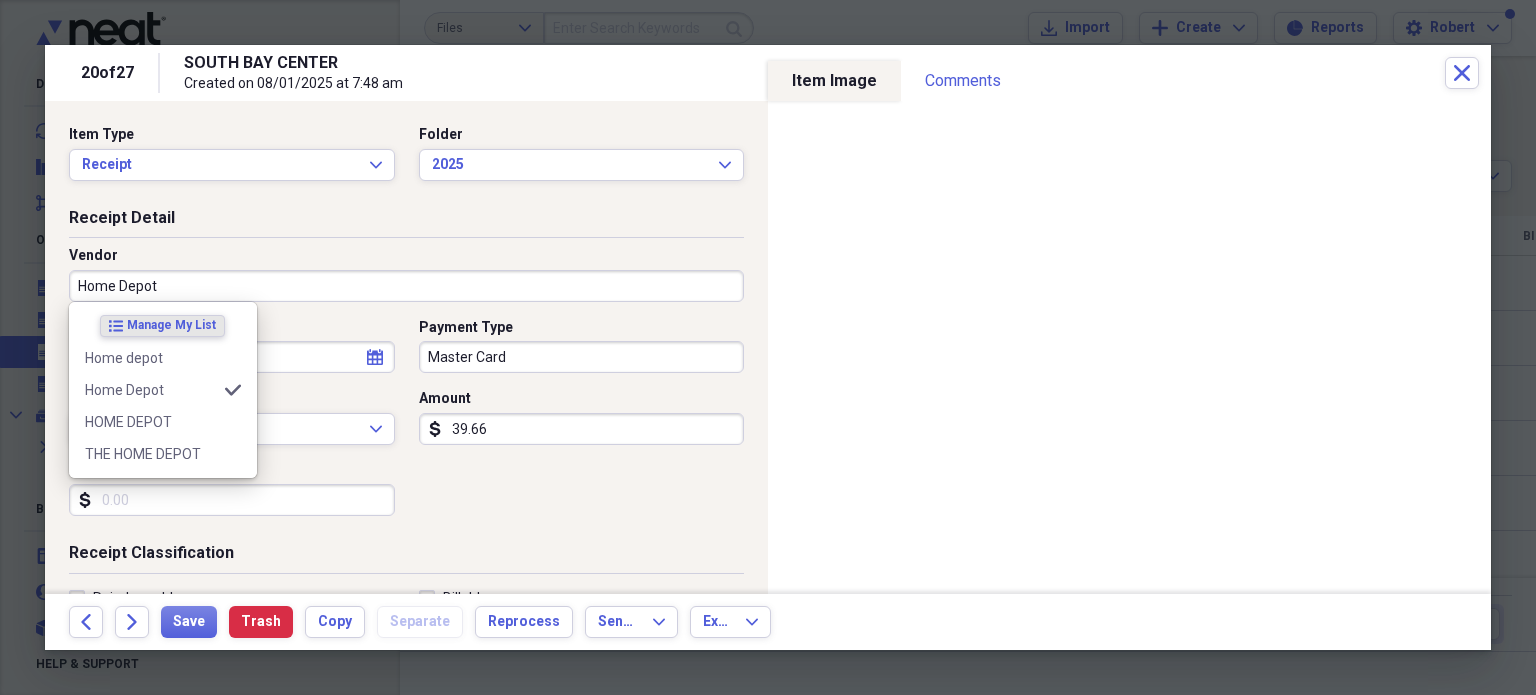 type on "Meals/Restaurant" 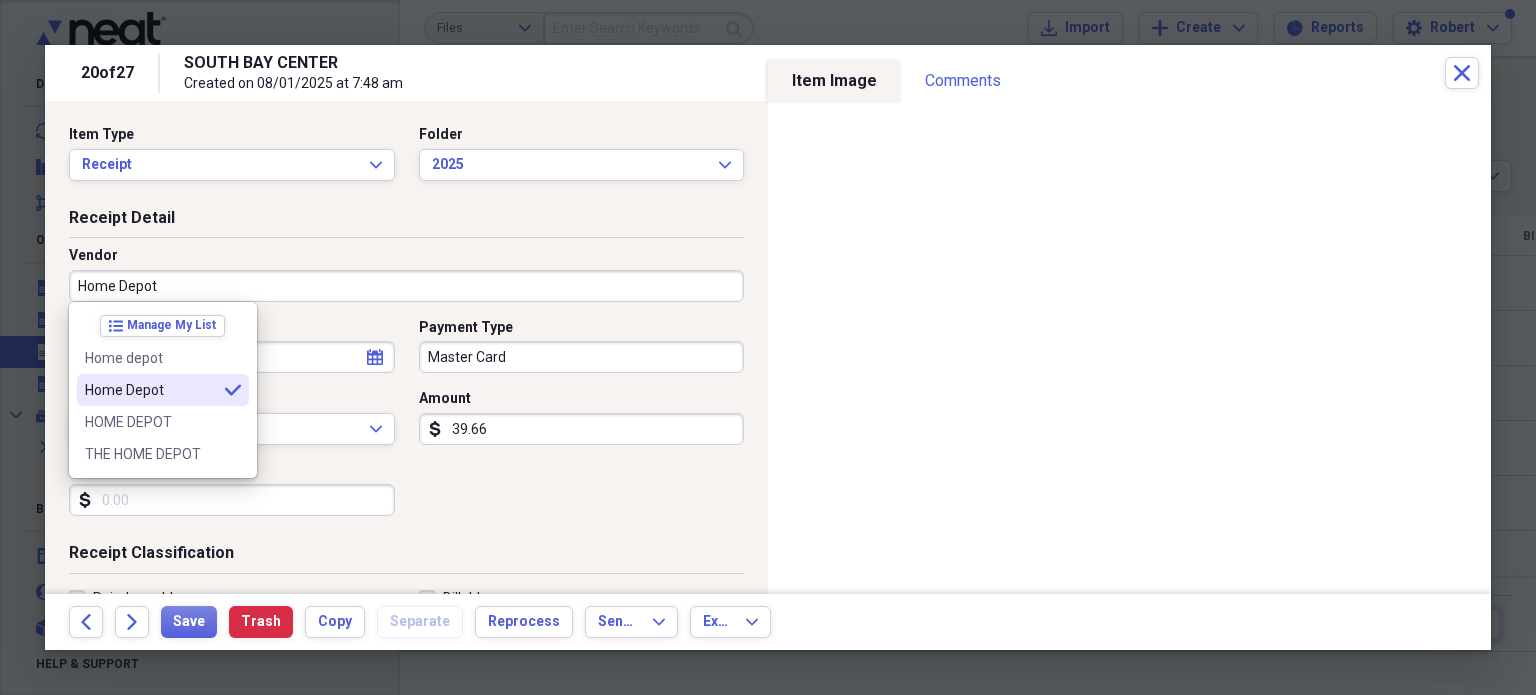 type on "Home Depot" 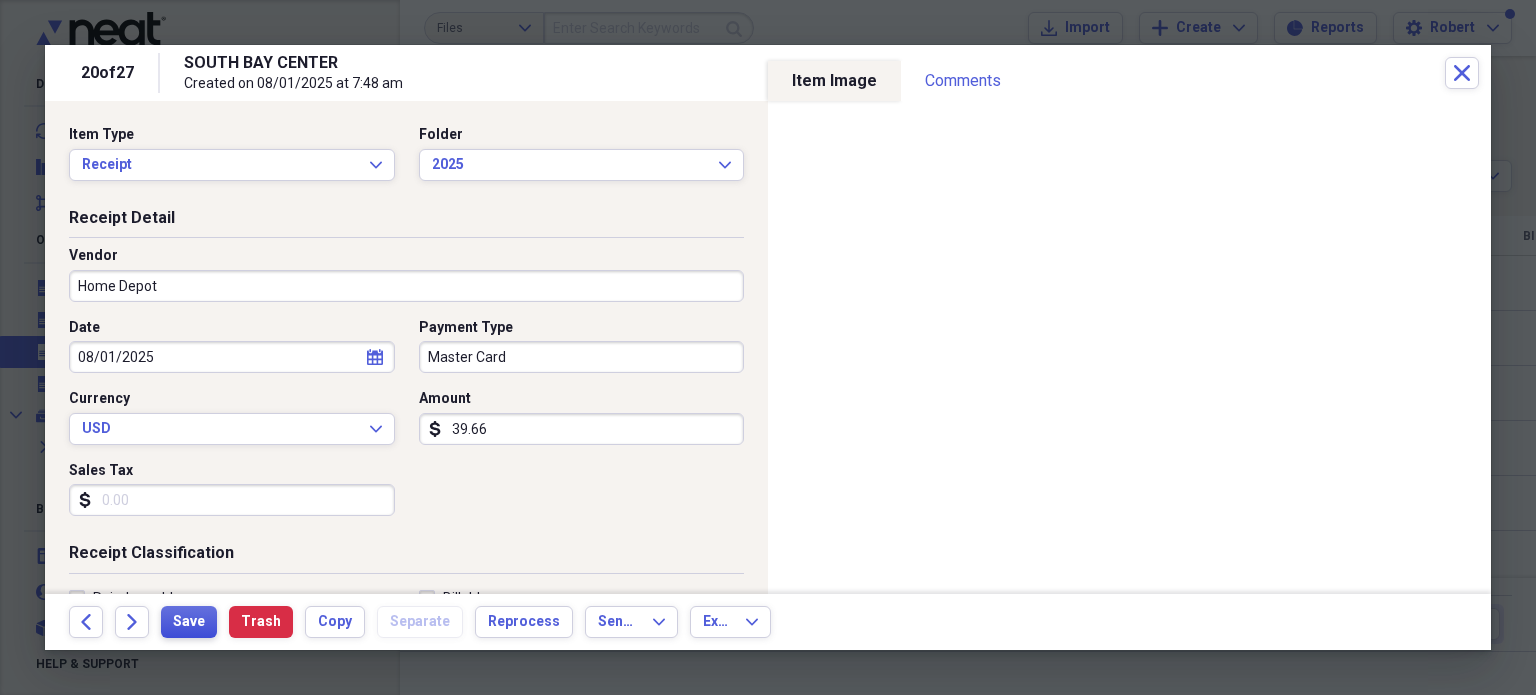 click on "Save" at bounding box center (189, 622) 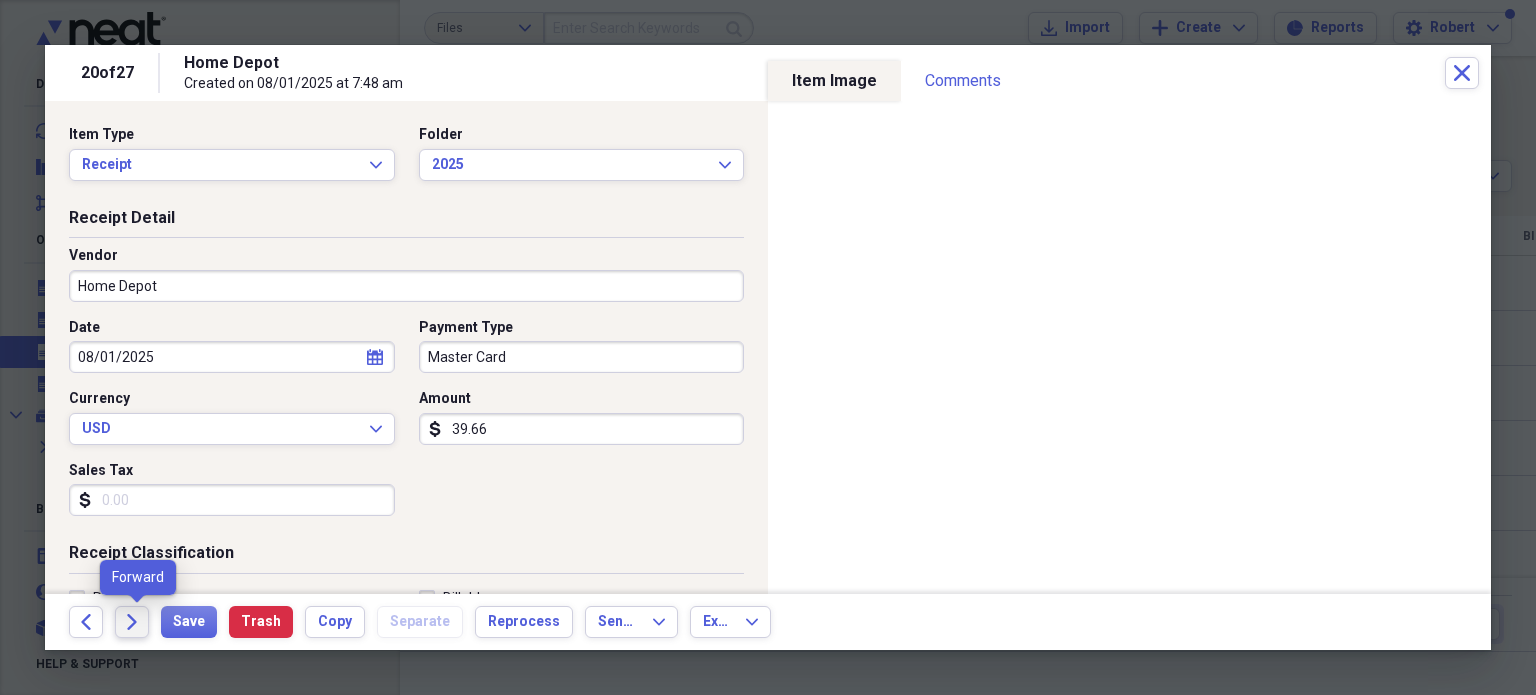 click 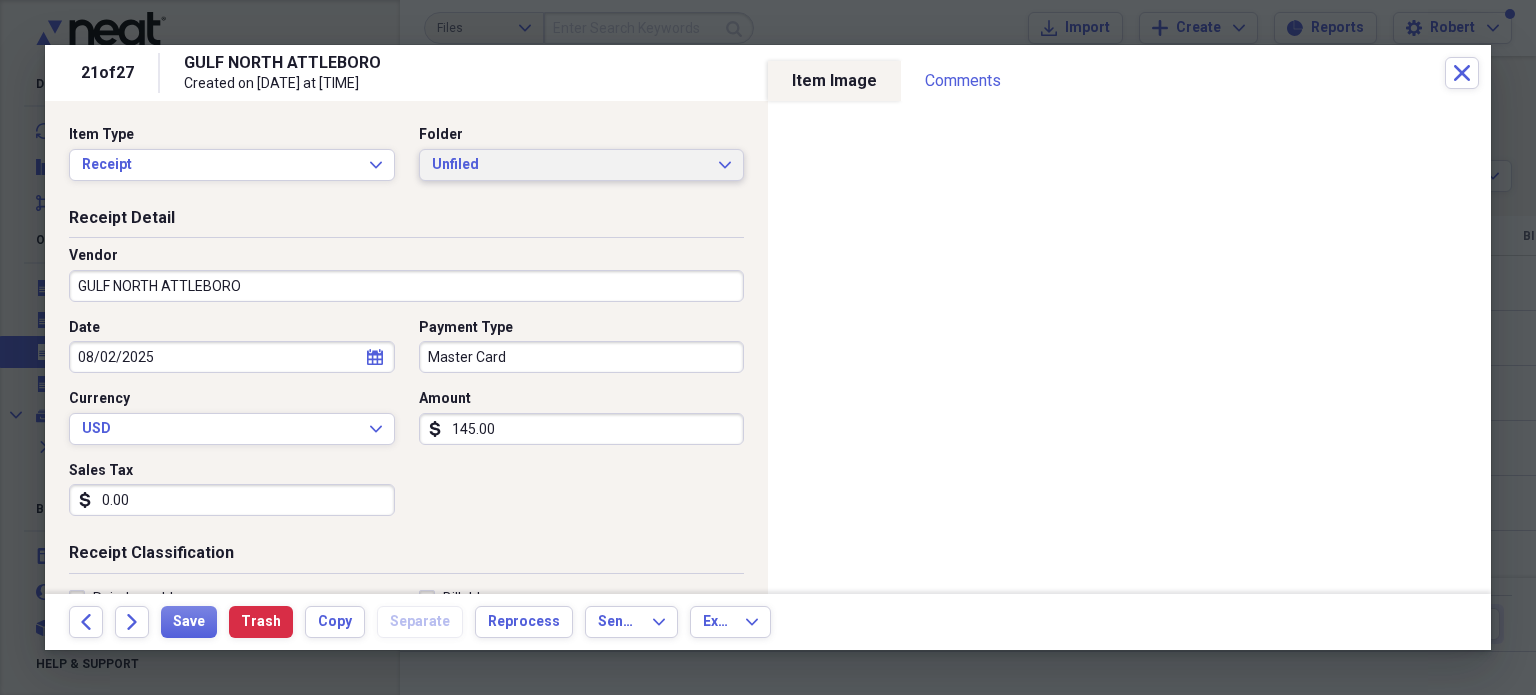 click 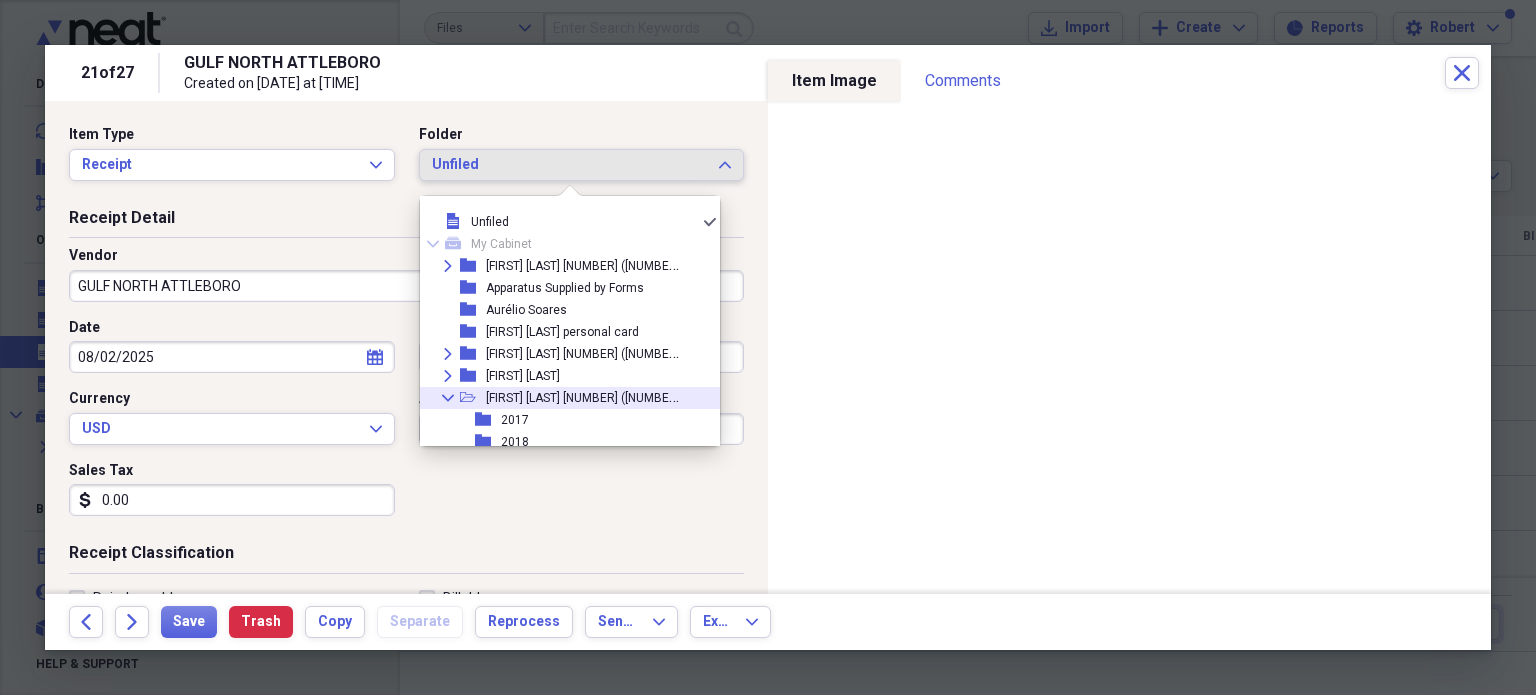 click on "Collapse" 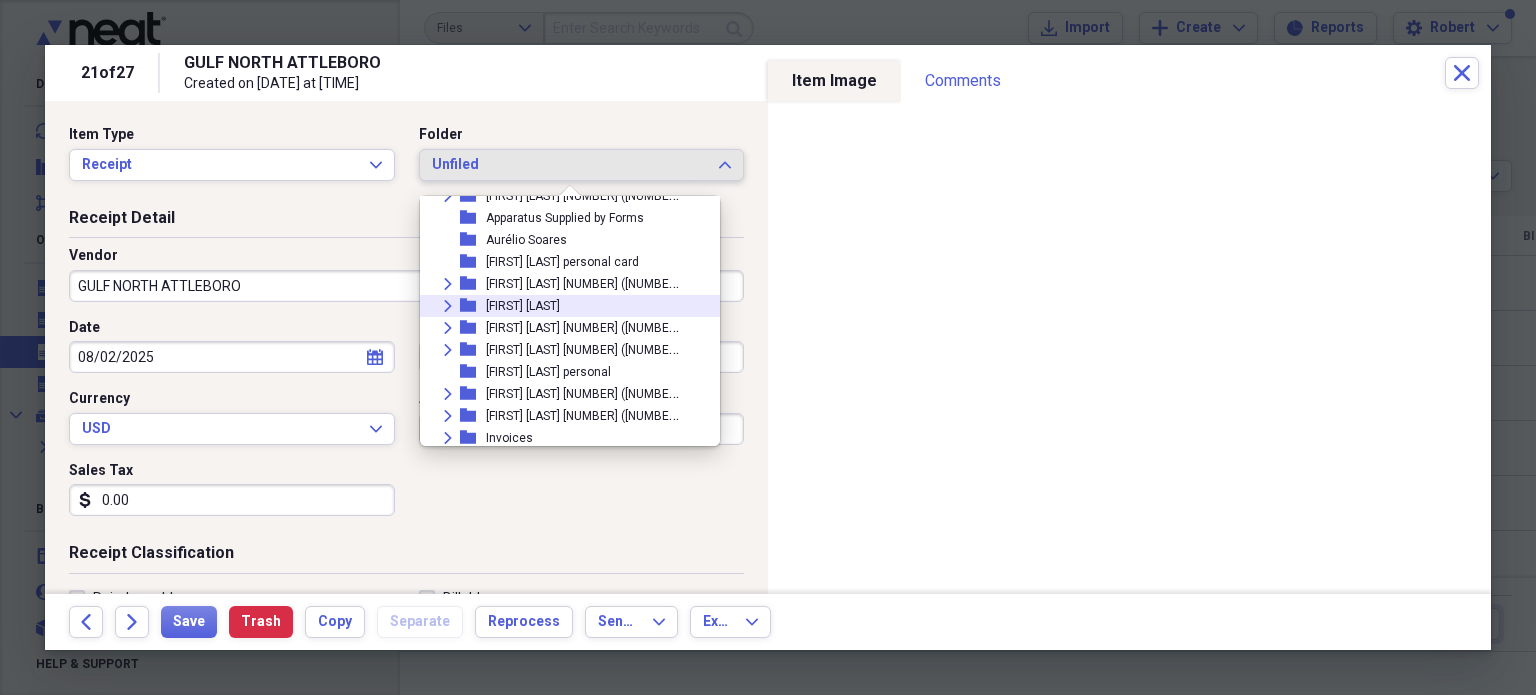scroll, scrollTop: 100, scrollLeft: 0, axis: vertical 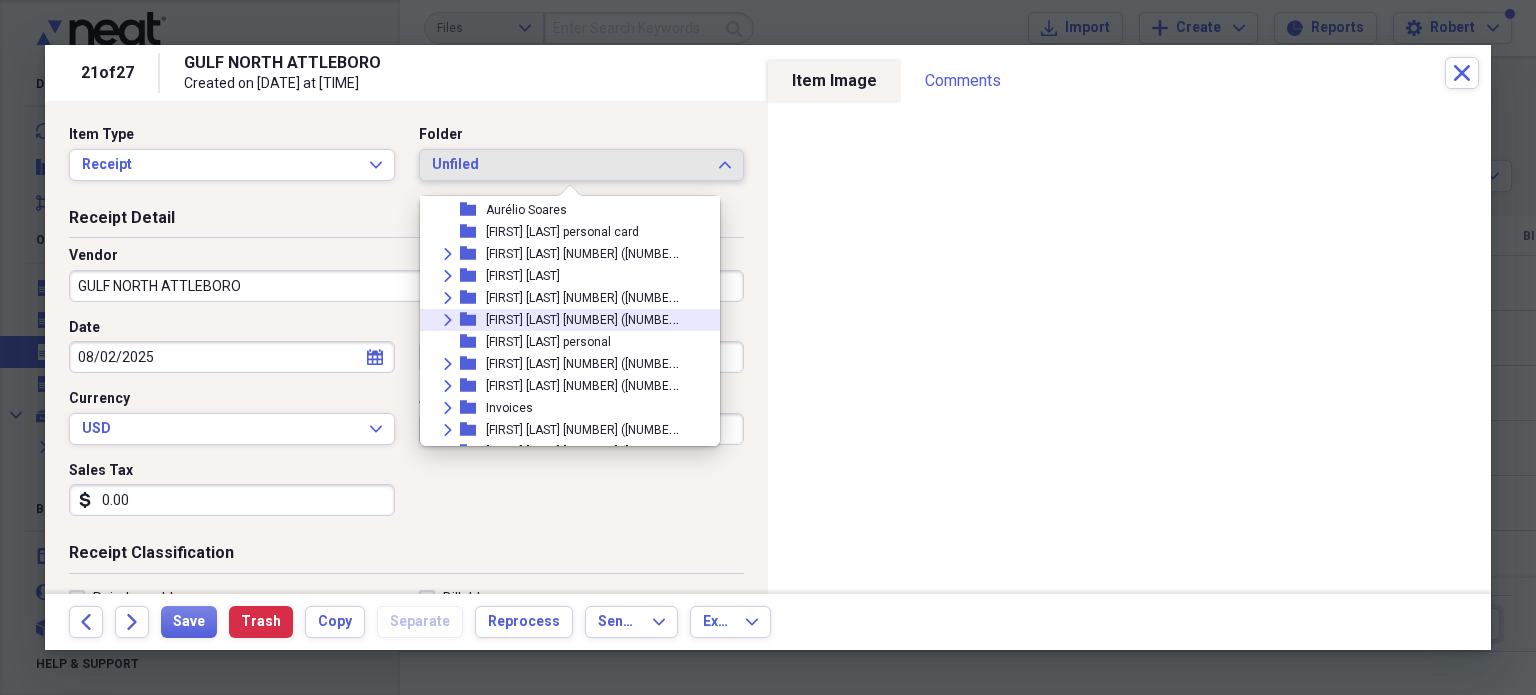 click on "Expand" 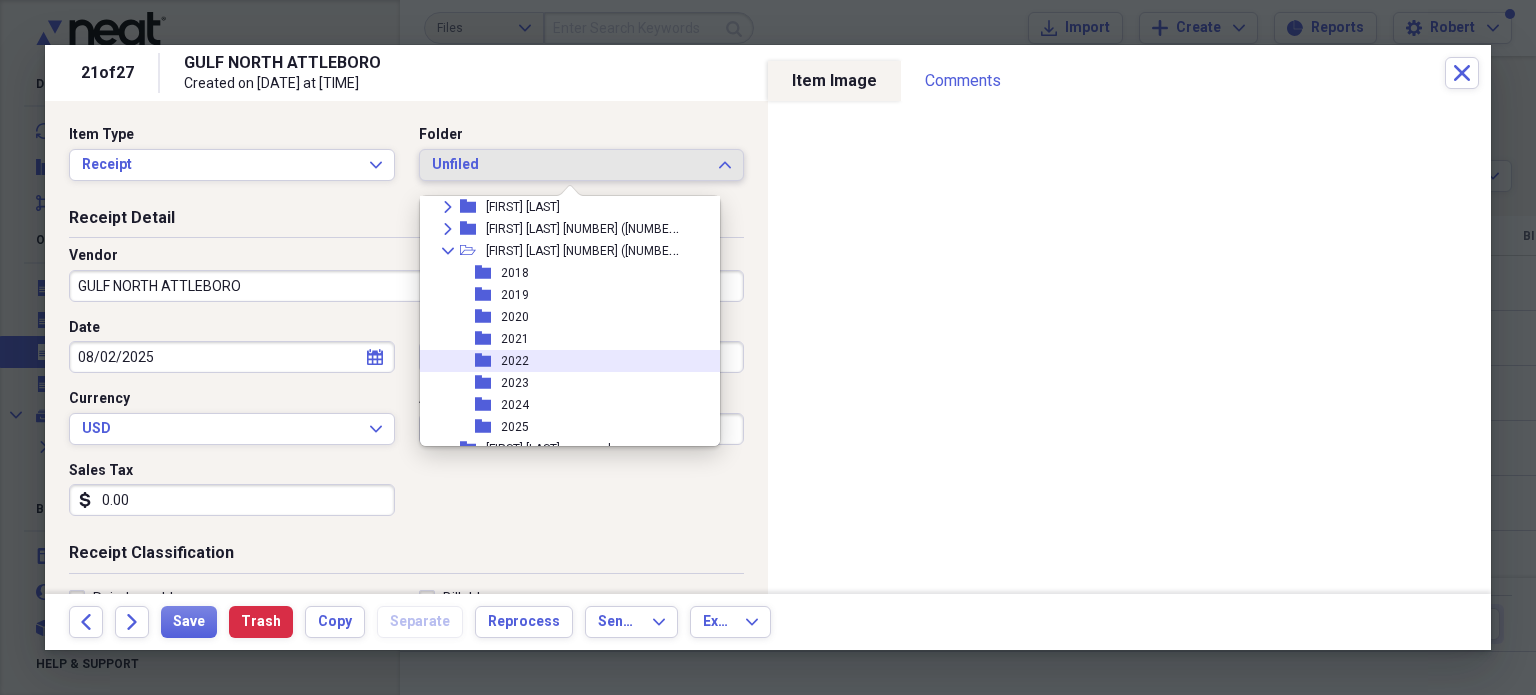 scroll, scrollTop: 200, scrollLeft: 0, axis: vertical 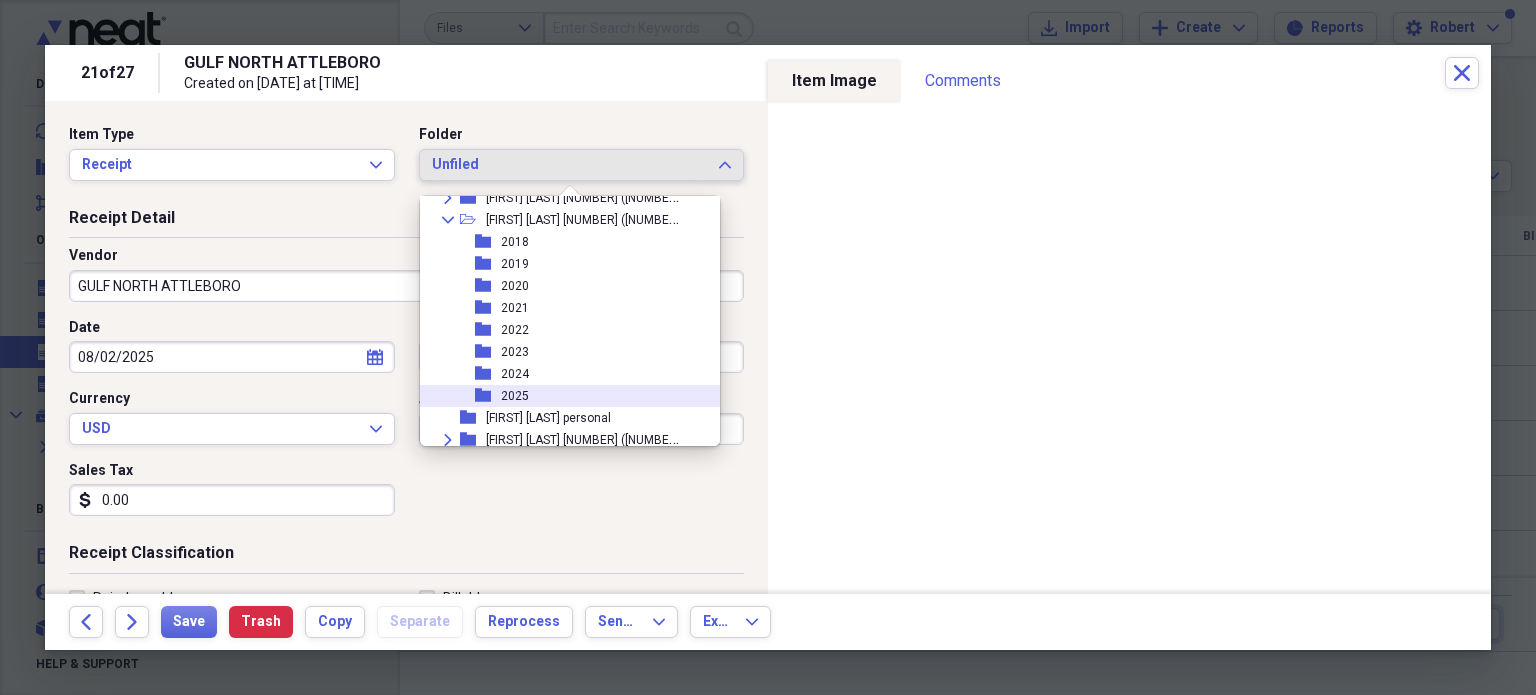 click on "2025" at bounding box center [515, 396] 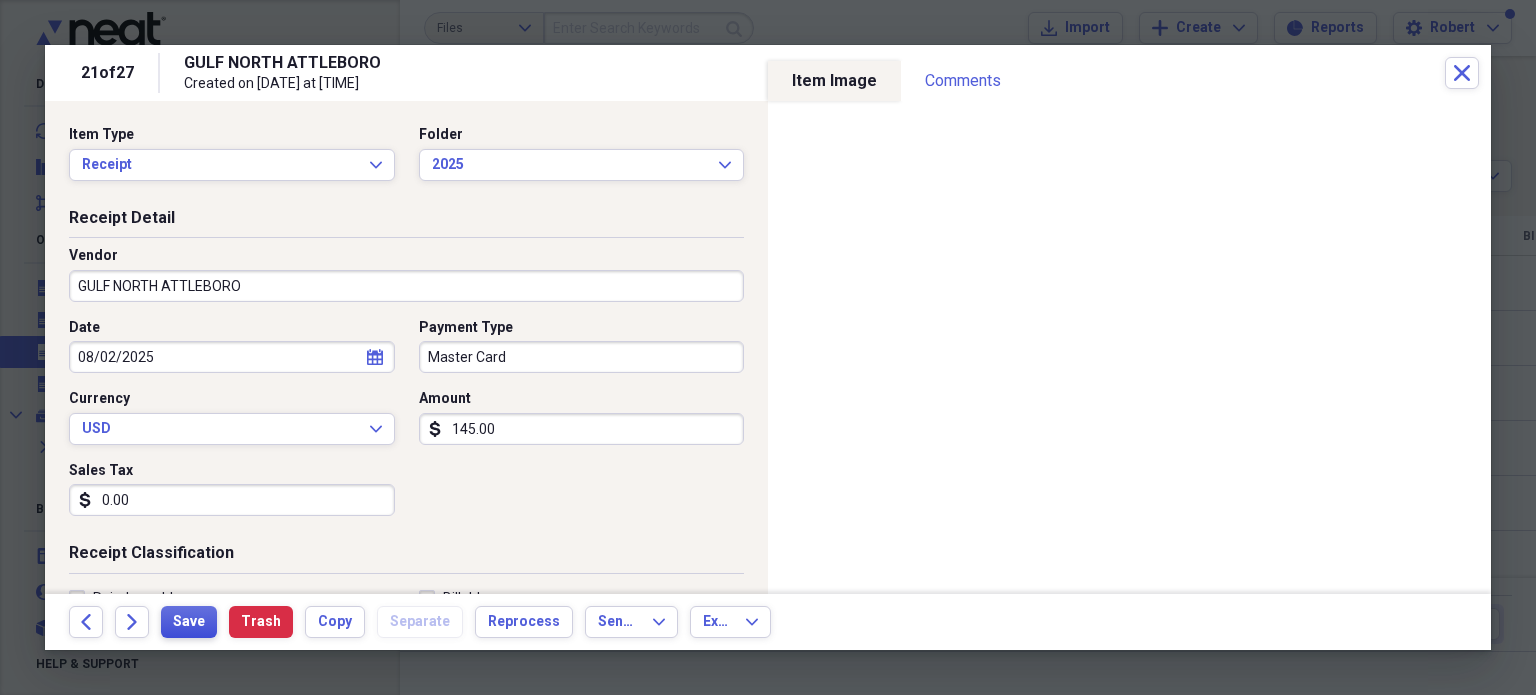 click on "Save" at bounding box center [189, 622] 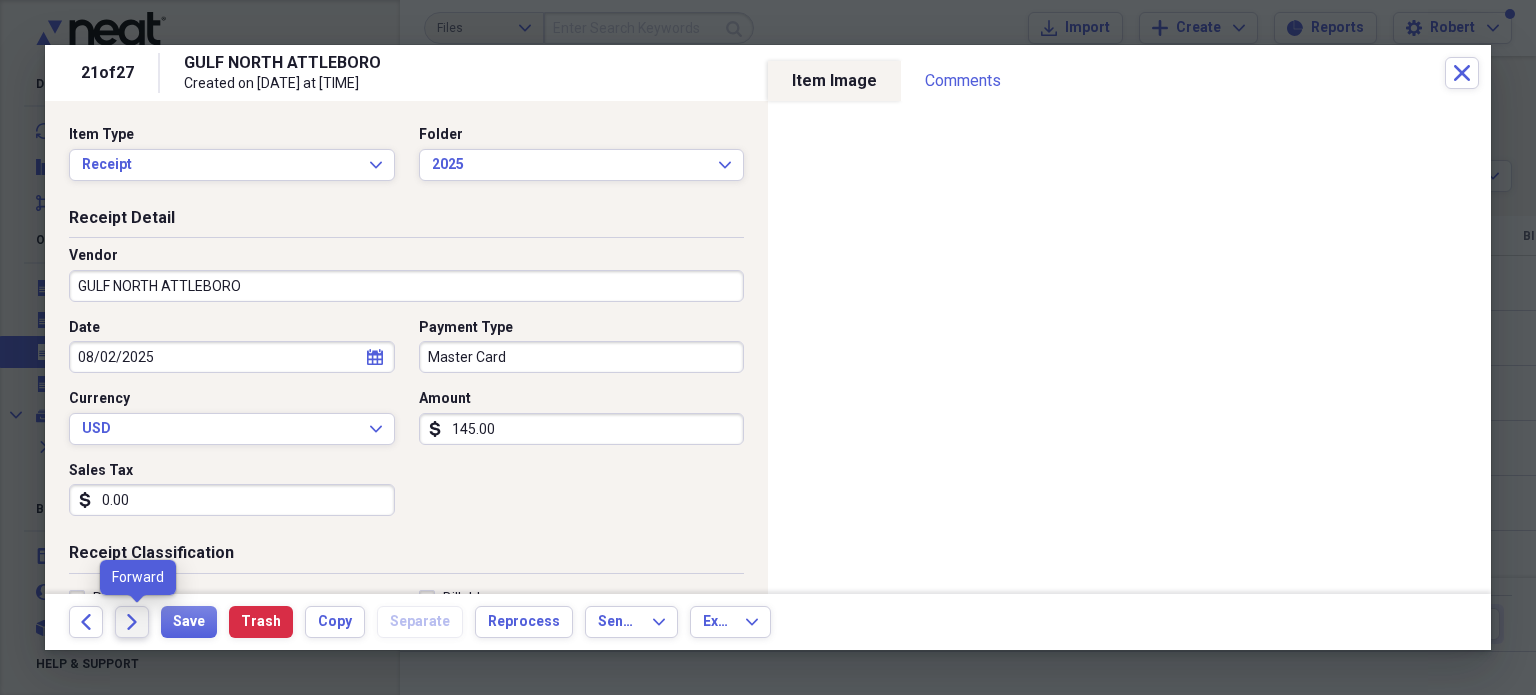 click on "Forward" 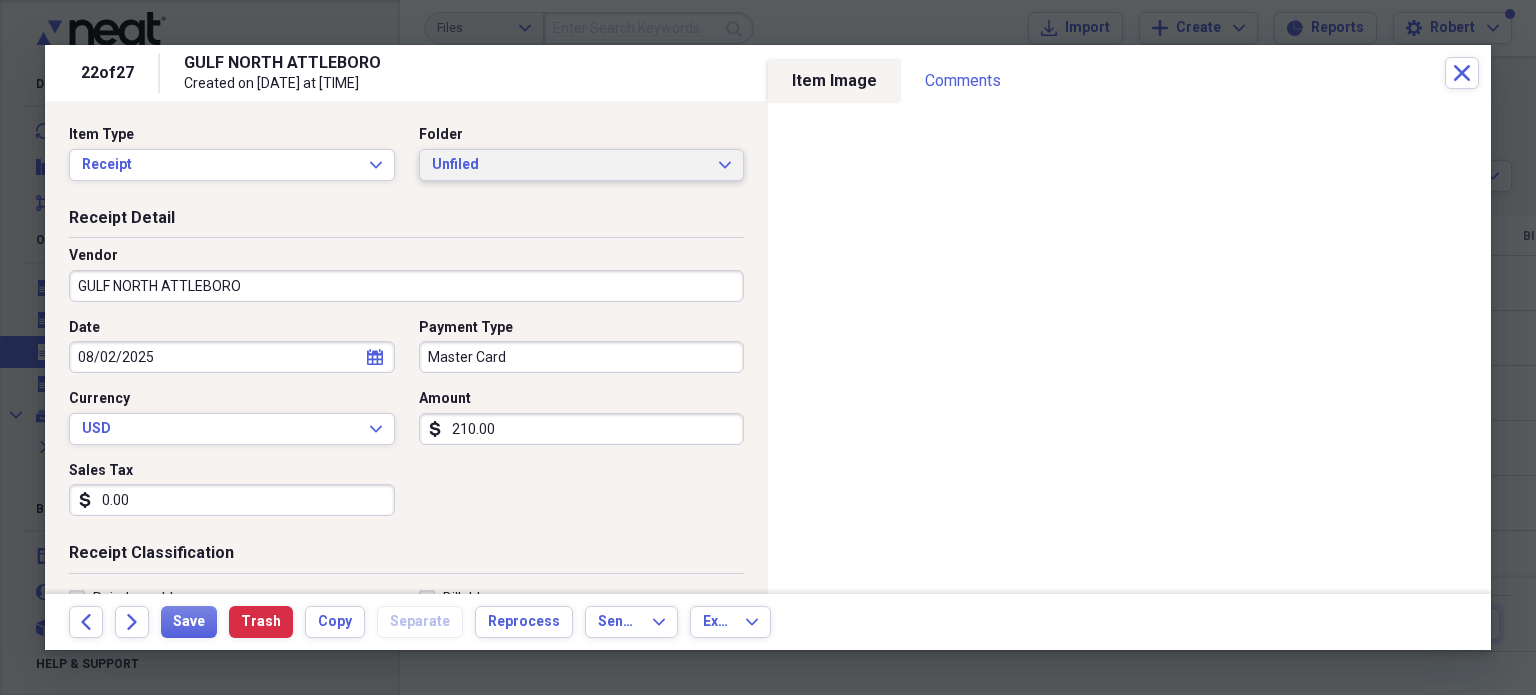 click on "Unfiled Expand" at bounding box center (582, 165) 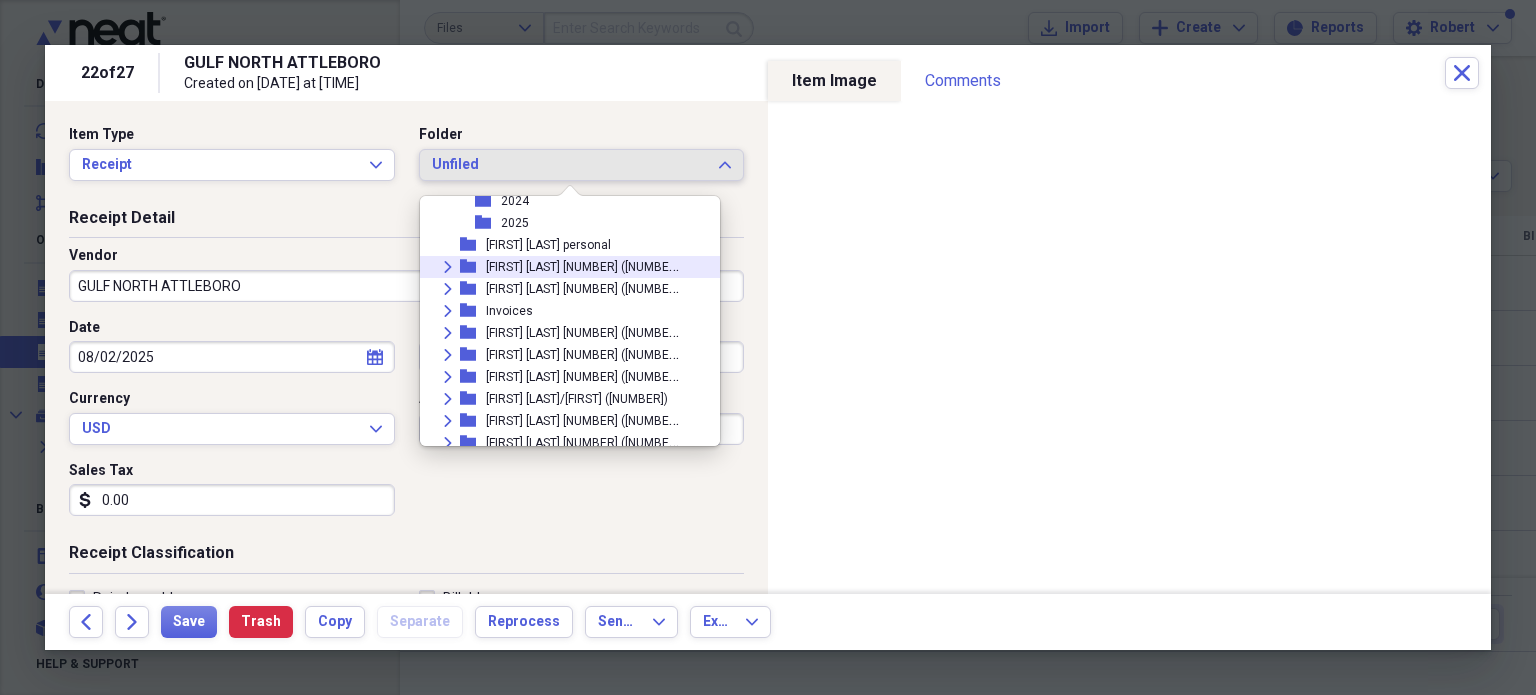 scroll, scrollTop: 400, scrollLeft: 0, axis: vertical 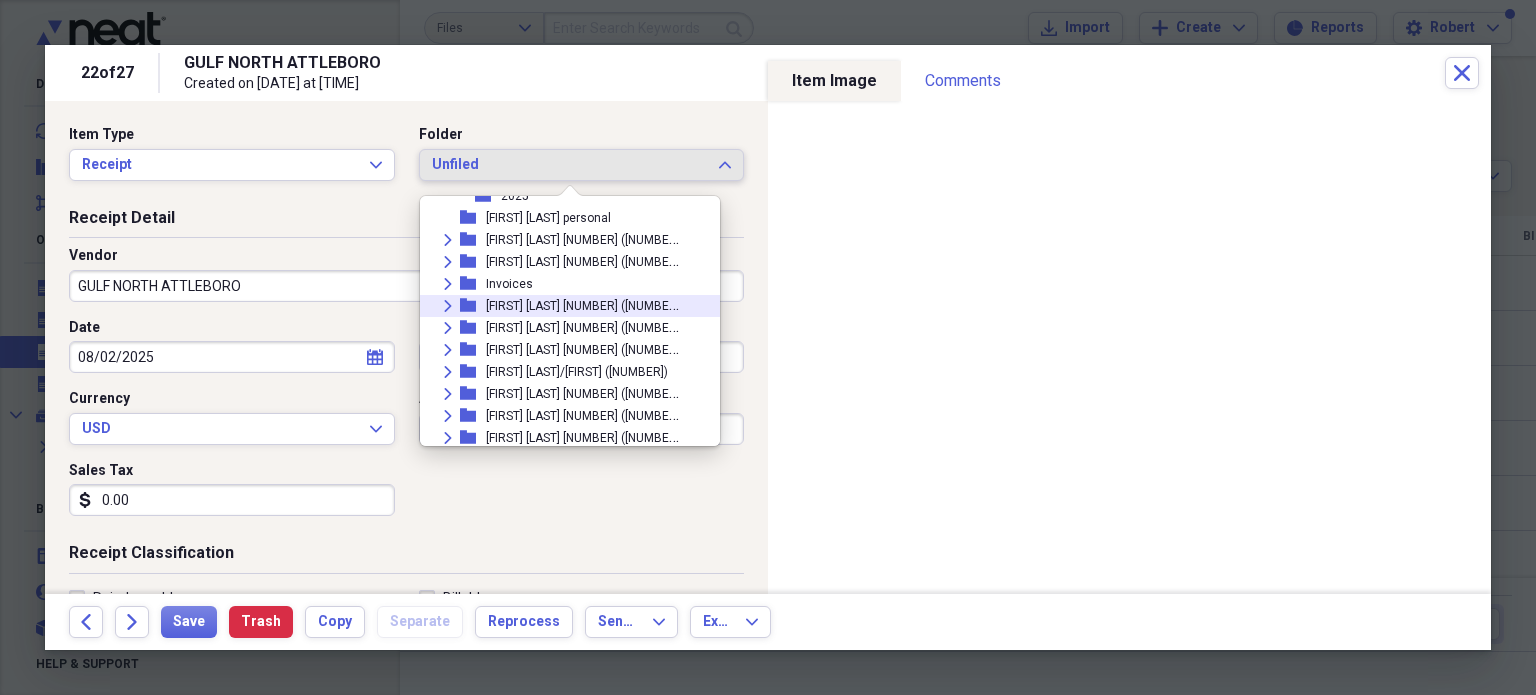 click 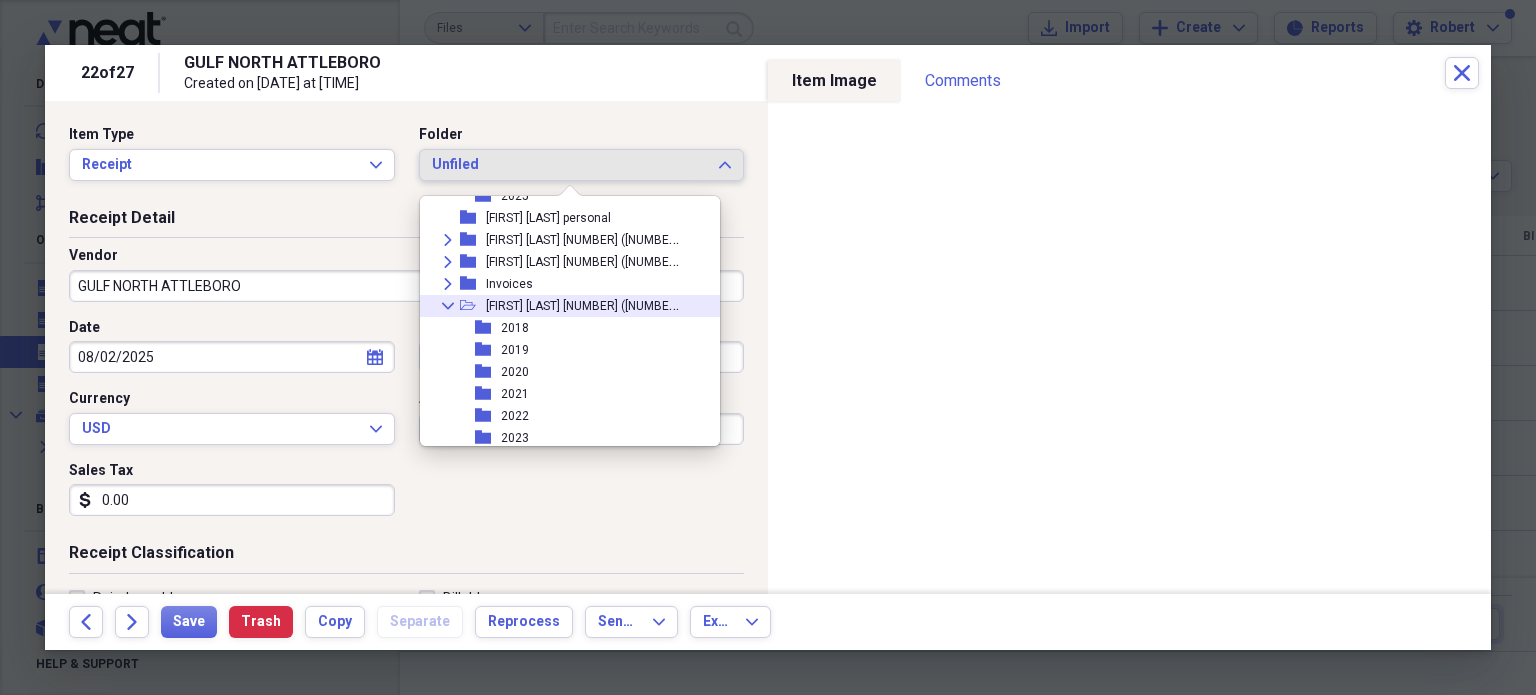 scroll, scrollTop: 500, scrollLeft: 0, axis: vertical 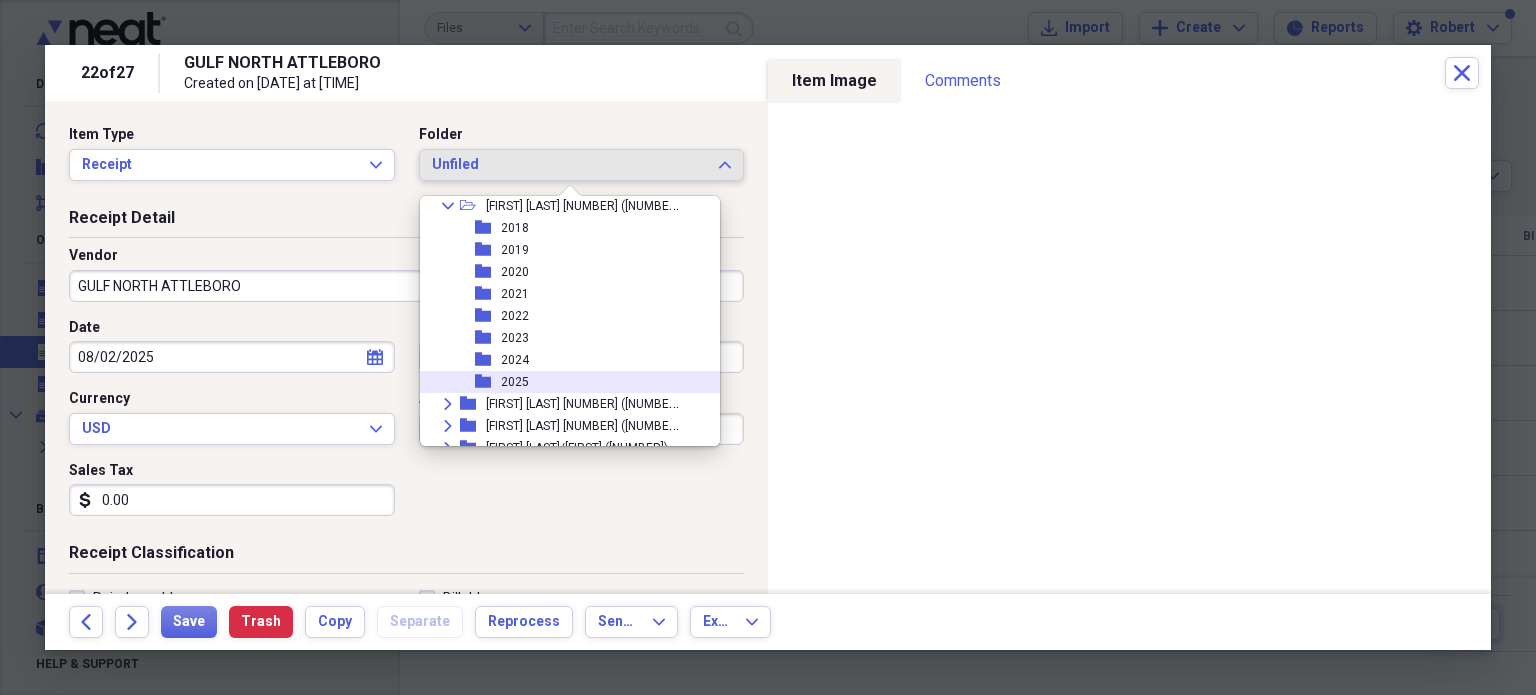 click on "2025" at bounding box center [515, 382] 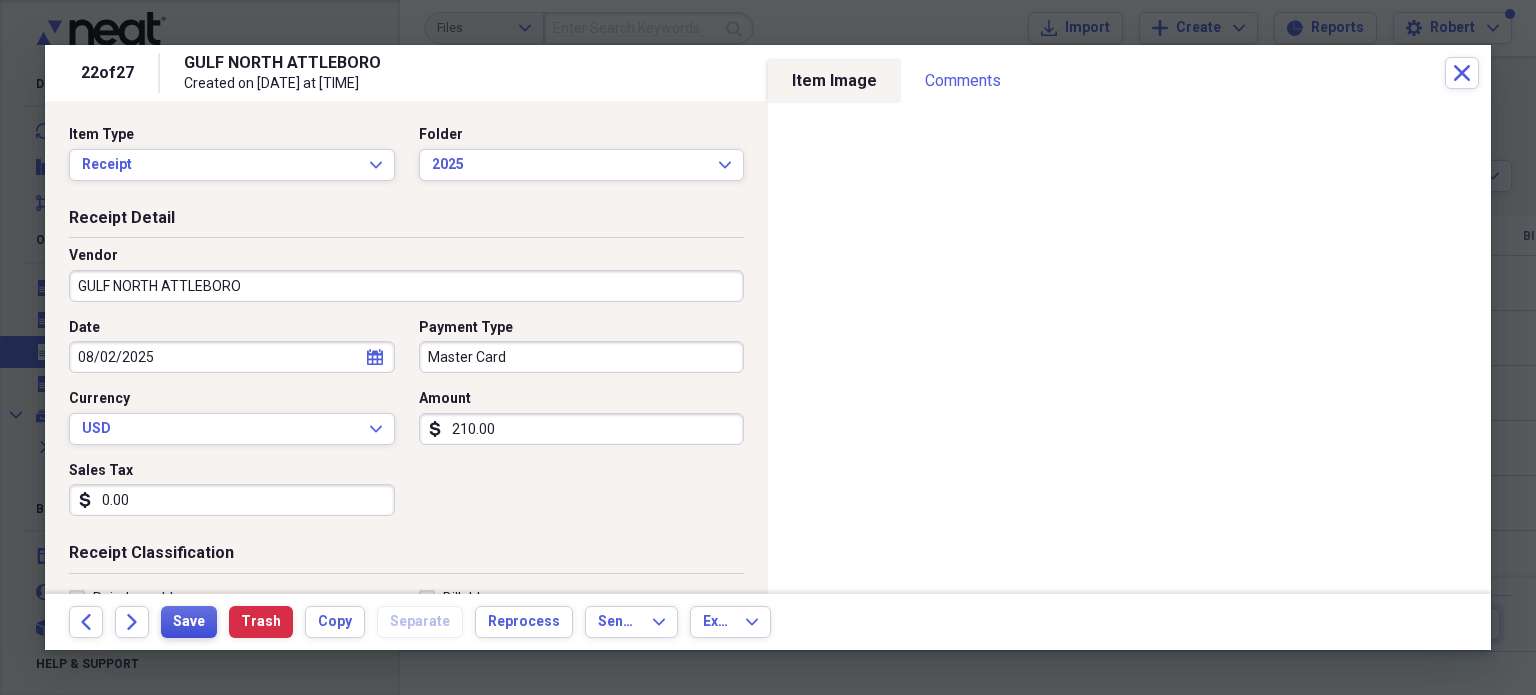 click on "Save" at bounding box center [189, 622] 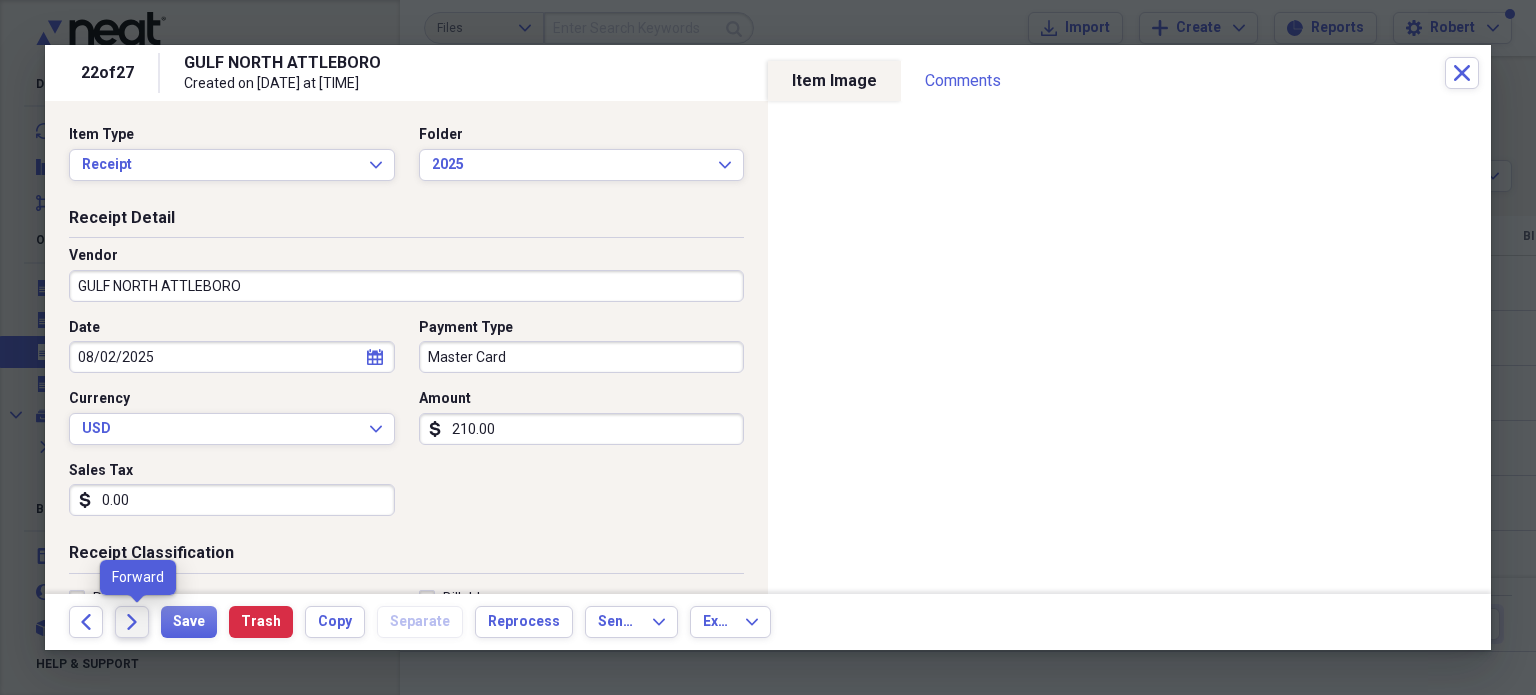 click on "Forward" 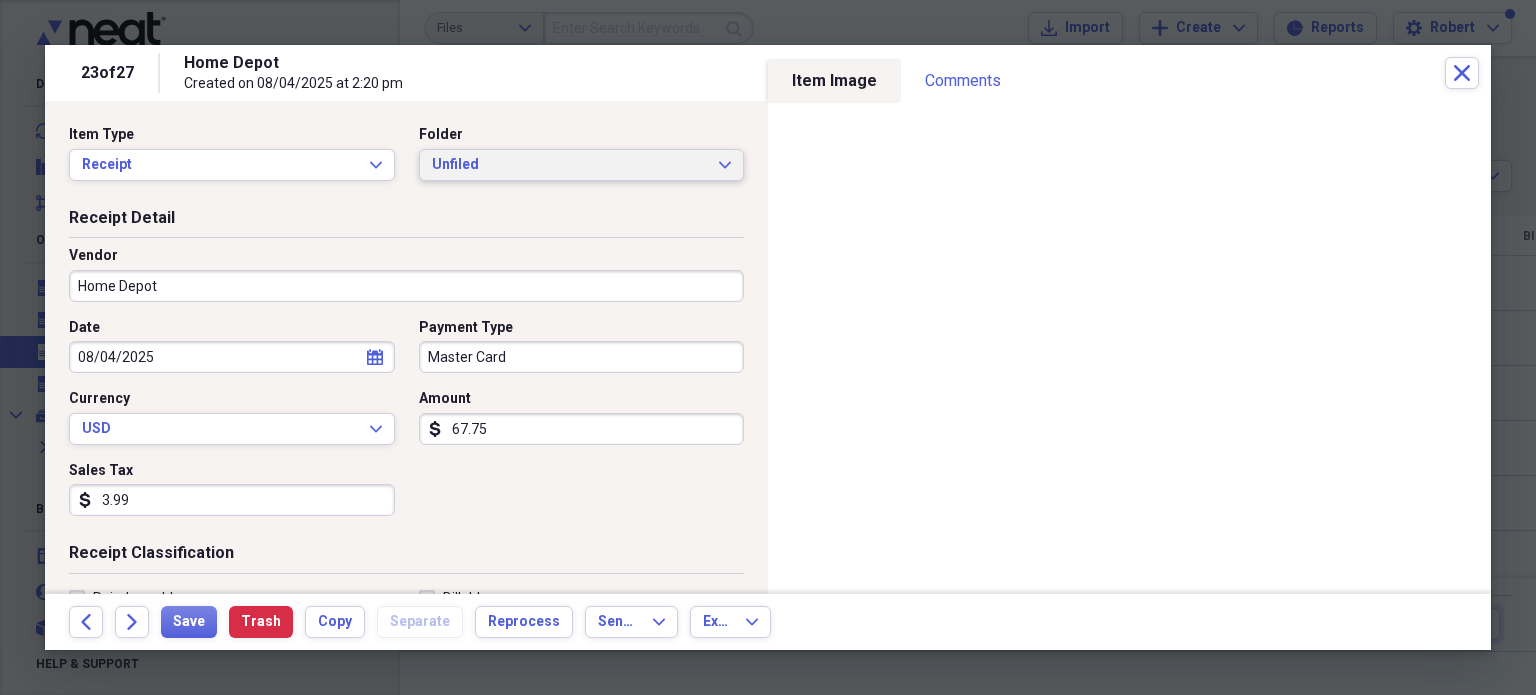 click on "Unfiled Expand" at bounding box center (582, 165) 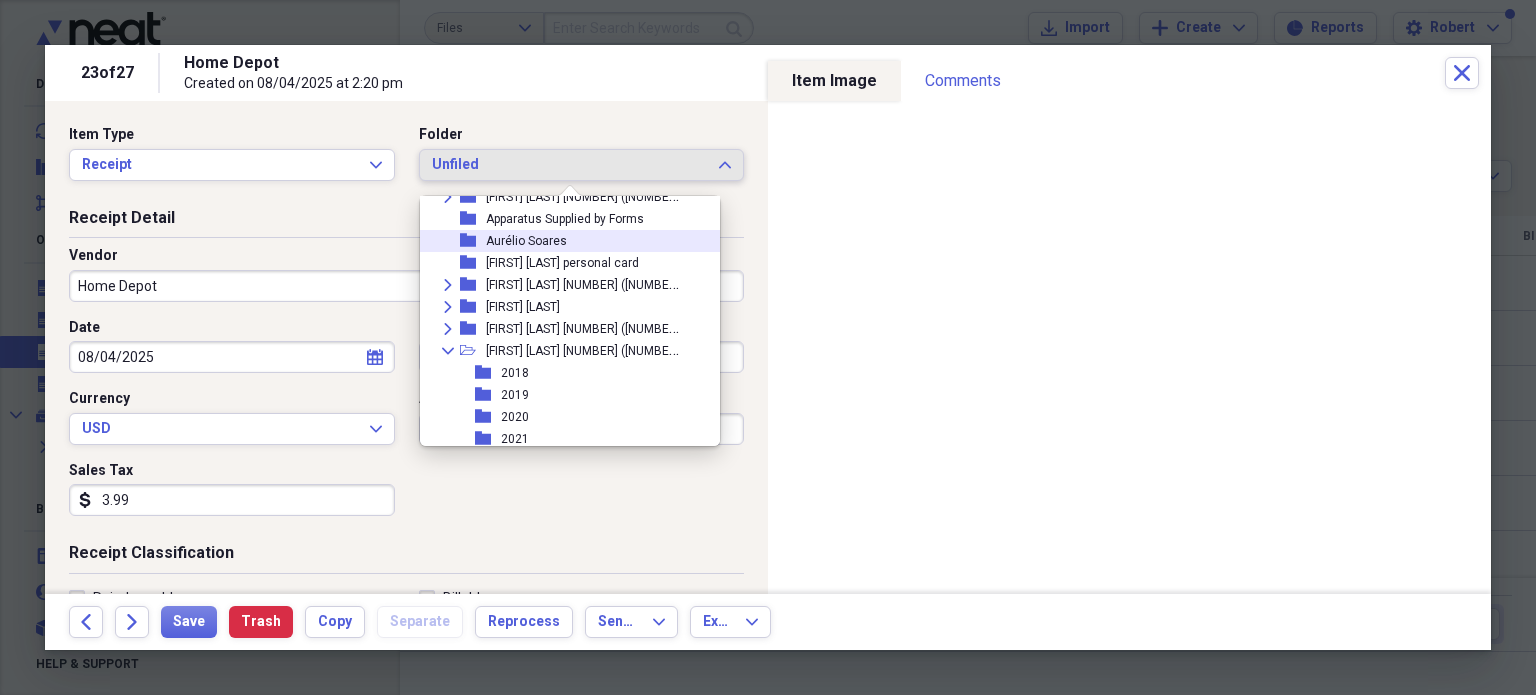 scroll, scrollTop: 100, scrollLeft: 0, axis: vertical 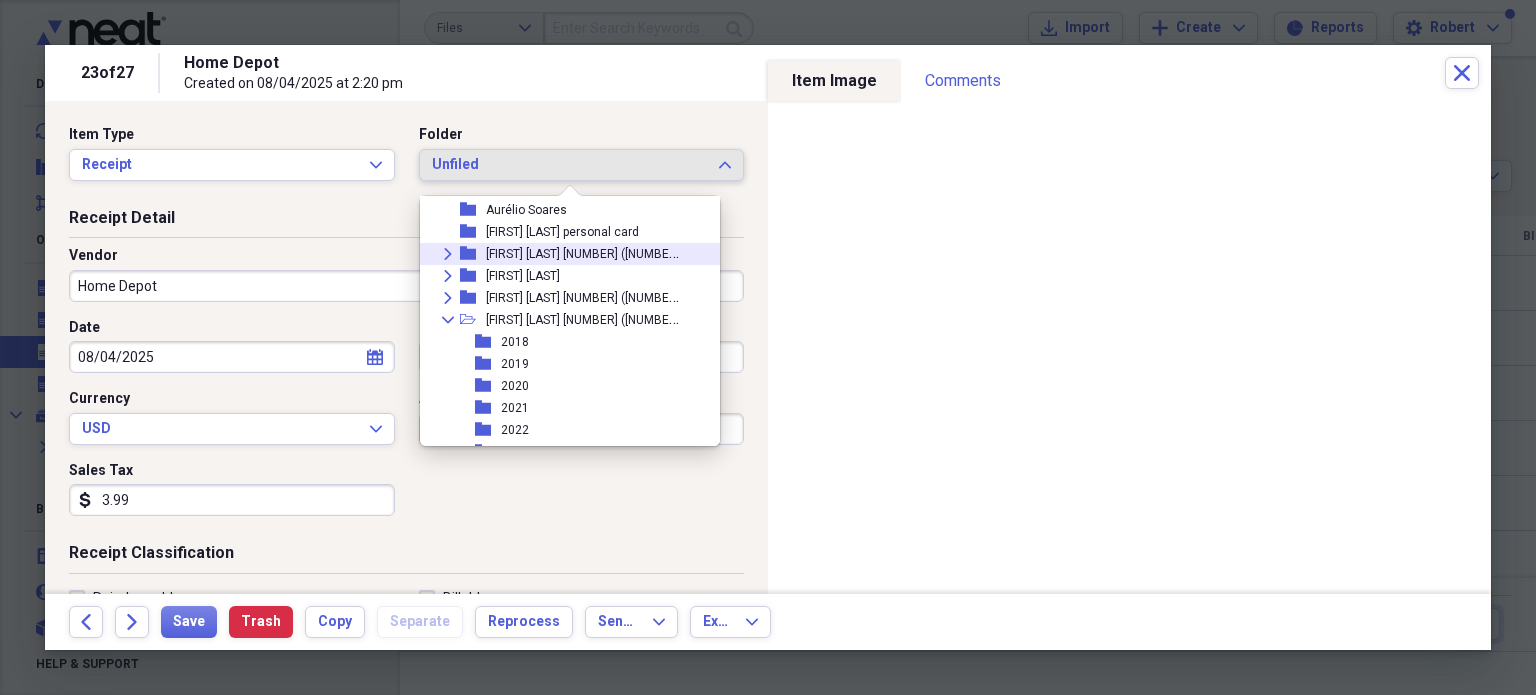 click on "Expand" at bounding box center [448, 254] 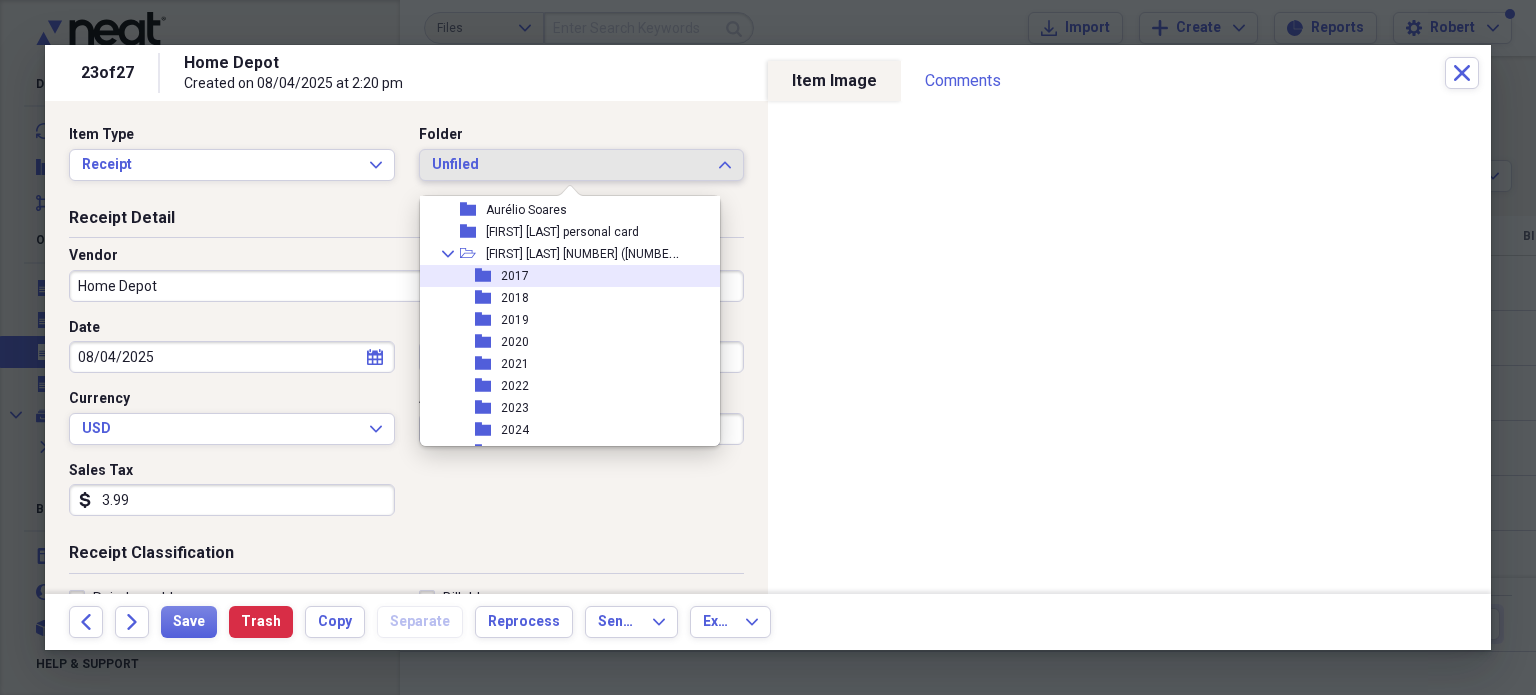 scroll, scrollTop: 200, scrollLeft: 0, axis: vertical 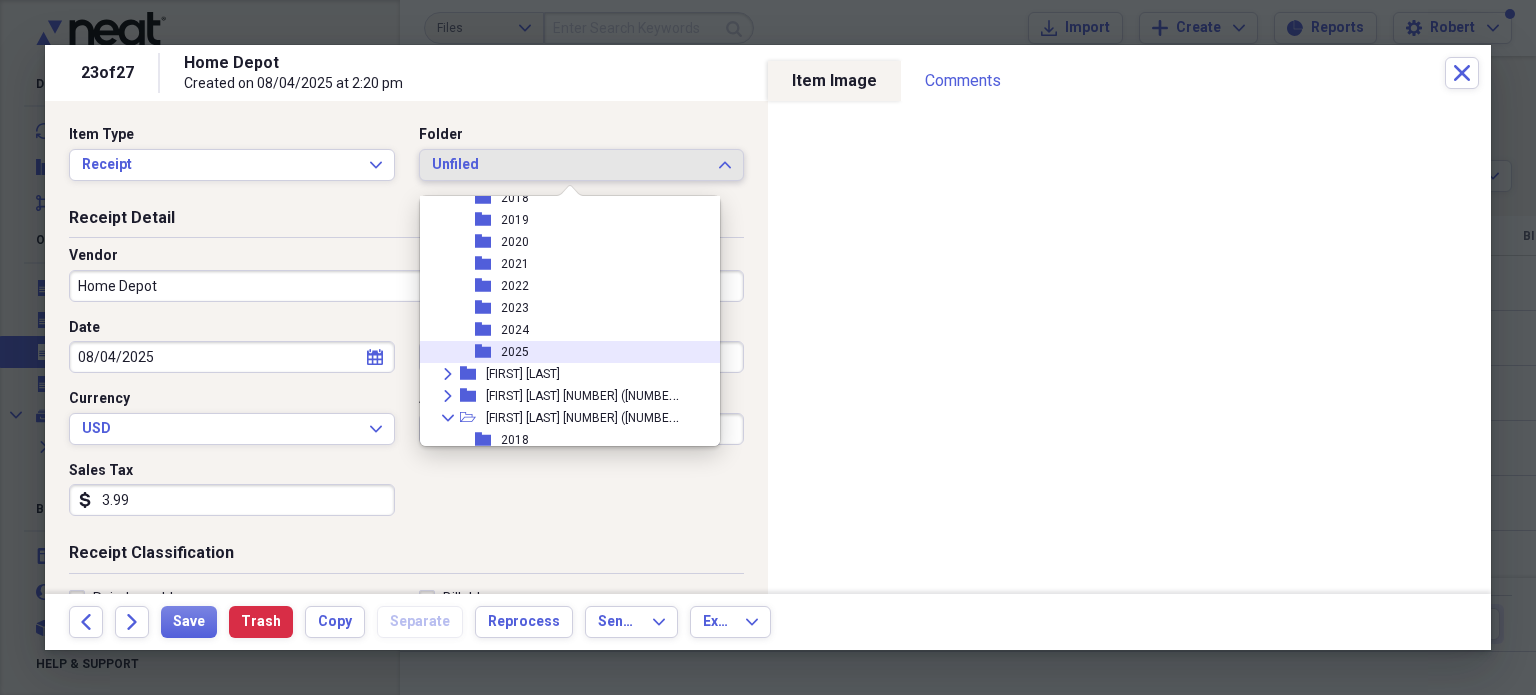click on "2025" at bounding box center (515, 352) 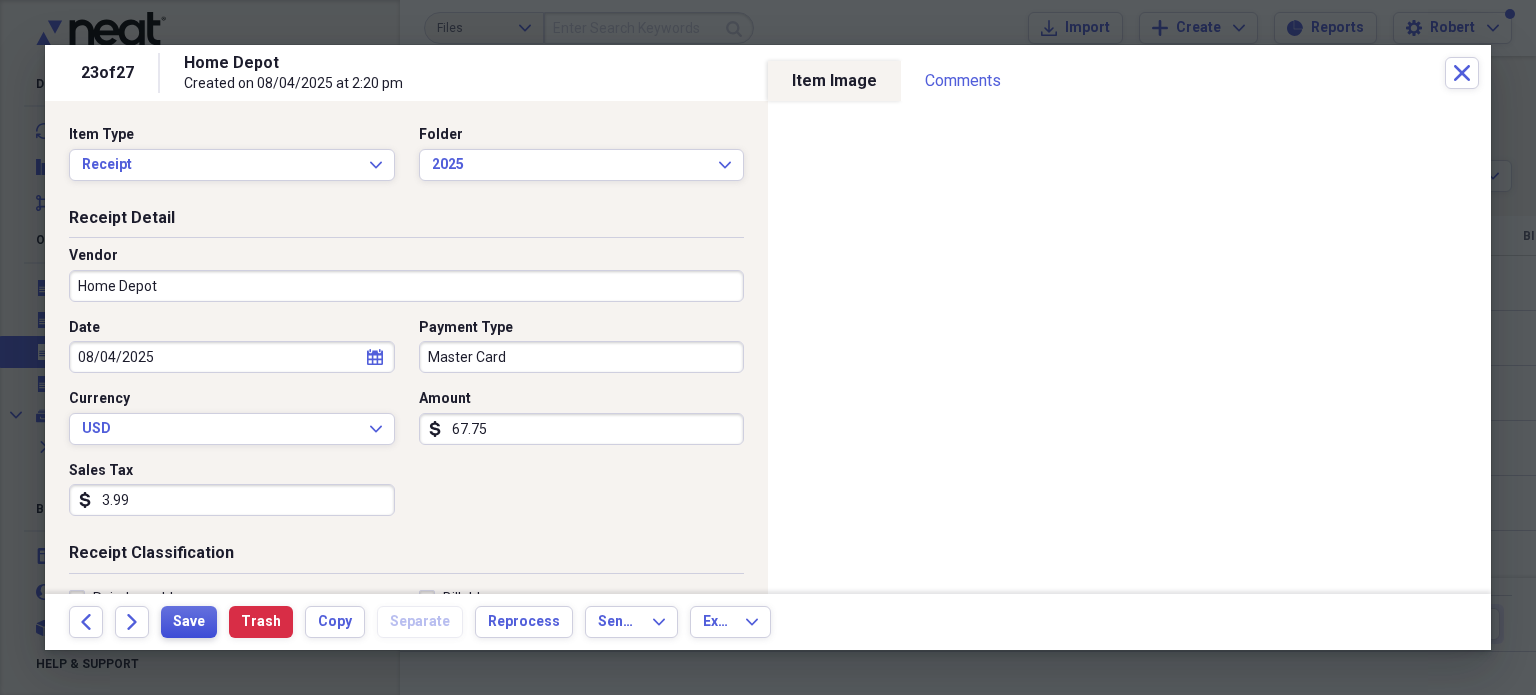 click on "Save" at bounding box center (189, 622) 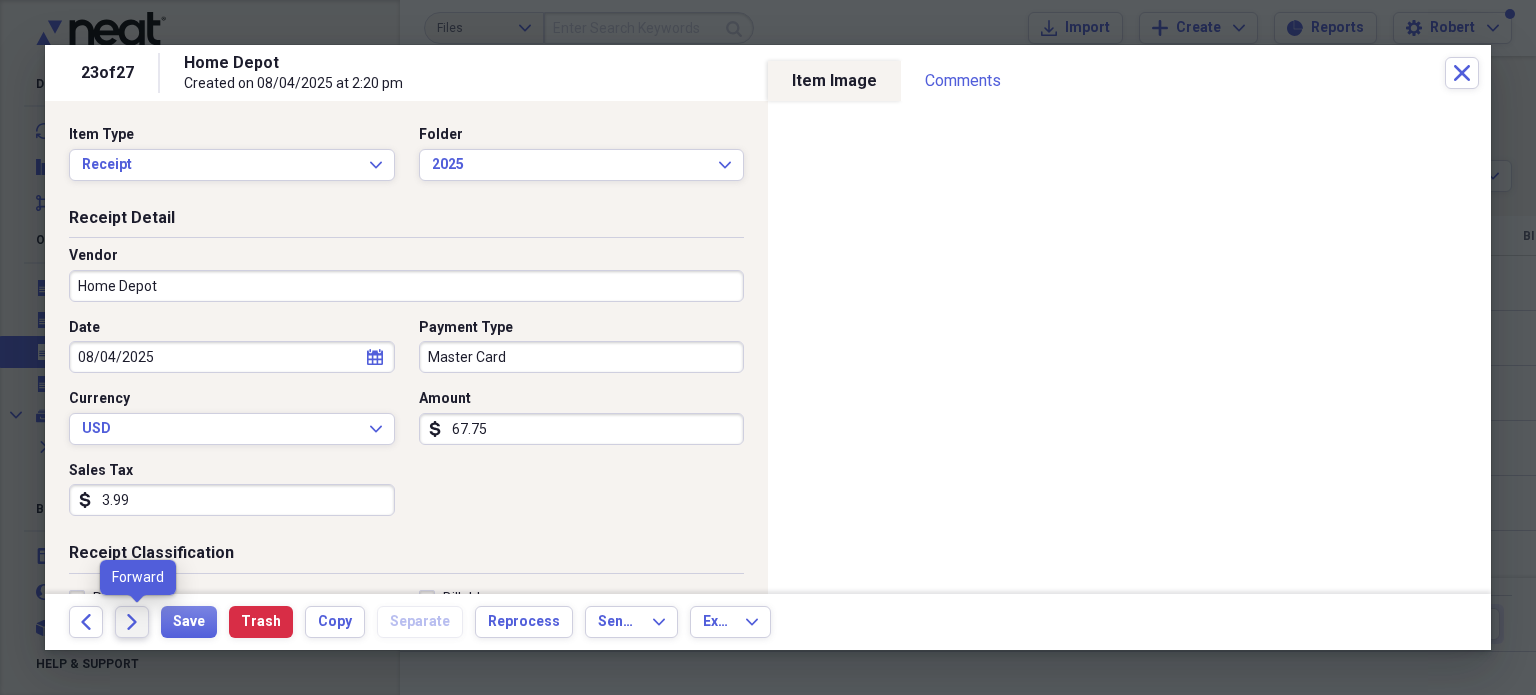 click on "Forward" 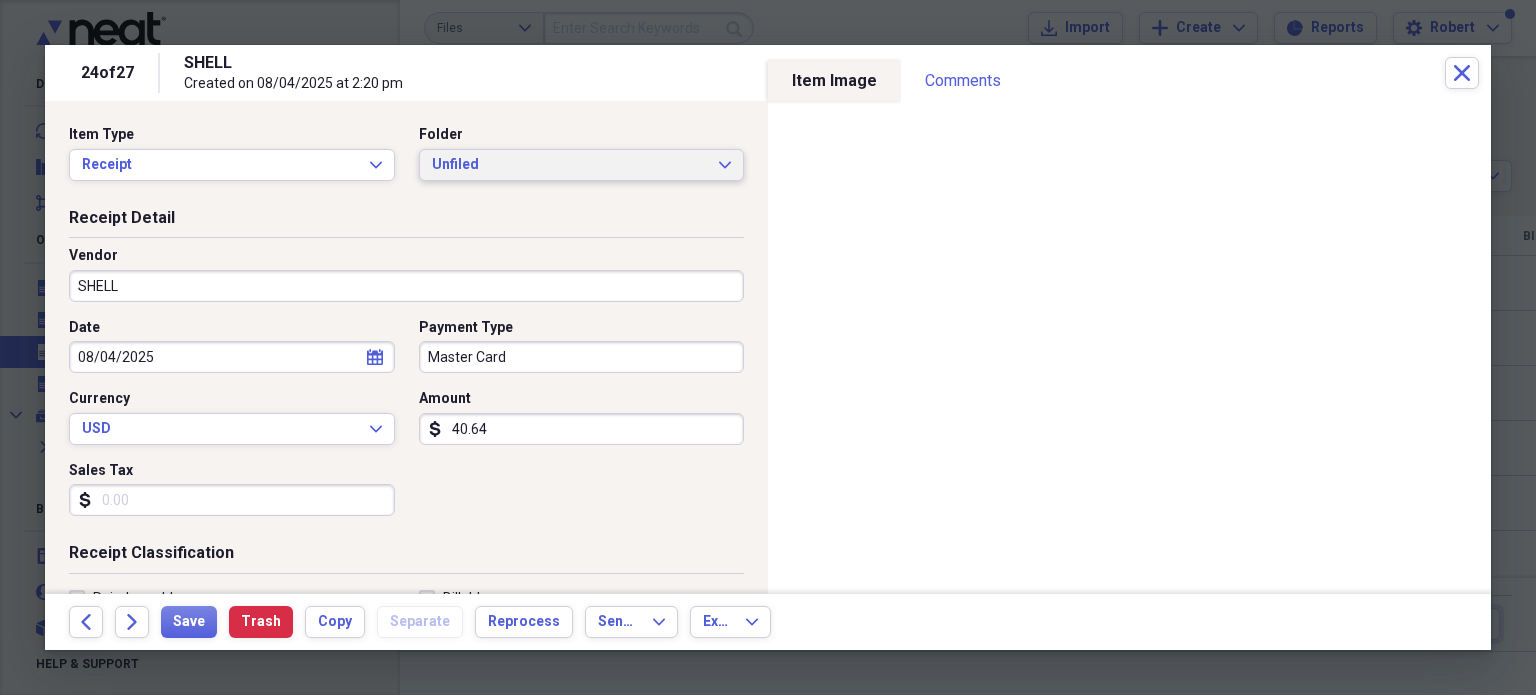 click on "Expand" 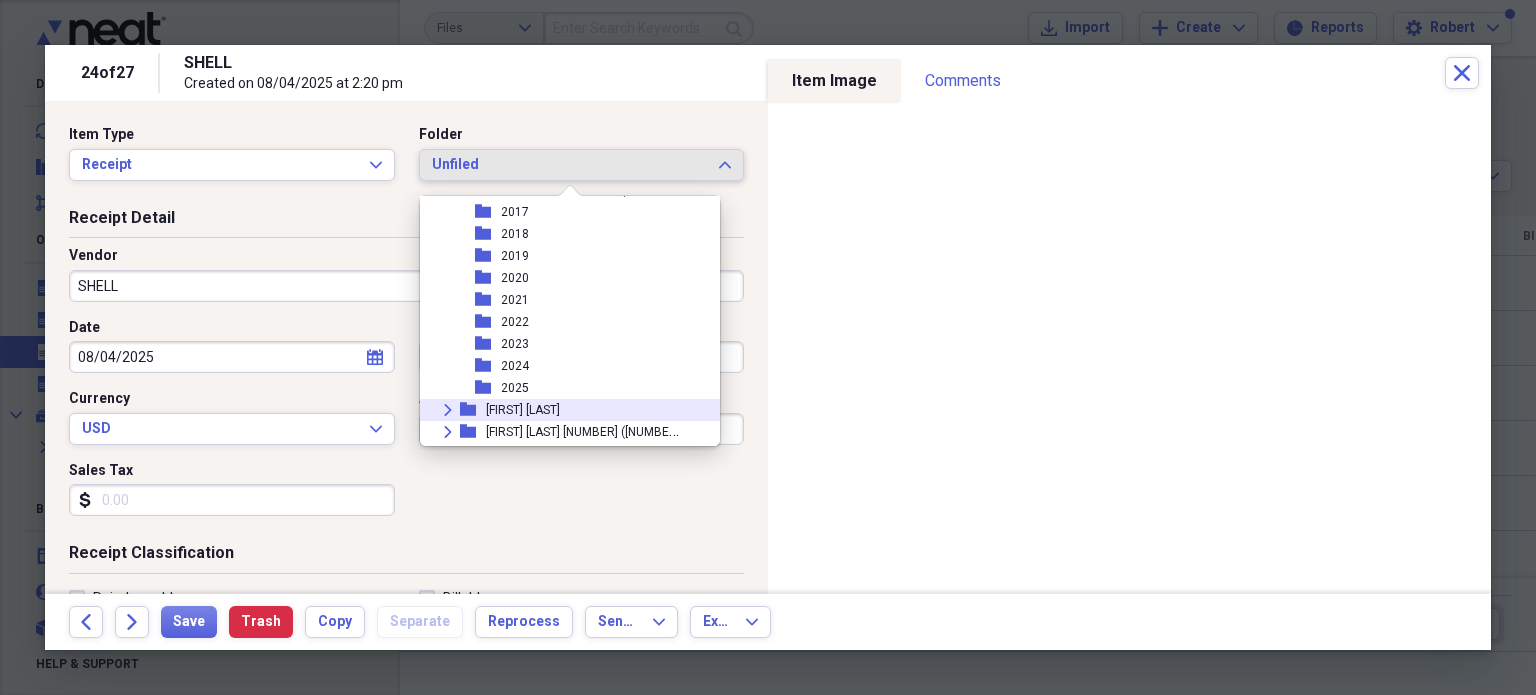 scroll, scrollTop: 200, scrollLeft: 0, axis: vertical 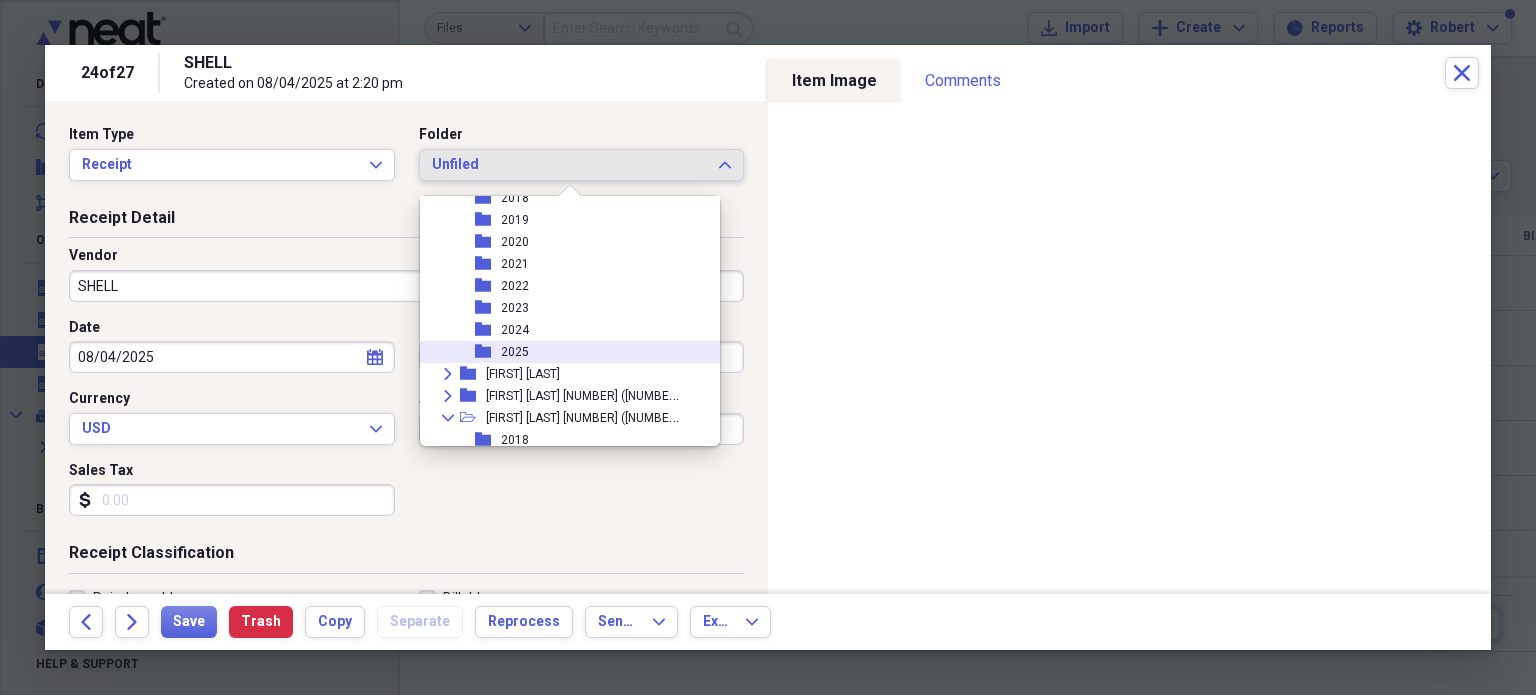 click on "2025" at bounding box center [515, 352] 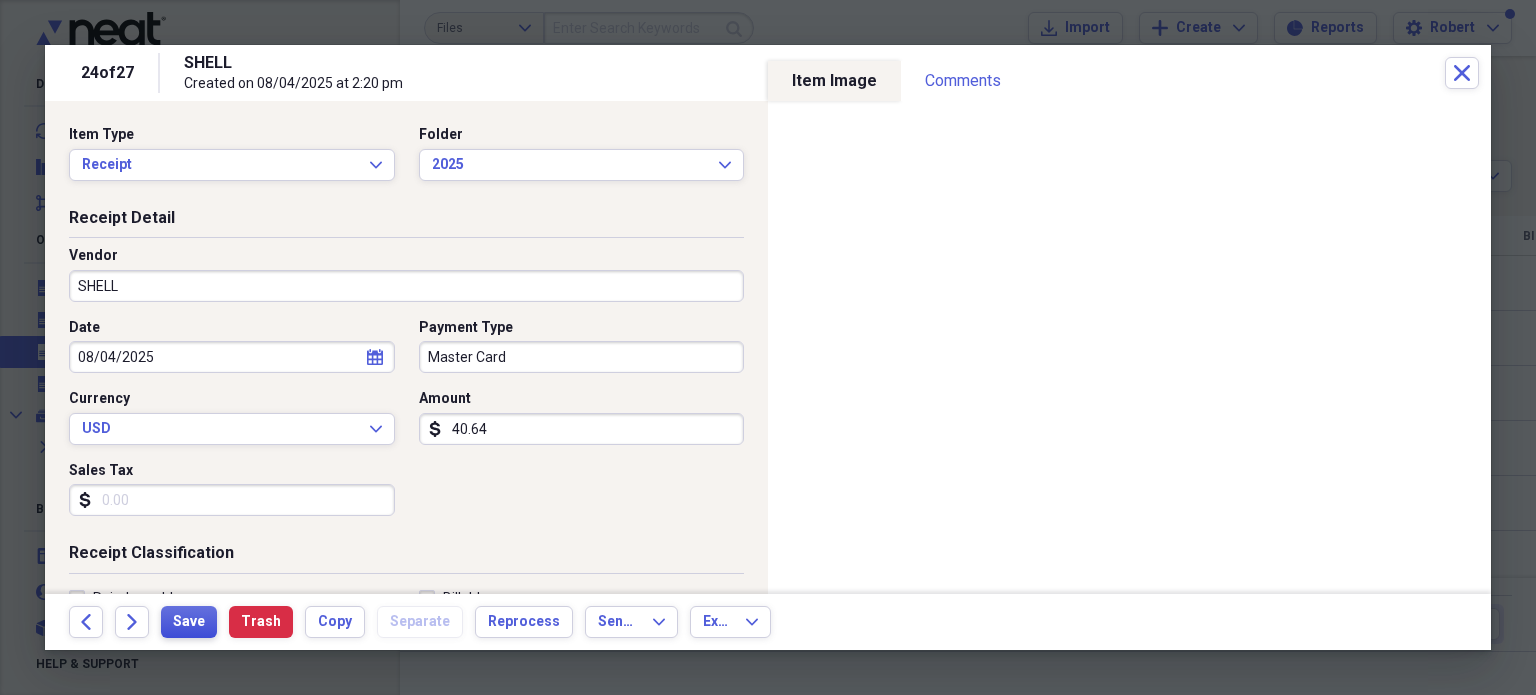 click on "Save" at bounding box center (189, 622) 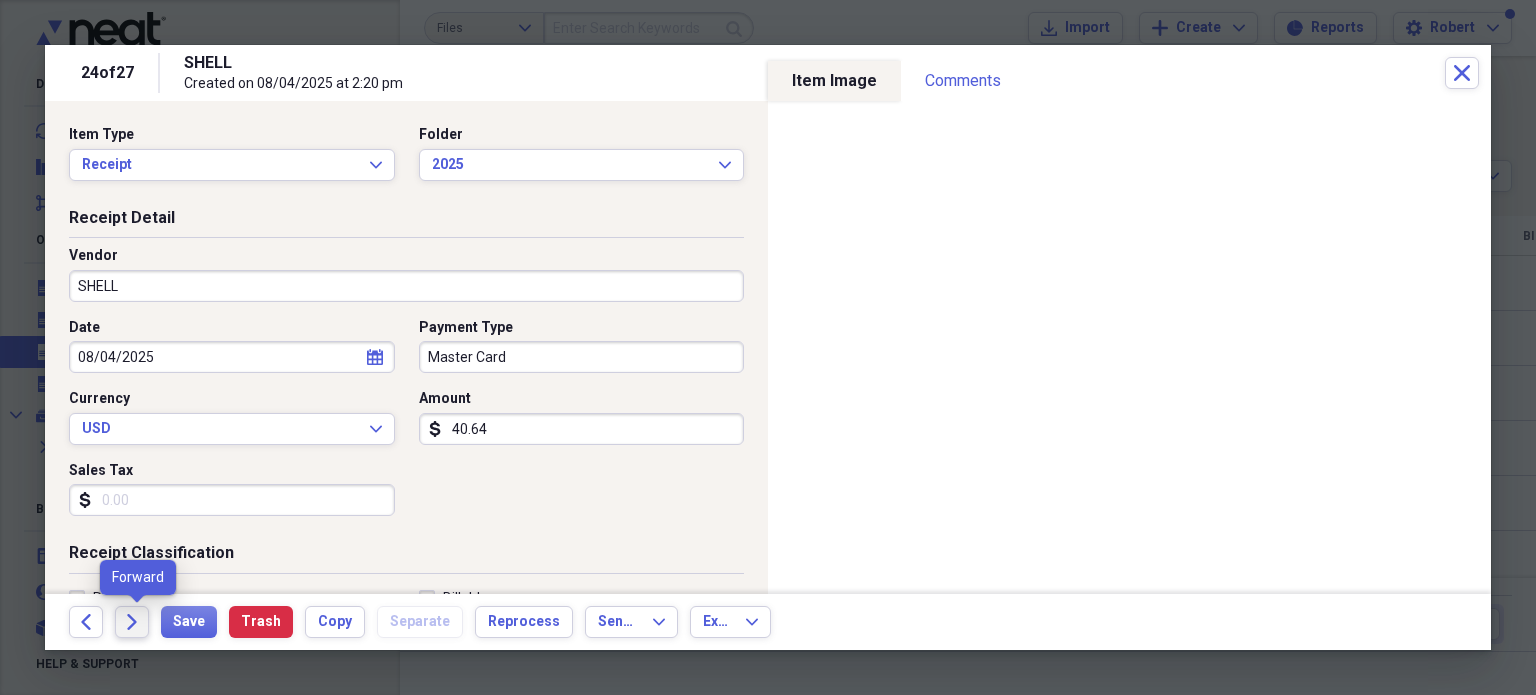 click on "Forward" 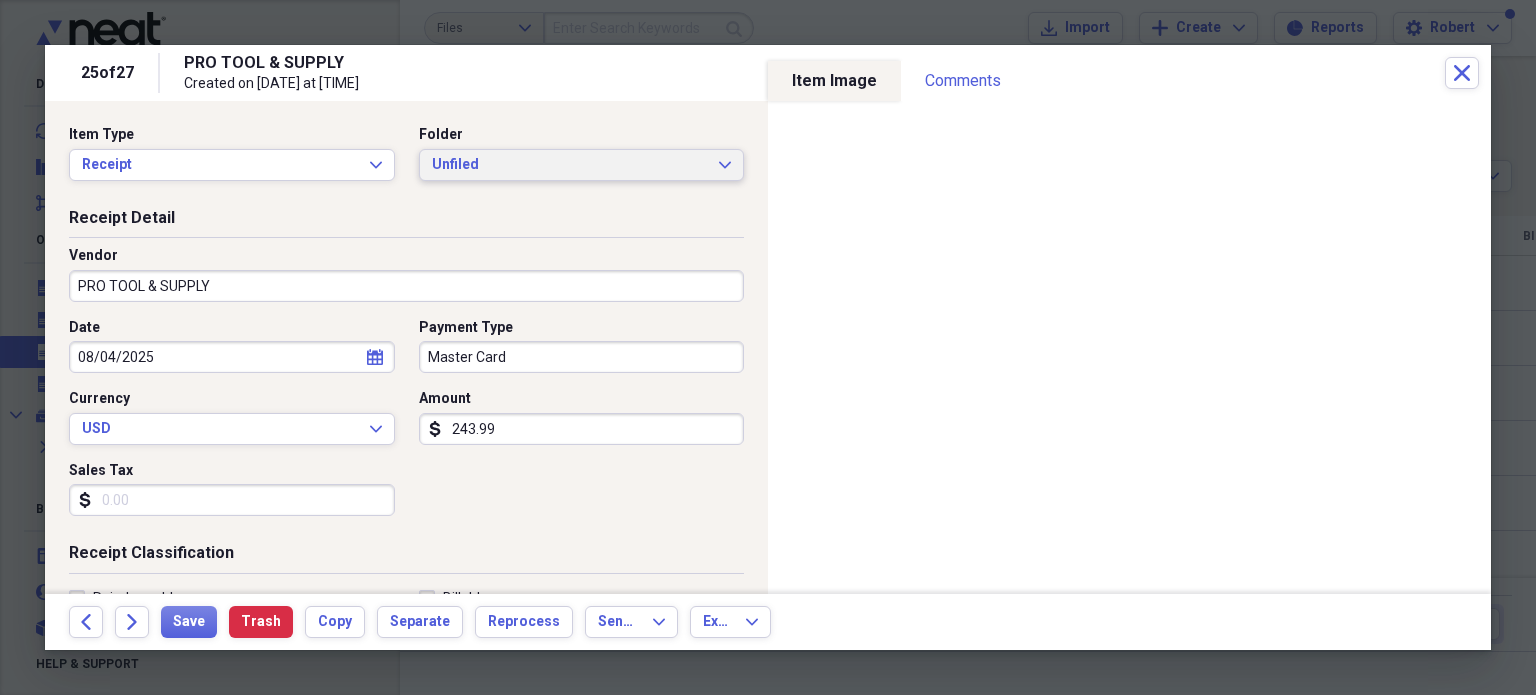 click on "Expand" 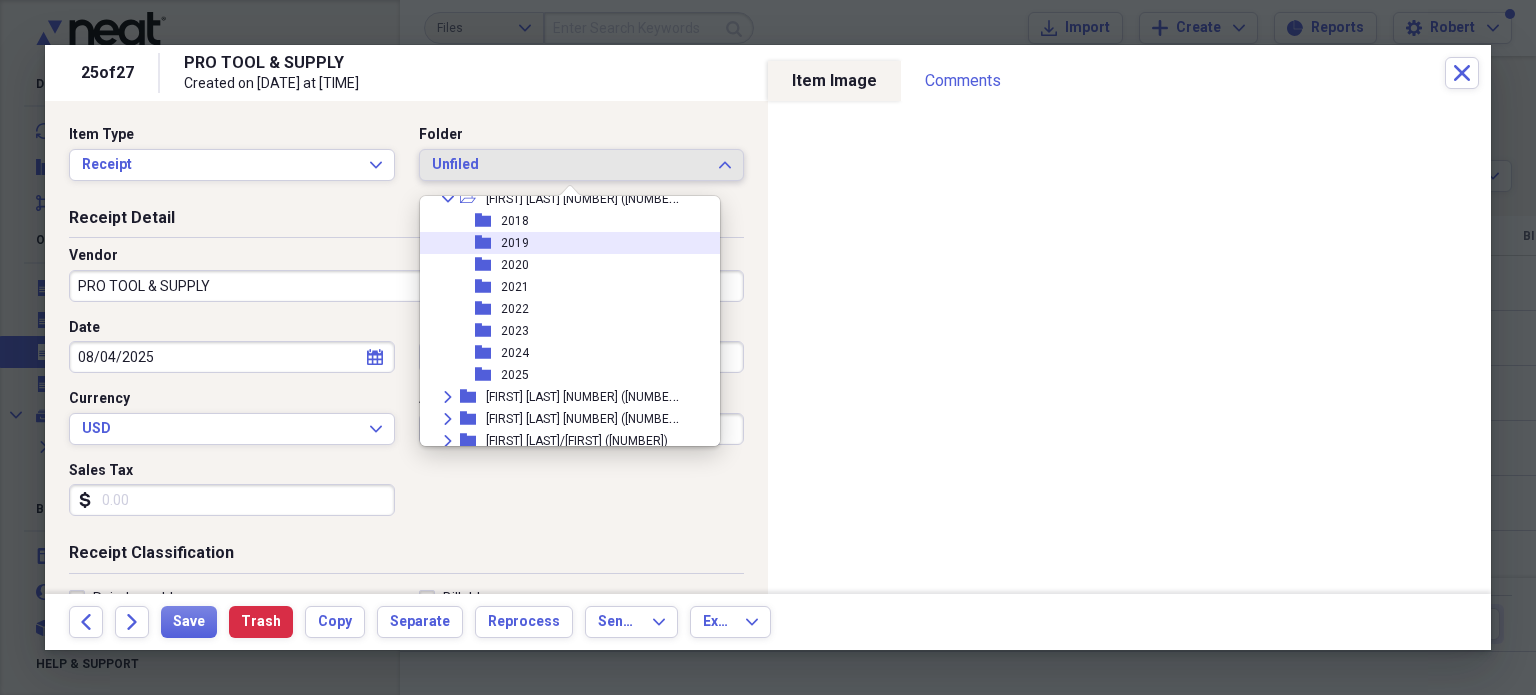 scroll, scrollTop: 800, scrollLeft: 0, axis: vertical 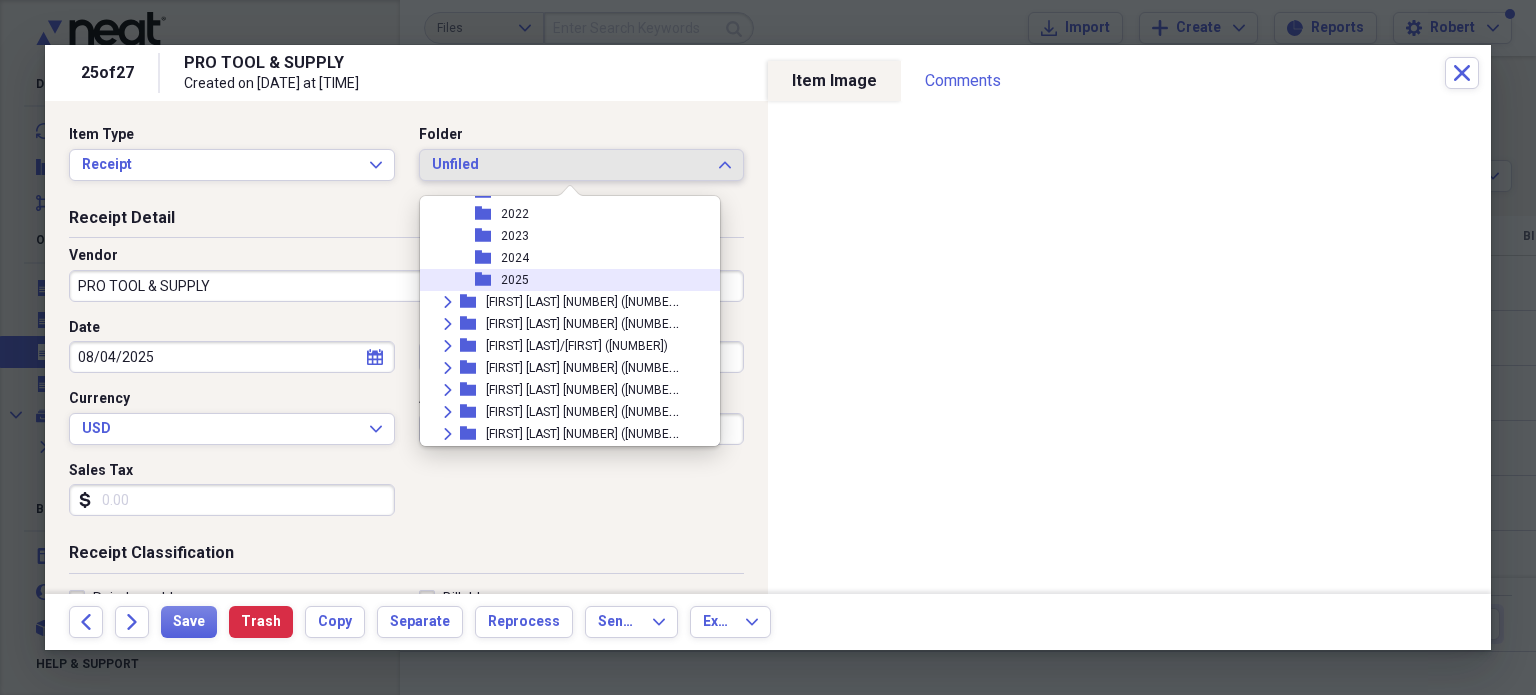 drag, startPoint x: 517, startPoint y: 283, endPoint x: 507, endPoint y: 281, distance: 10.198039 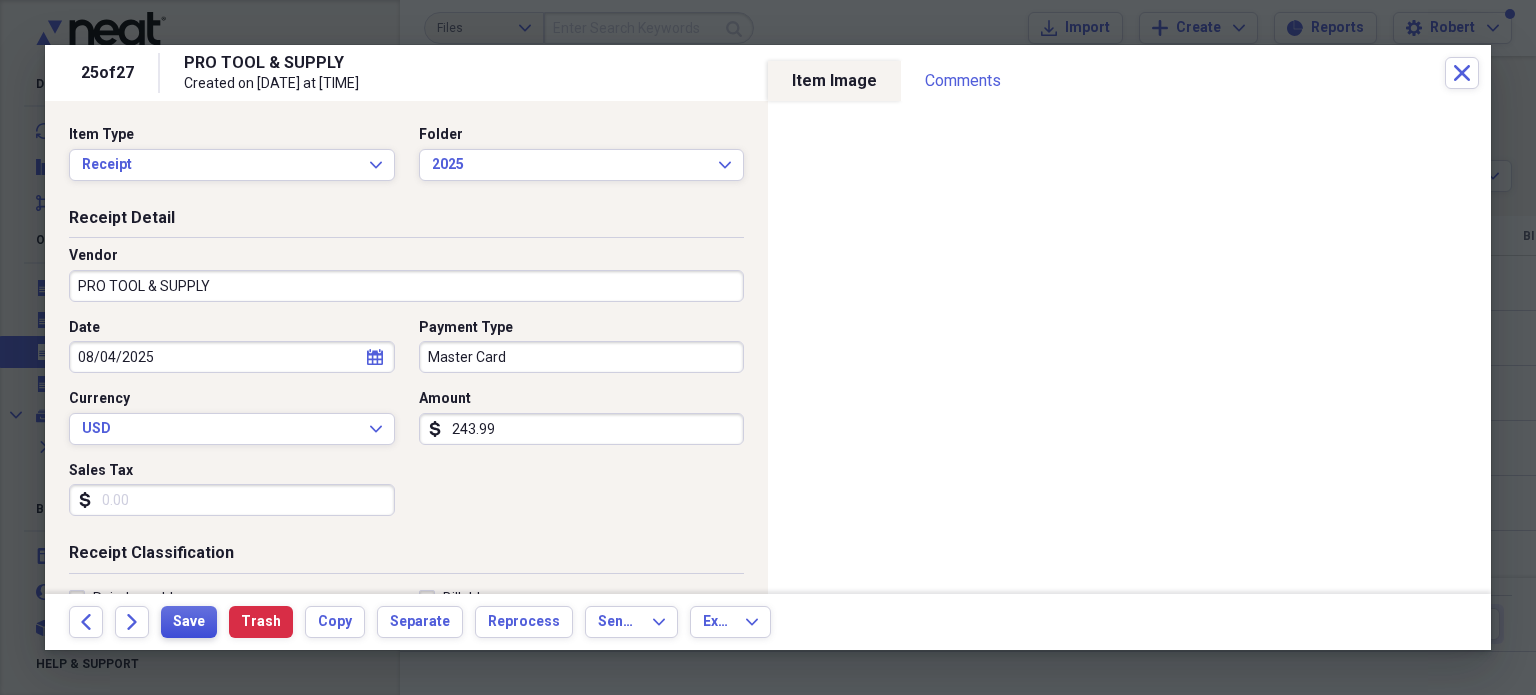 click on "Save" at bounding box center (189, 622) 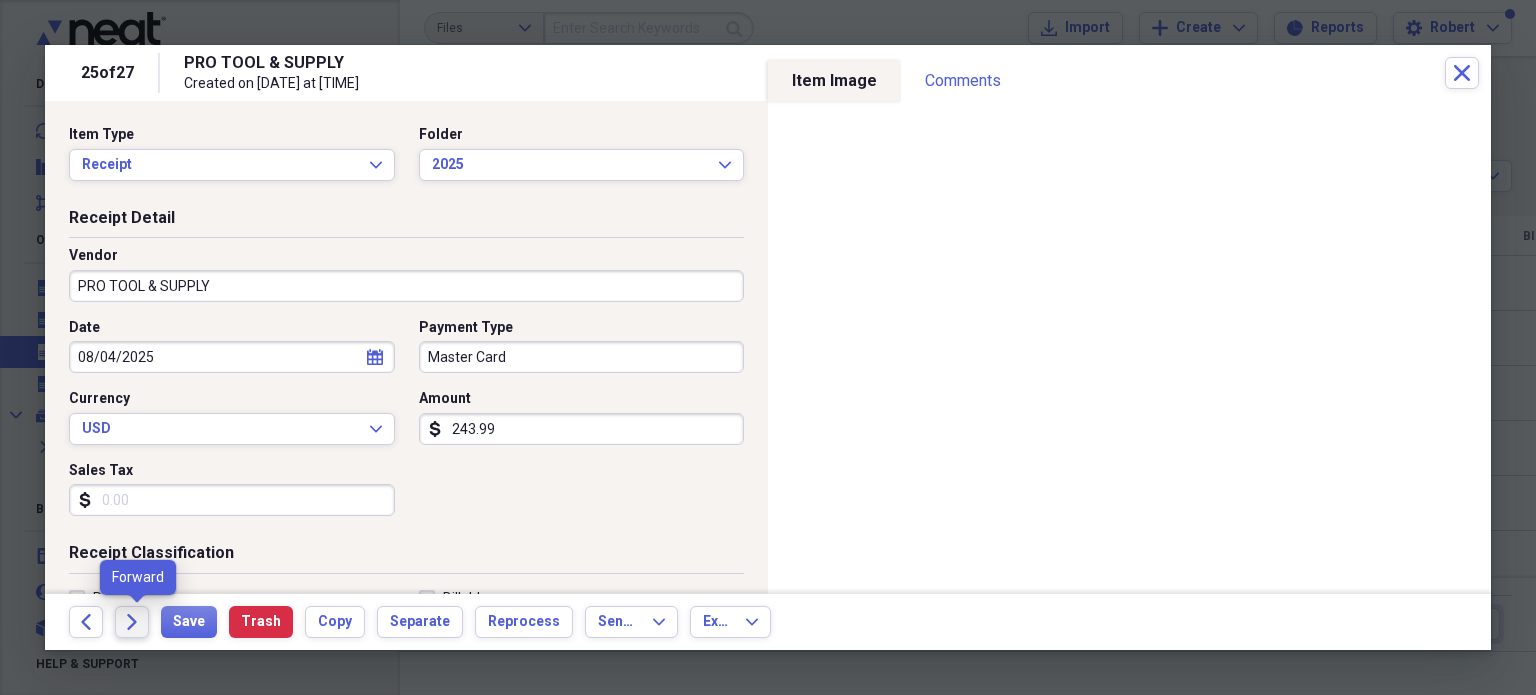 click on "Forward" 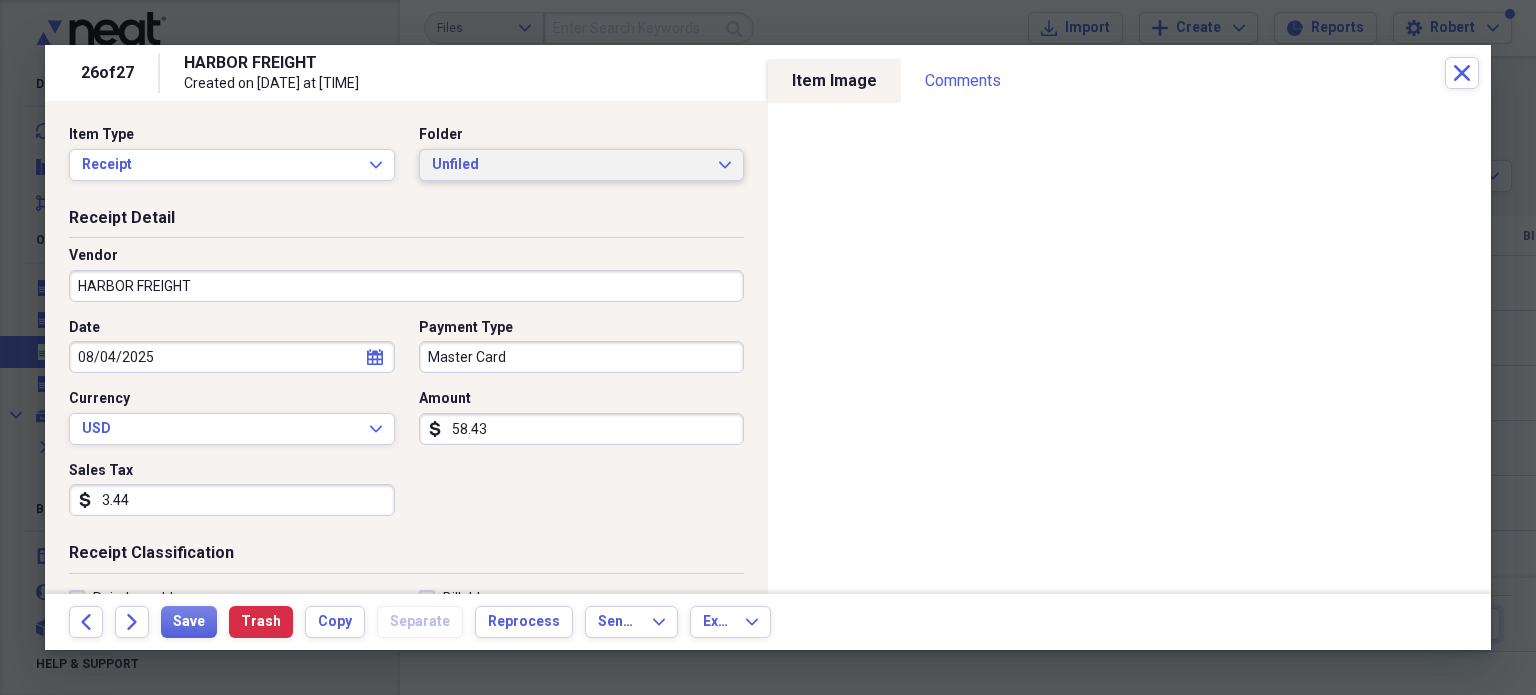 click on "Unfiled Expand" at bounding box center [582, 165] 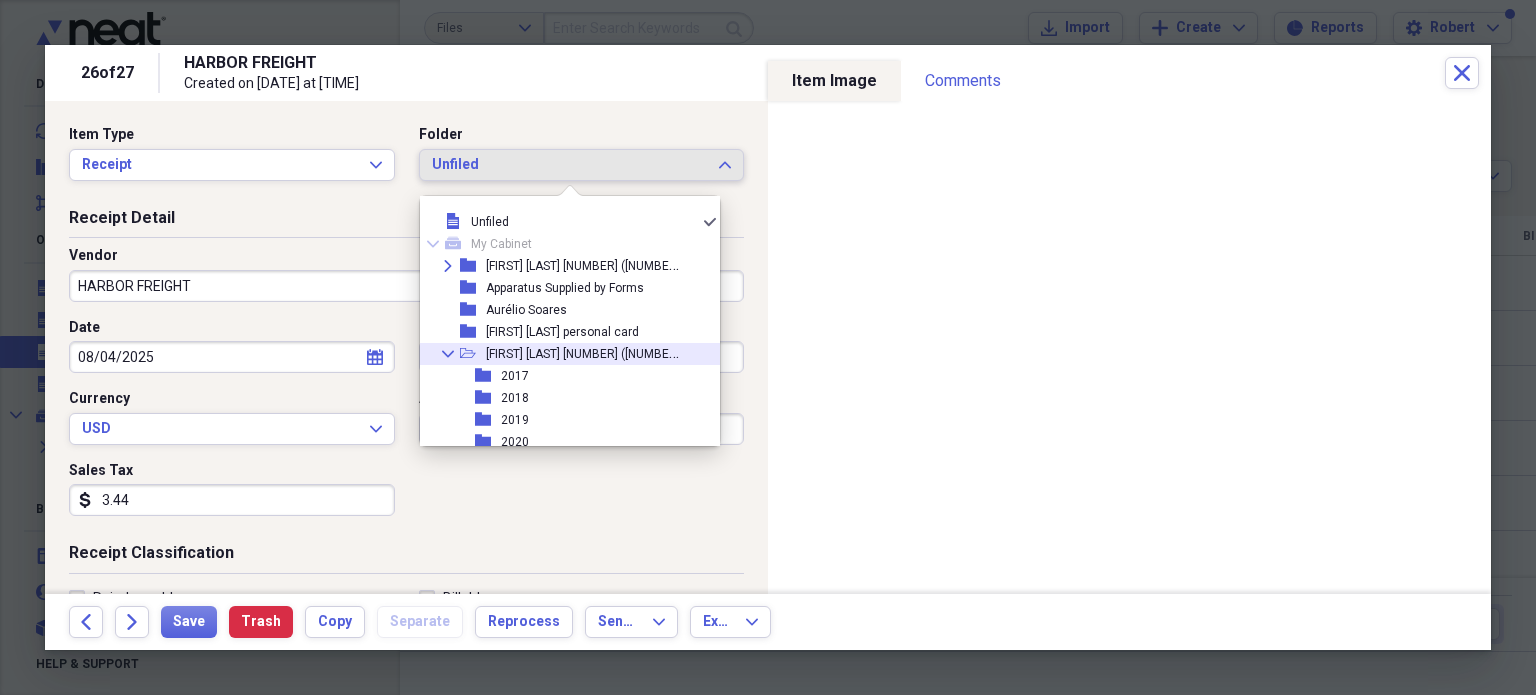 click on "Collapse" 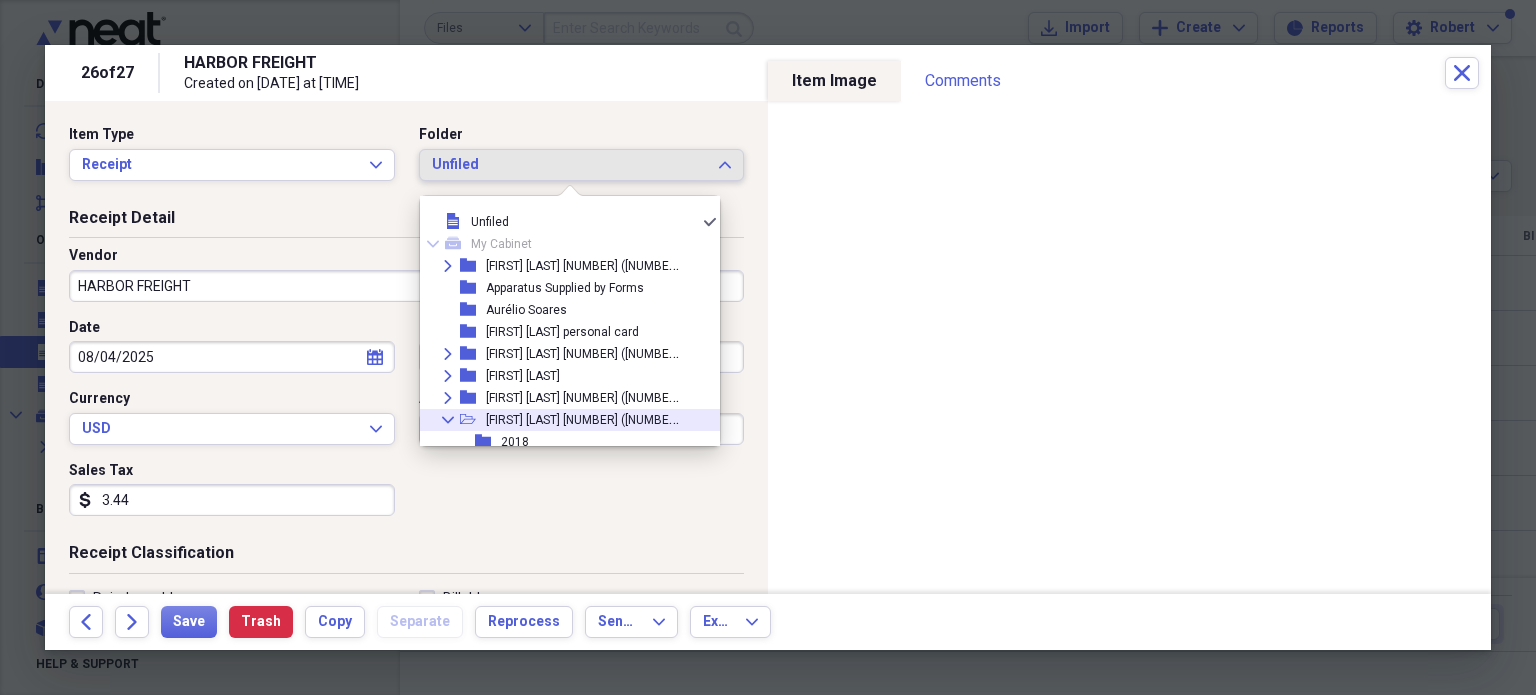 click 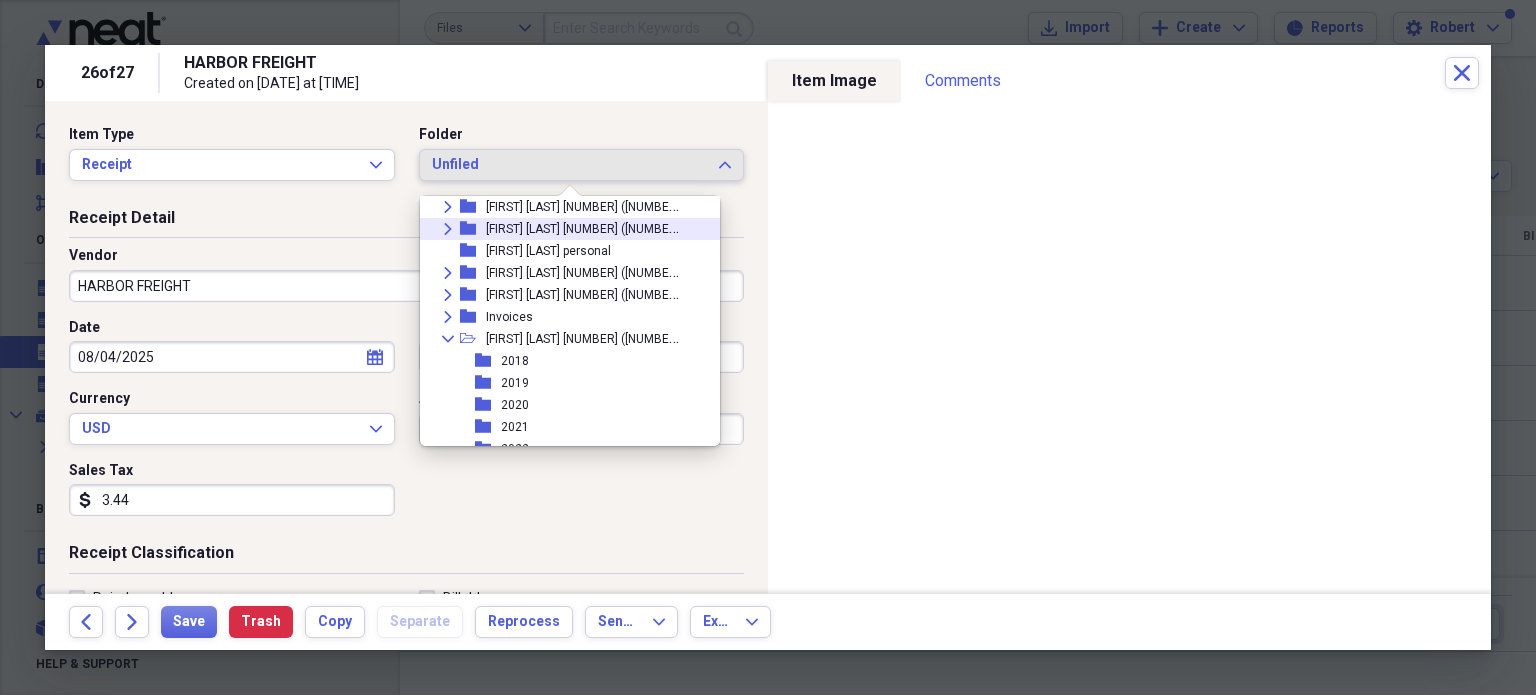 scroll, scrollTop: 200, scrollLeft: 0, axis: vertical 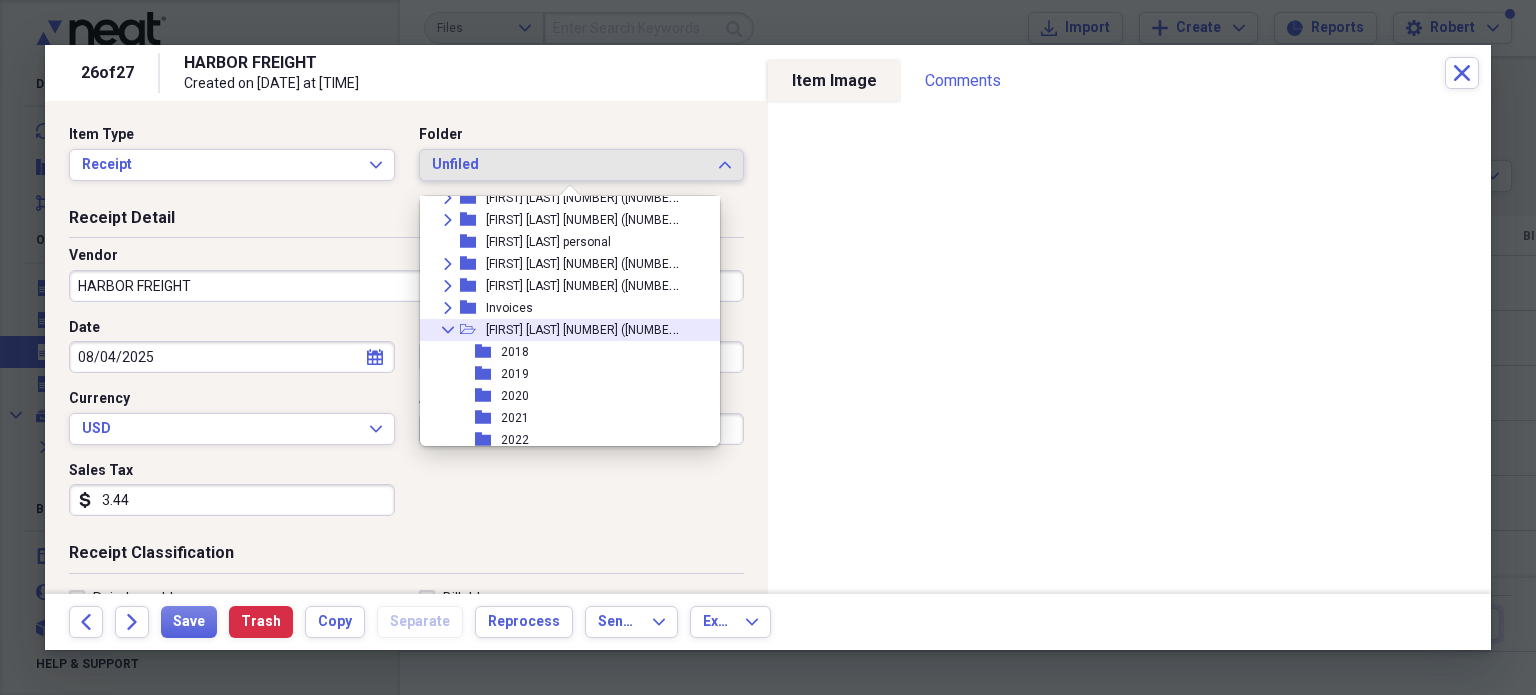 click on "Collapse" at bounding box center (448, 330) 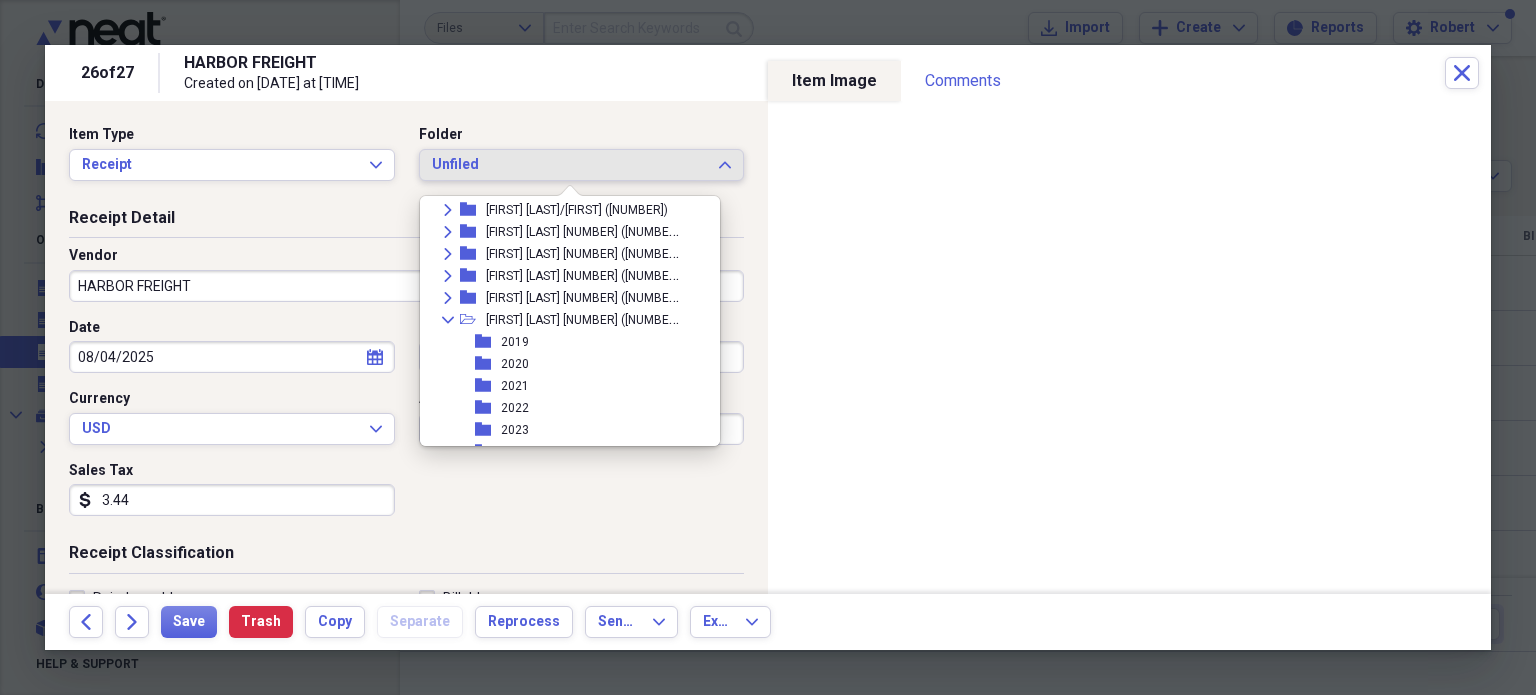 scroll, scrollTop: 500, scrollLeft: 0, axis: vertical 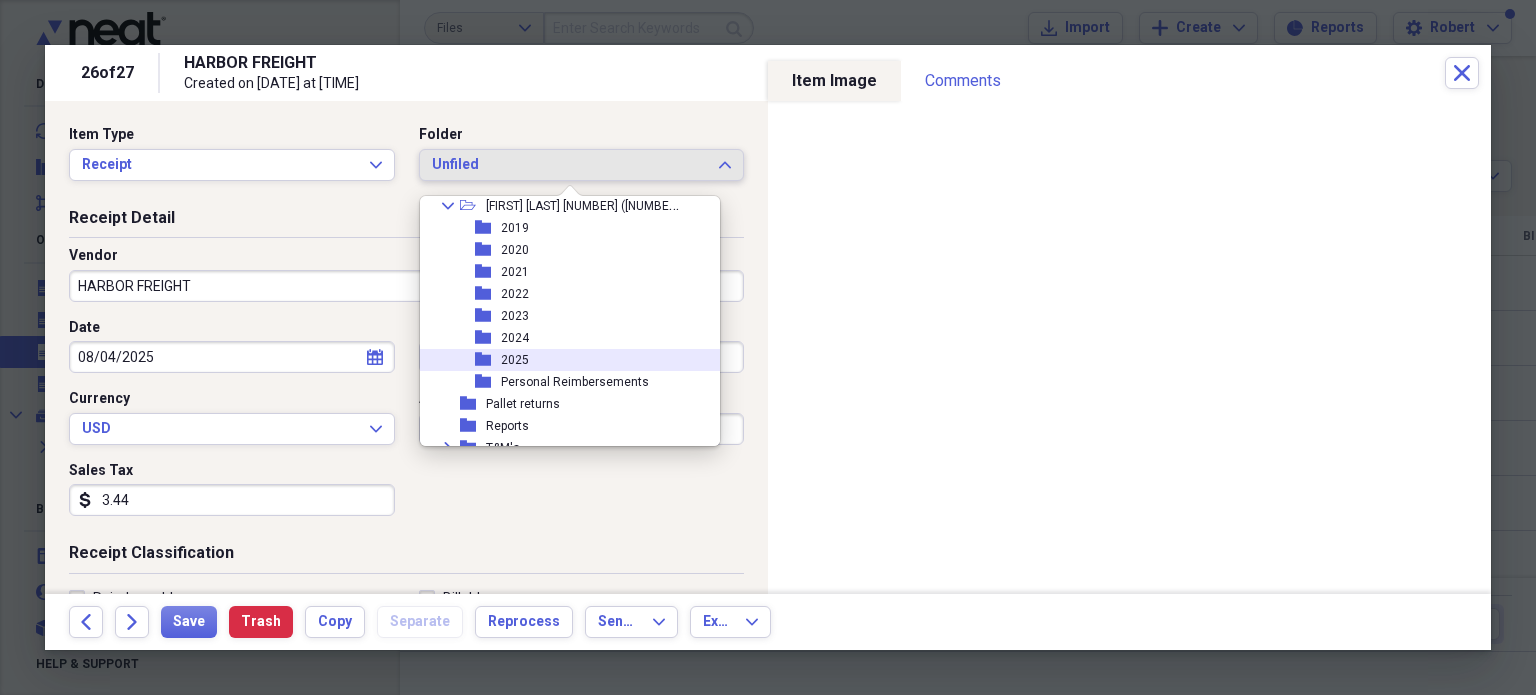 click on "folder 2025" at bounding box center [562, 360] 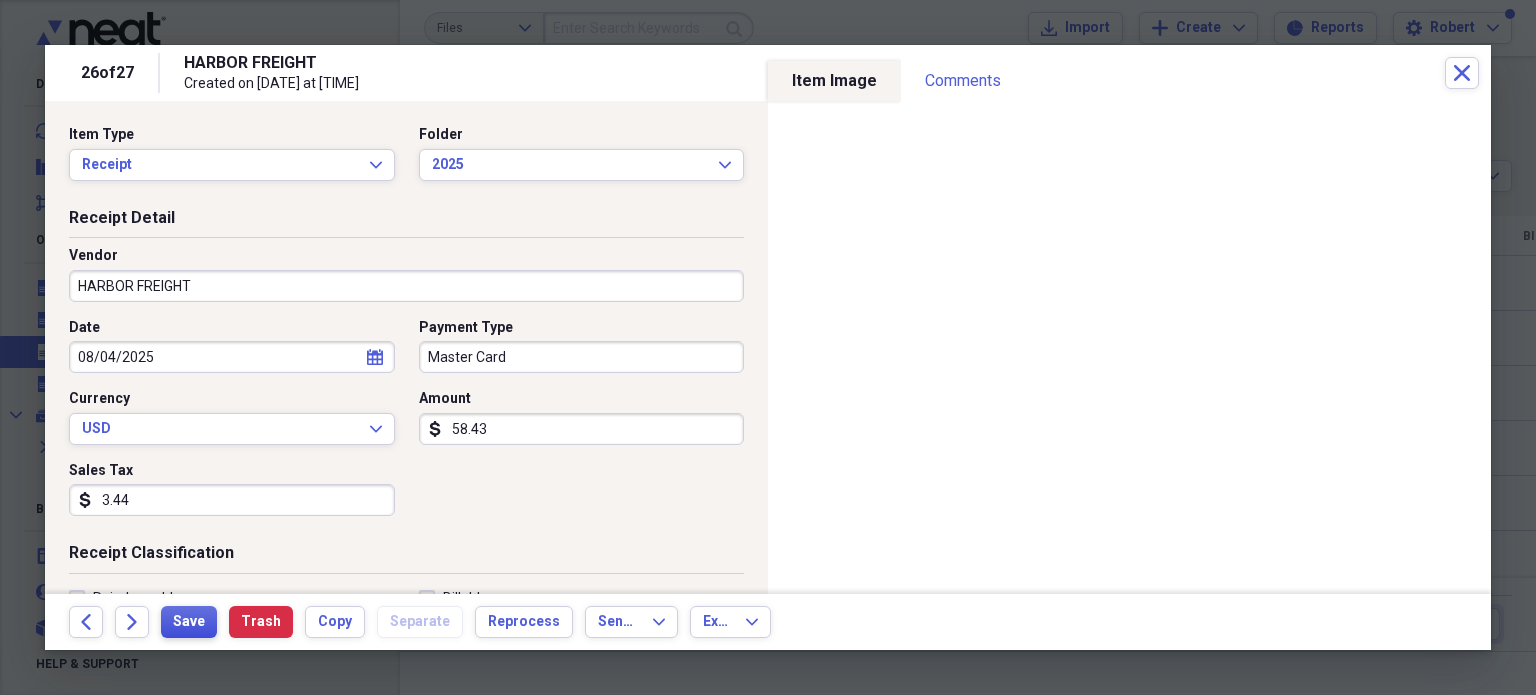 click on "Save" at bounding box center (189, 622) 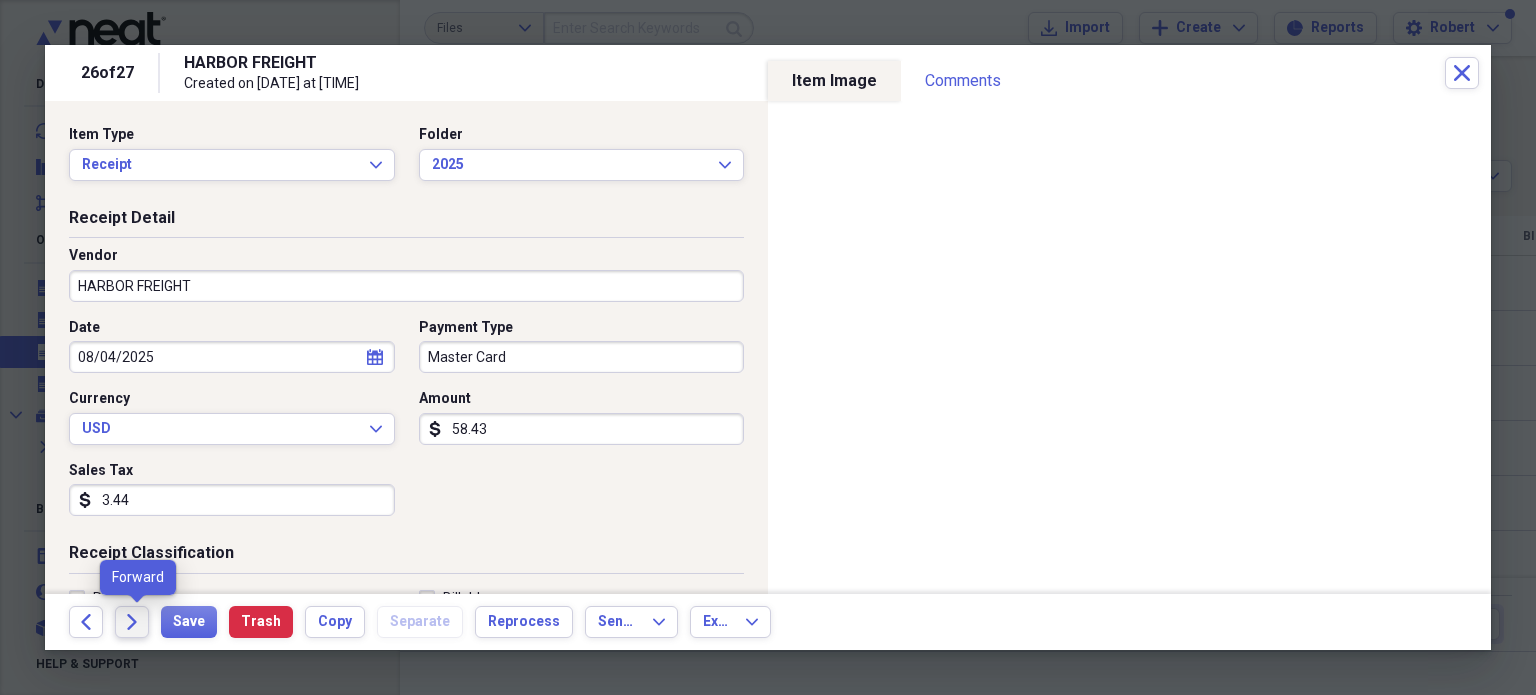 click 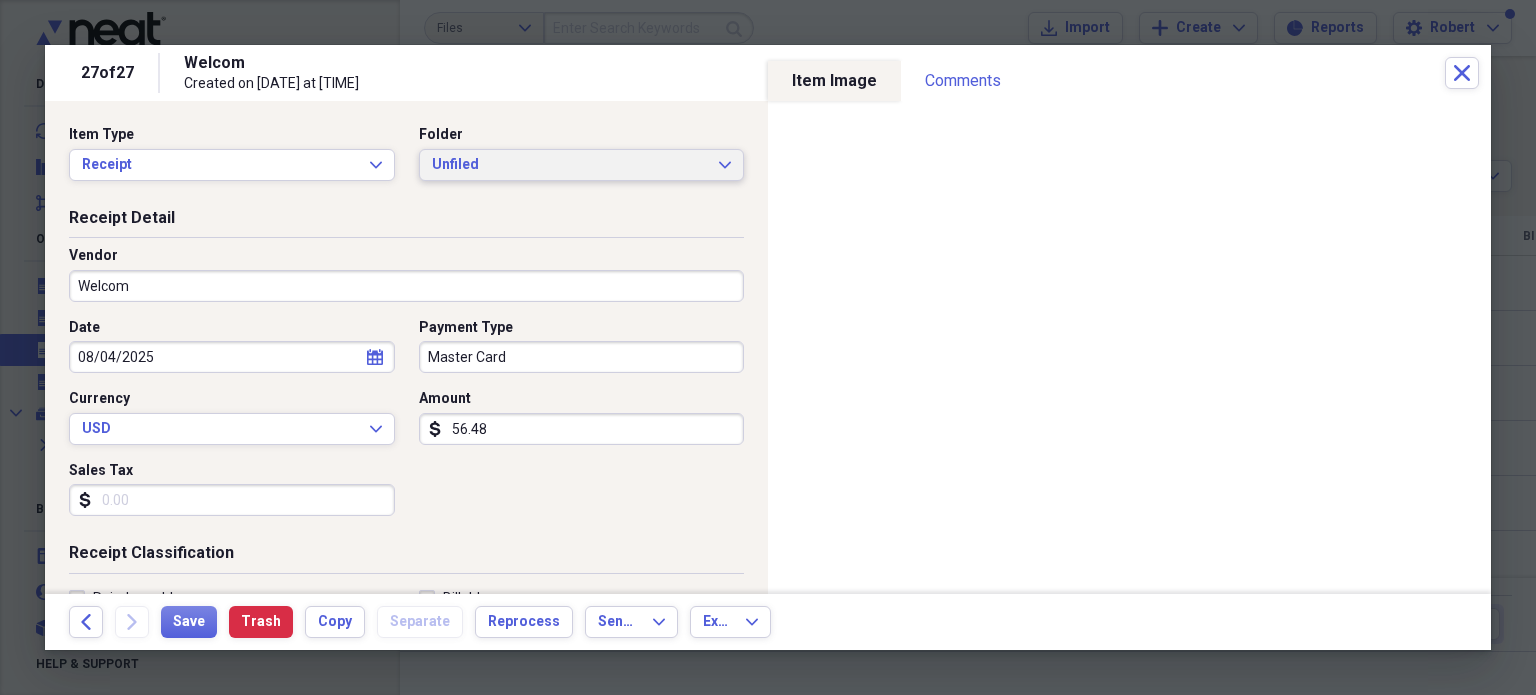 click on "Unfiled Expand" at bounding box center (582, 165) 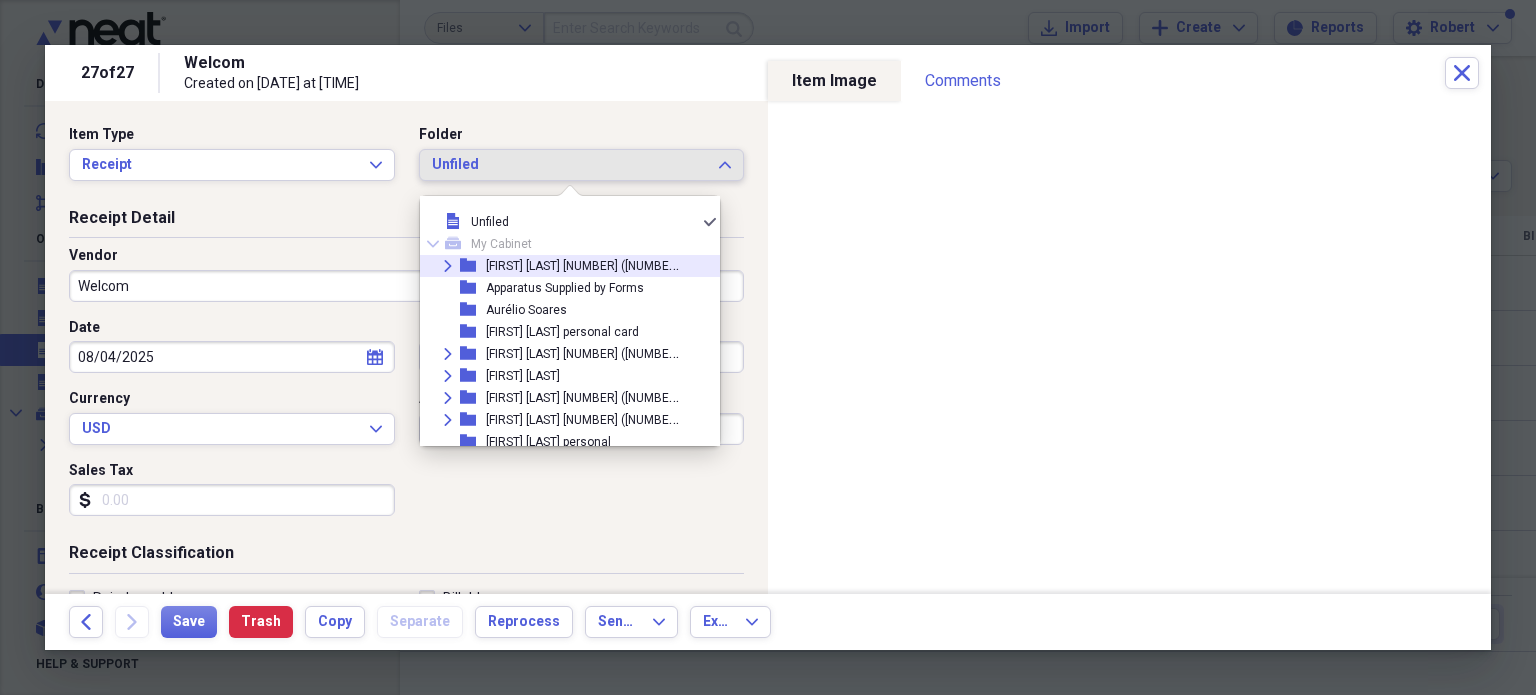 scroll, scrollTop: 500, scrollLeft: 0, axis: vertical 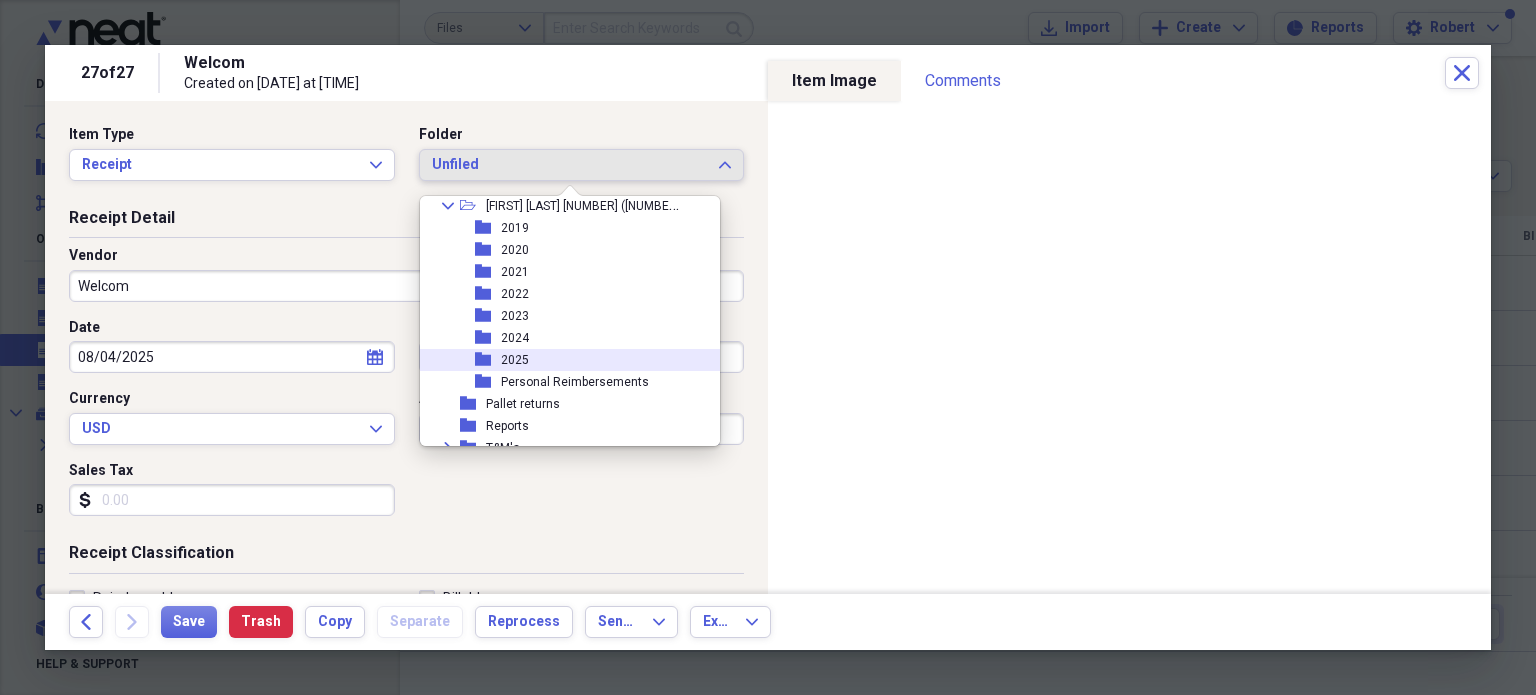 click on "2025" at bounding box center (515, 360) 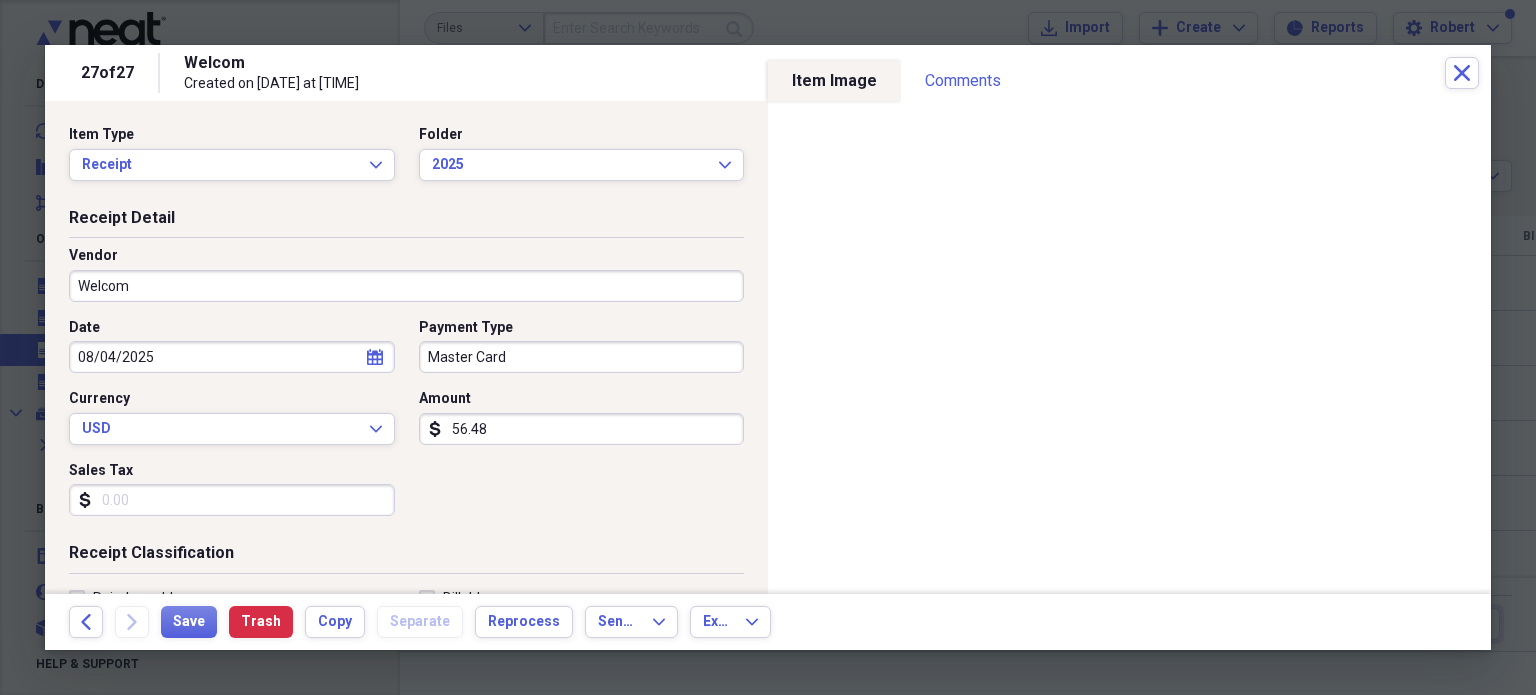 click on "Vendor" at bounding box center (406, 256) 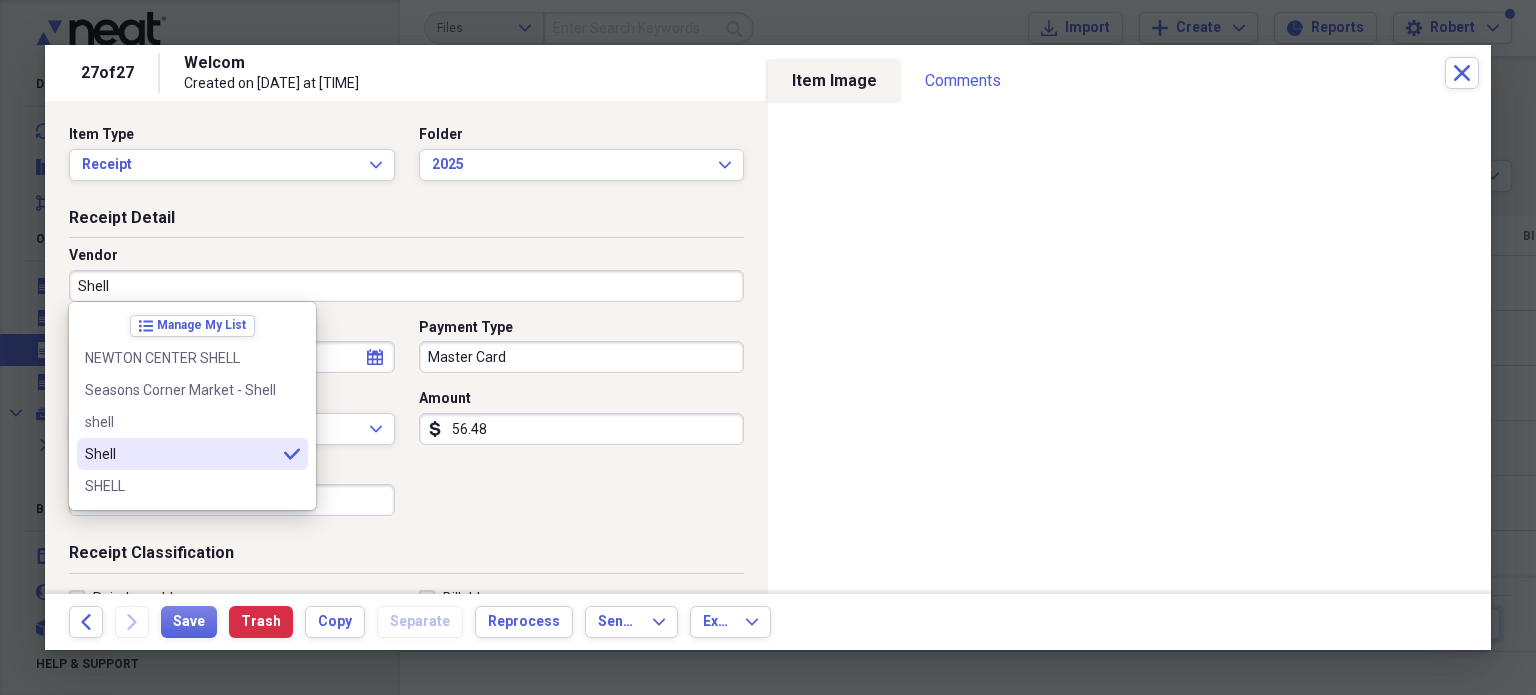 type on "Shell" 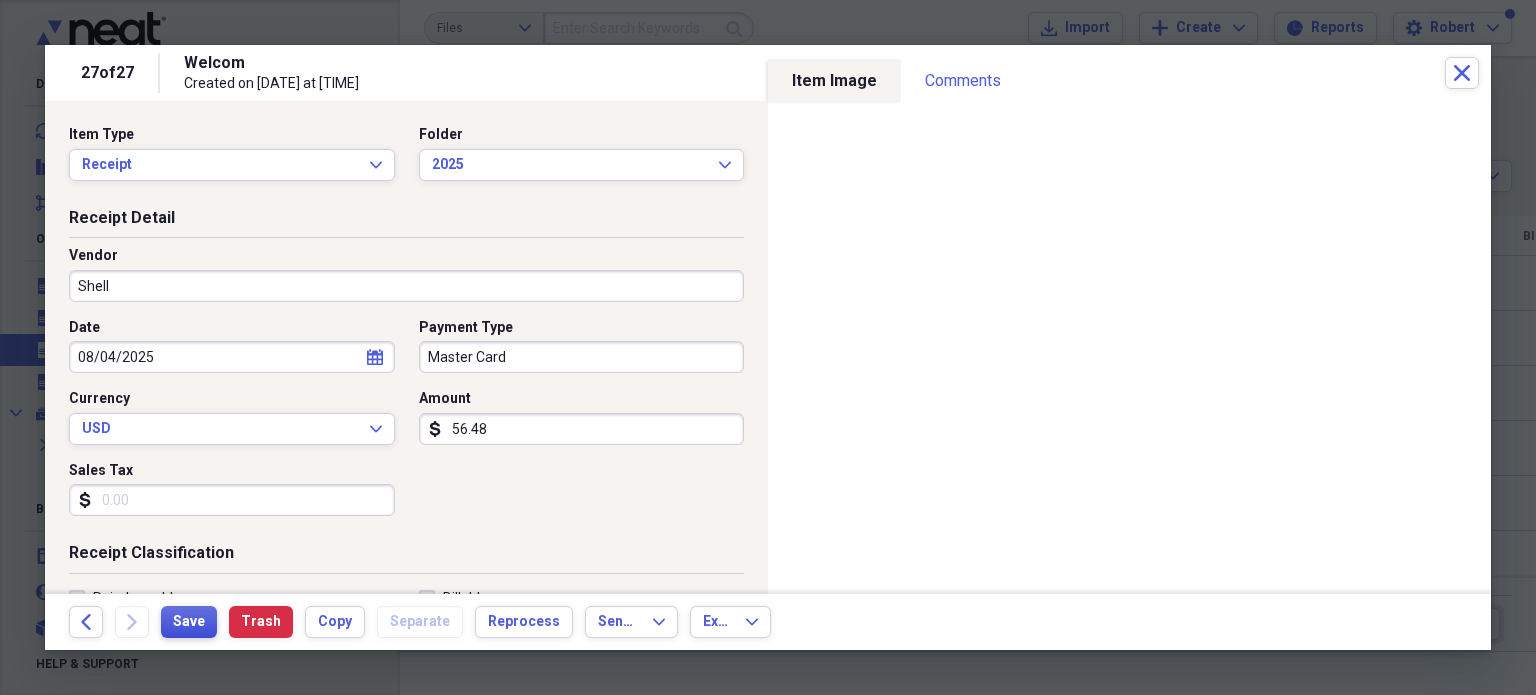 click on "Save" at bounding box center (189, 622) 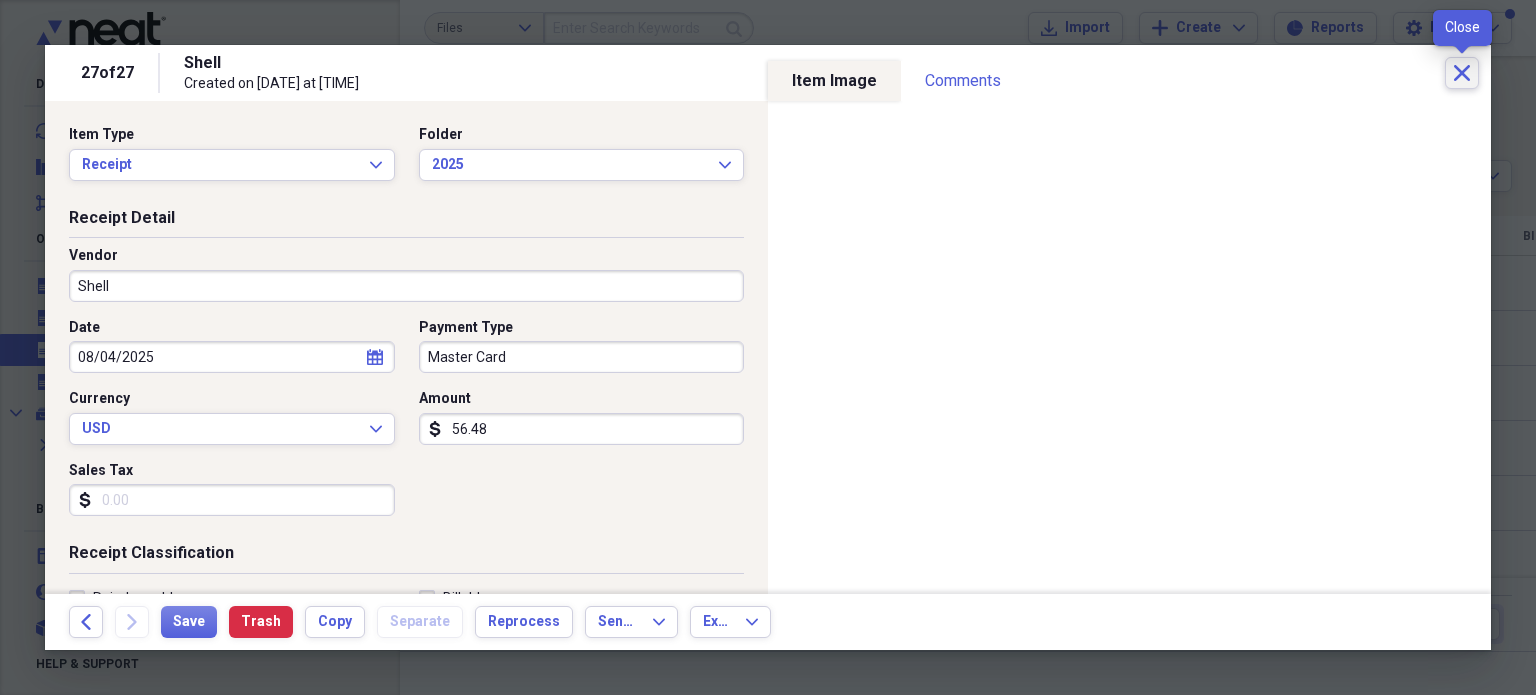 drag, startPoint x: 1455, startPoint y: 73, endPoint x: 1377, endPoint y: 103, distance: 83.57033 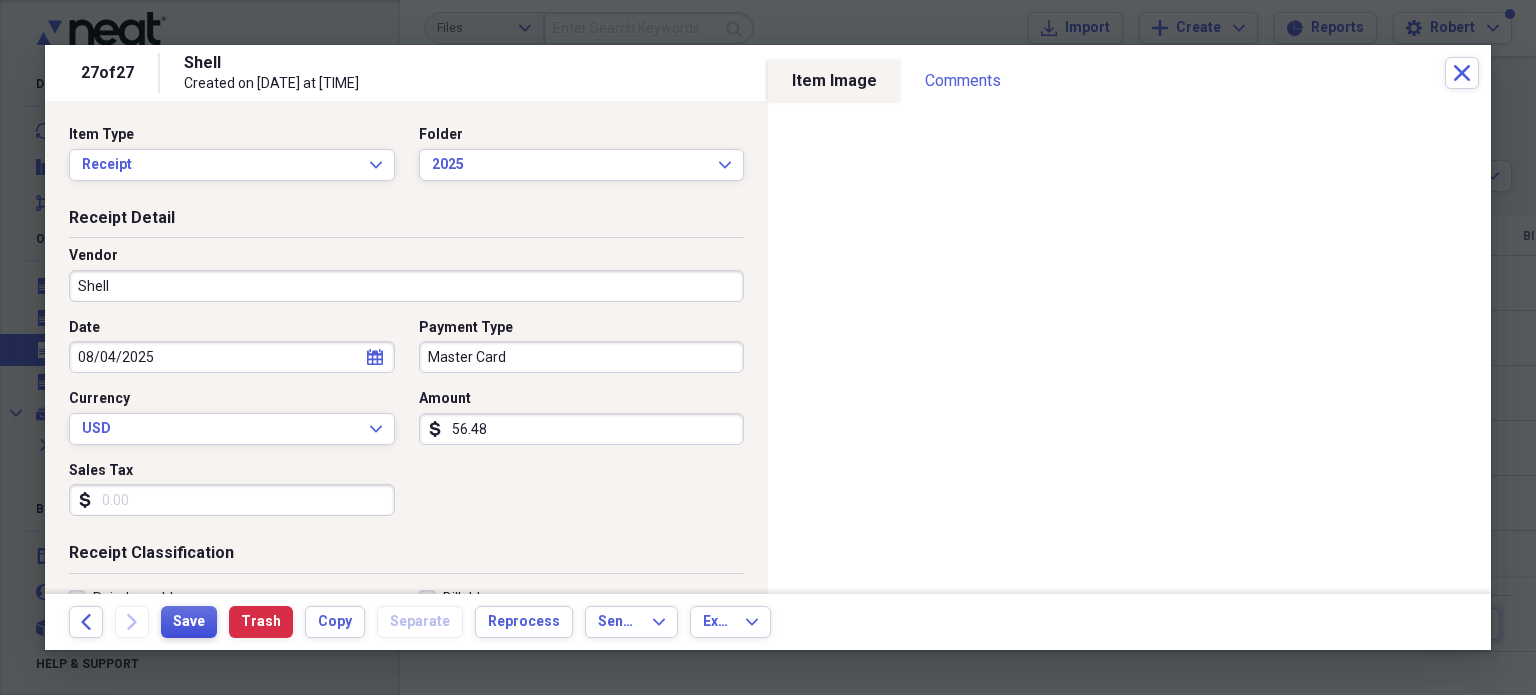 click on "Save" at bounding box center [189, 622] 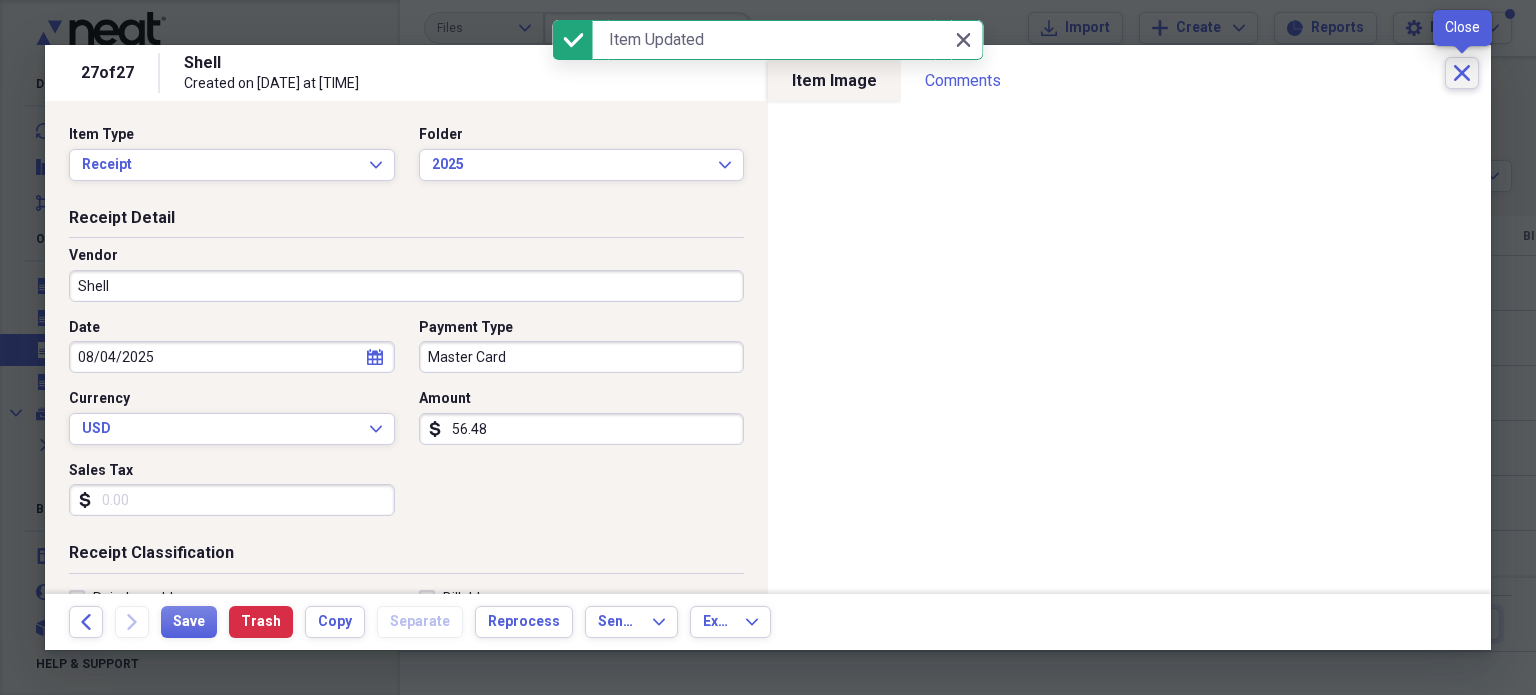 click on "Close" 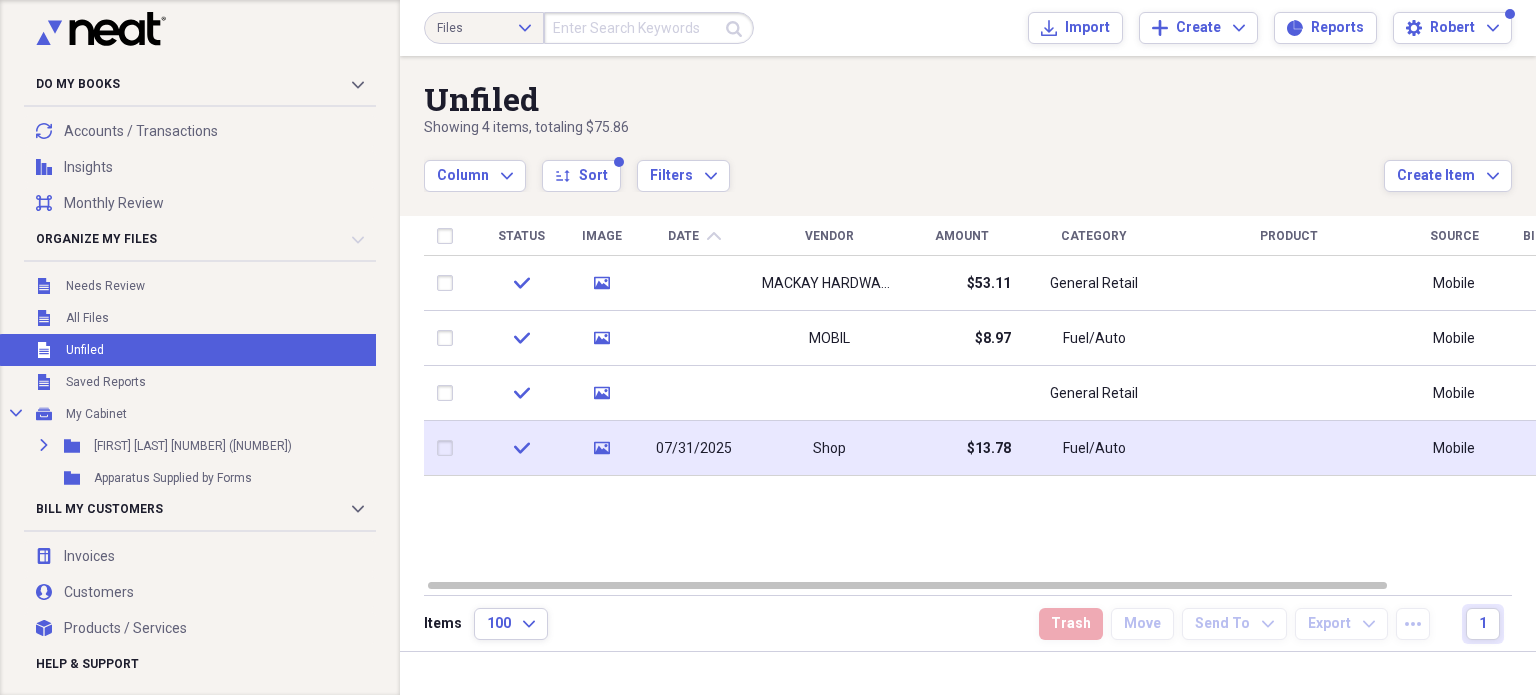 click on "Fuel/Auto" at bounding box center (1094, 448) 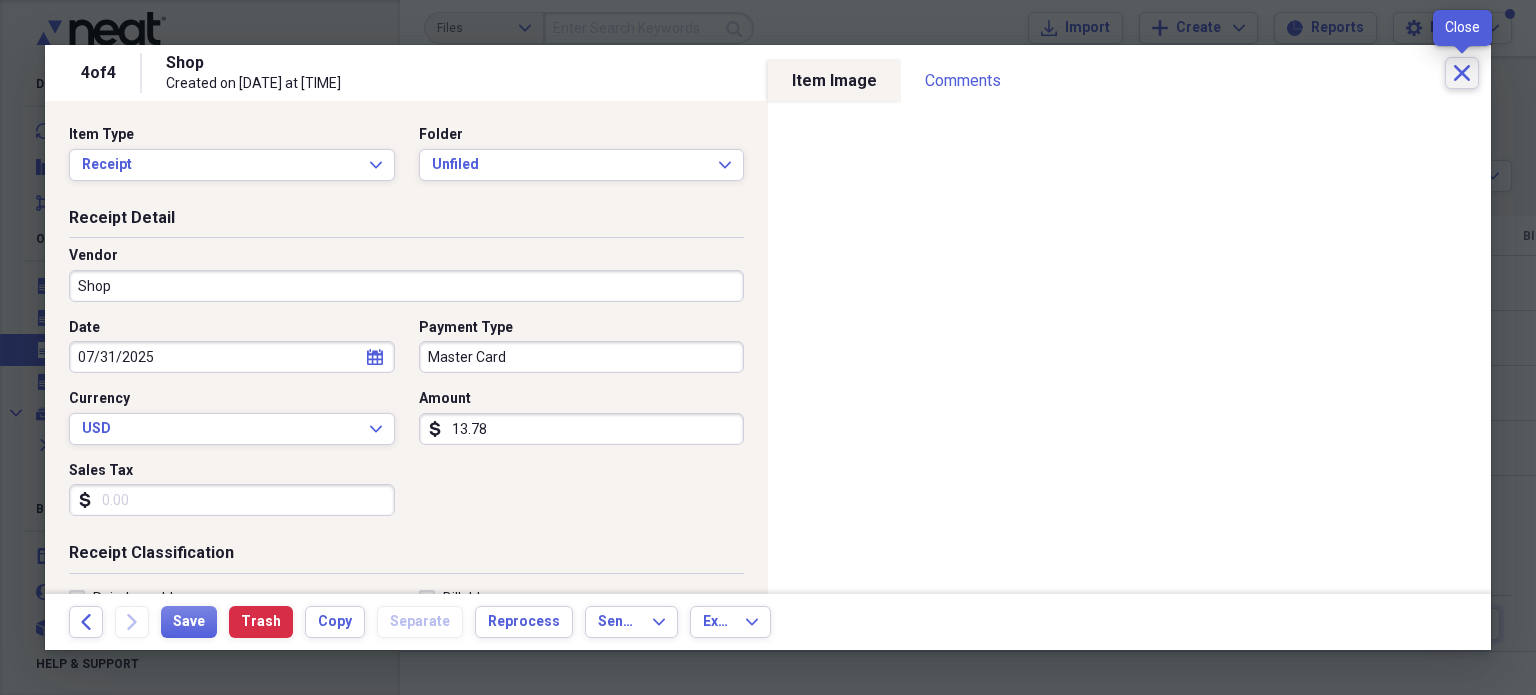 click on "Close" at bounding box center (1462, 73) 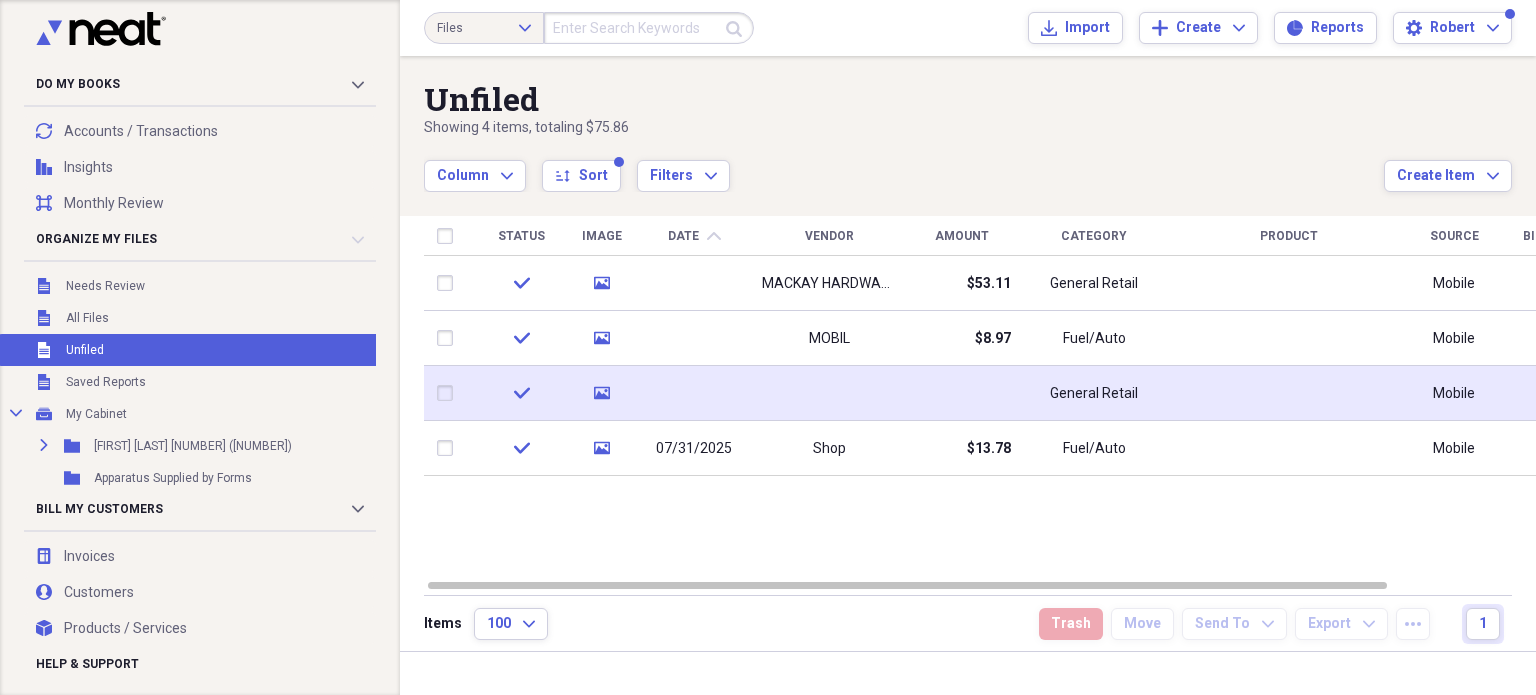 click on "General Retail" at bounding box center [1094, 394] 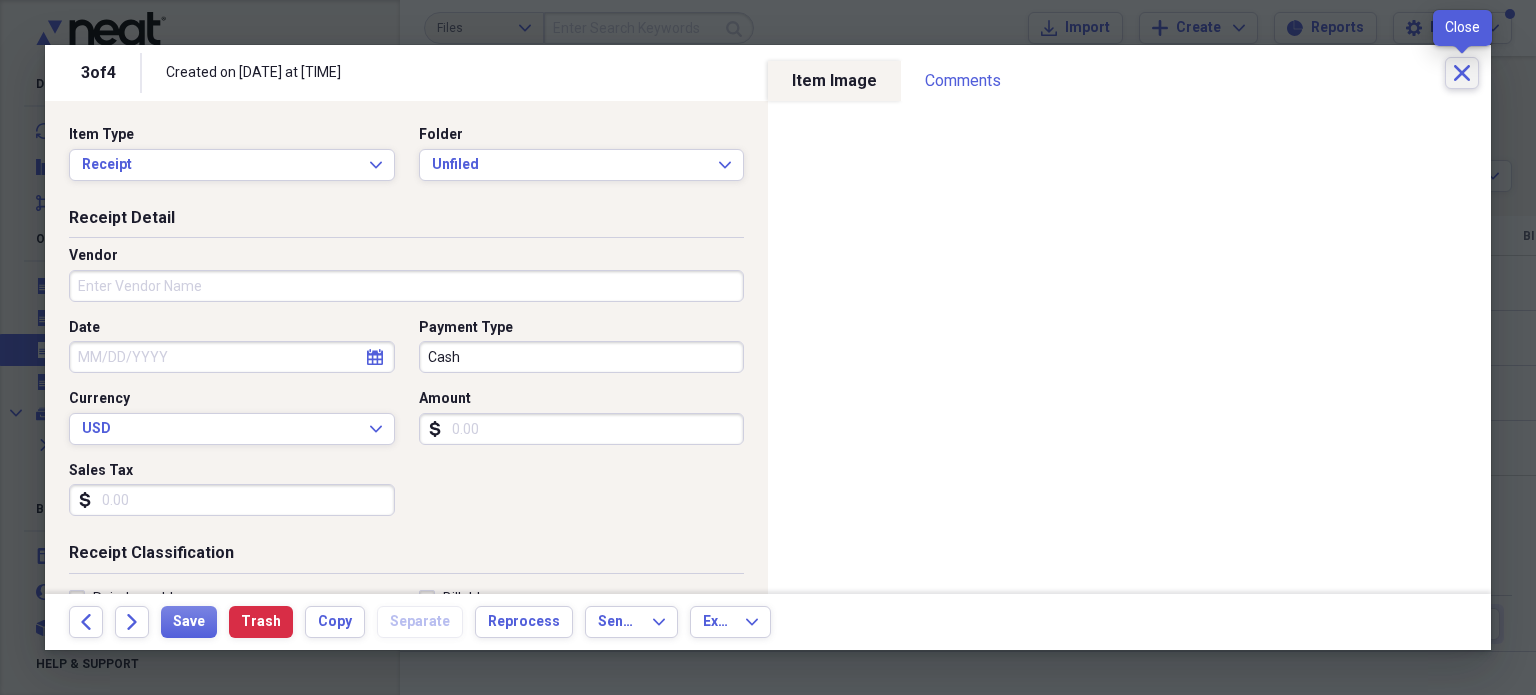 click on "Close" 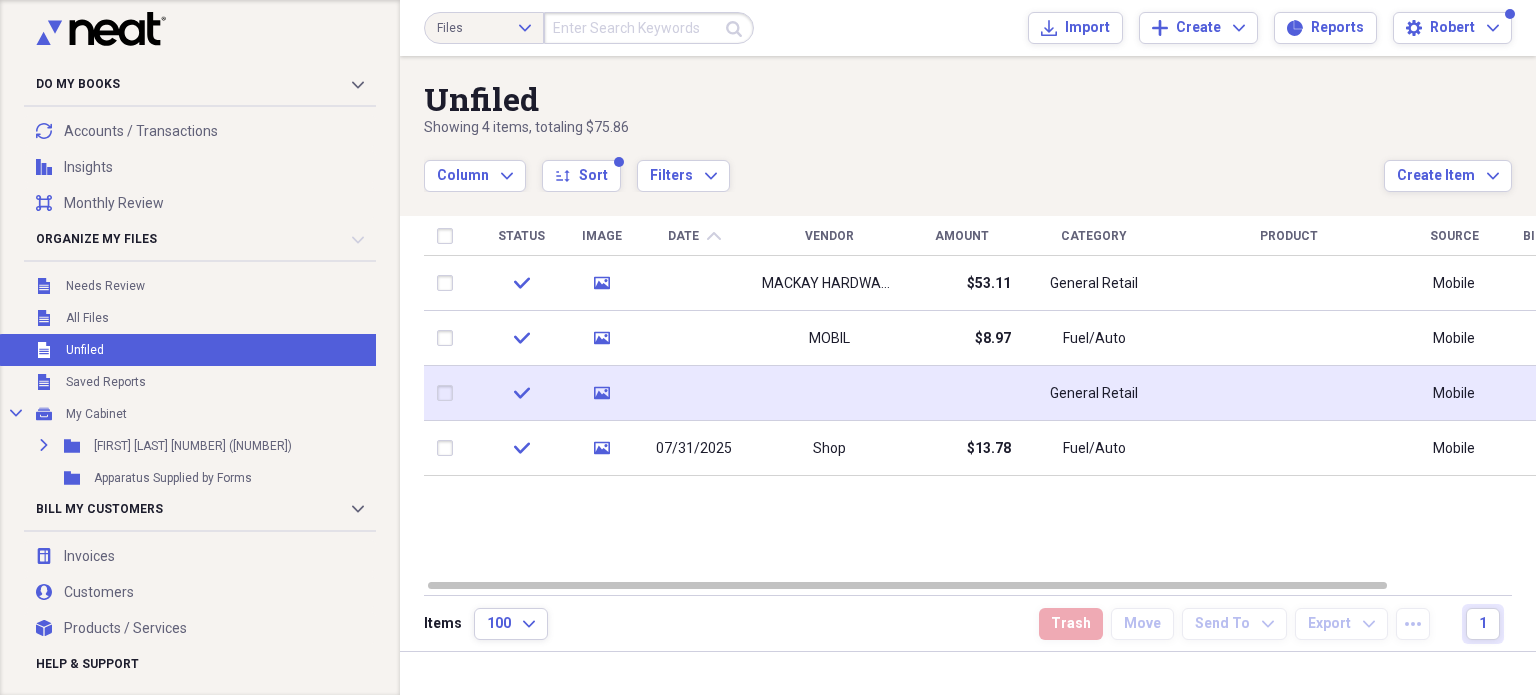 click at bounding box center [961, 393] 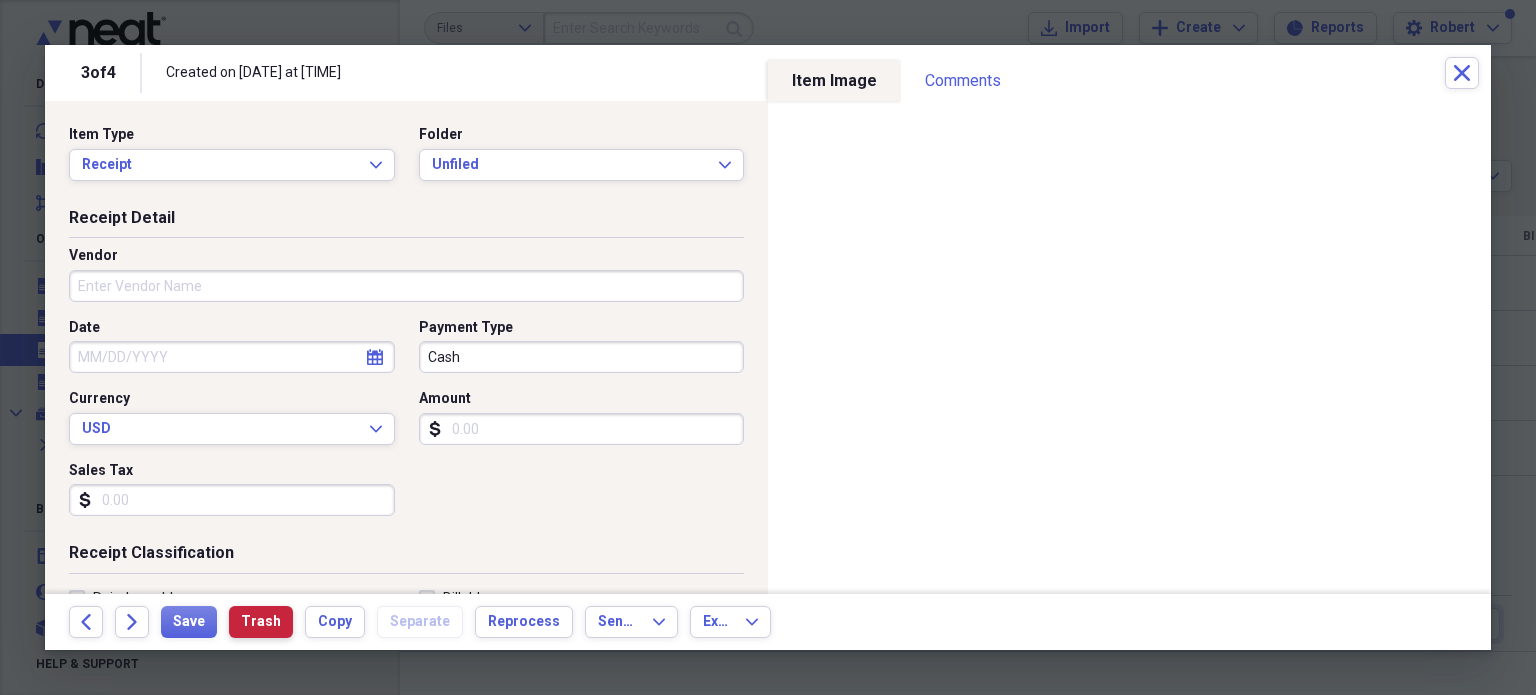 click on "Trash" at bounding box center [261, 622] 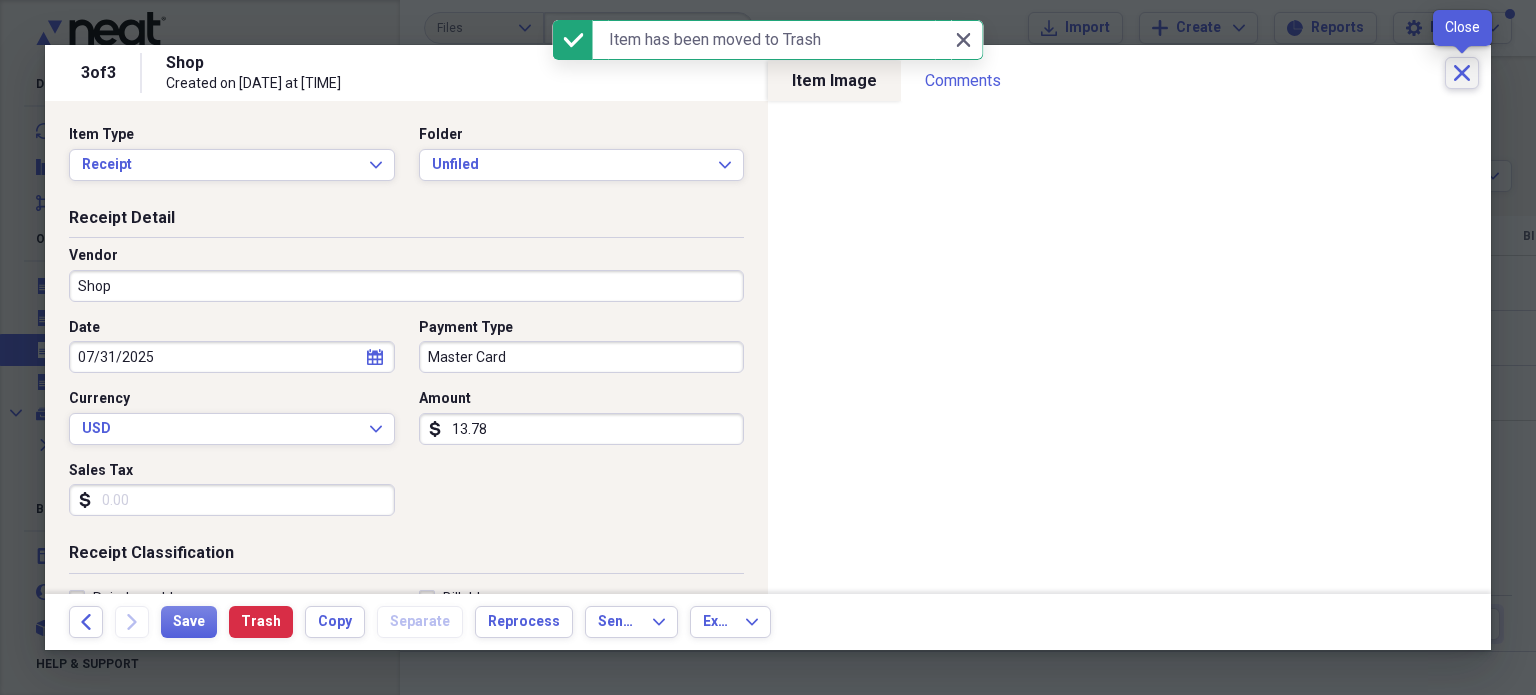 click on "Close" 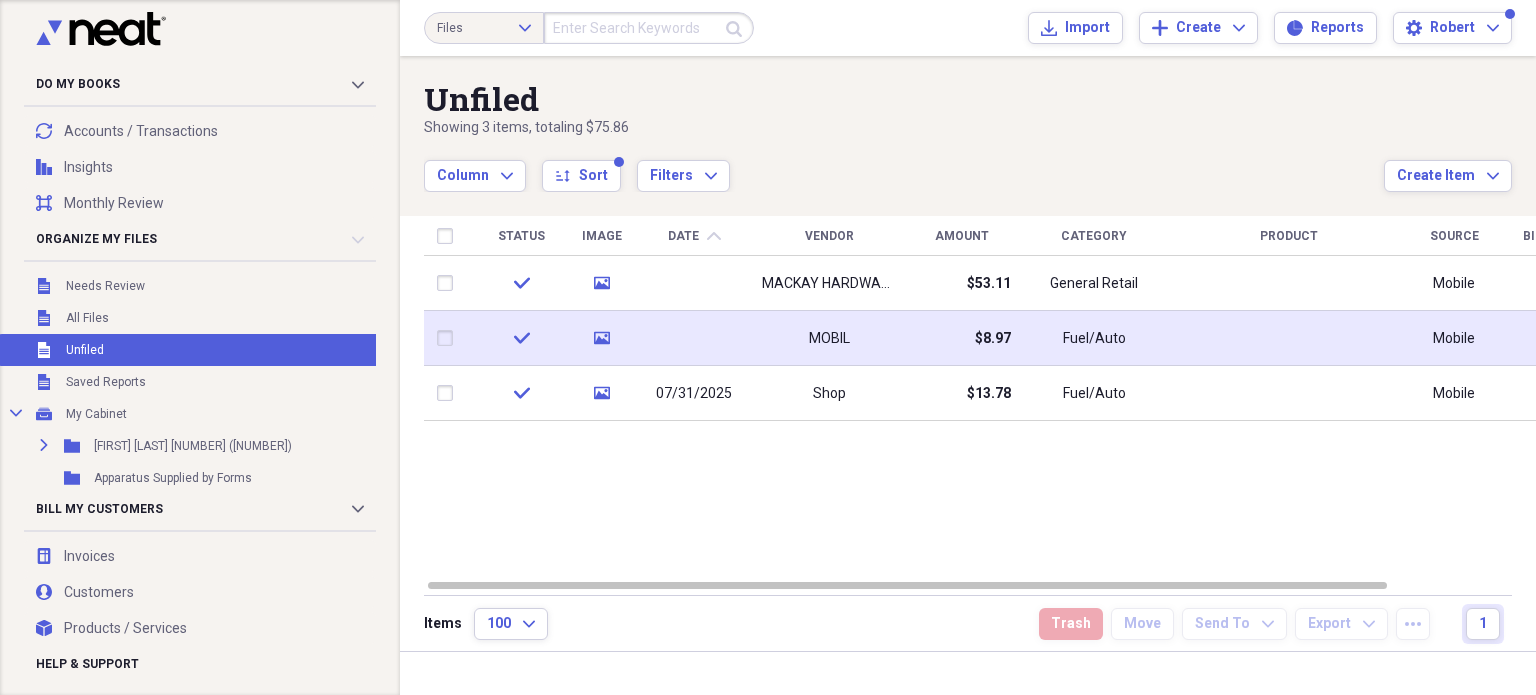 click on "$8.97" at bounding box center (961, 338) 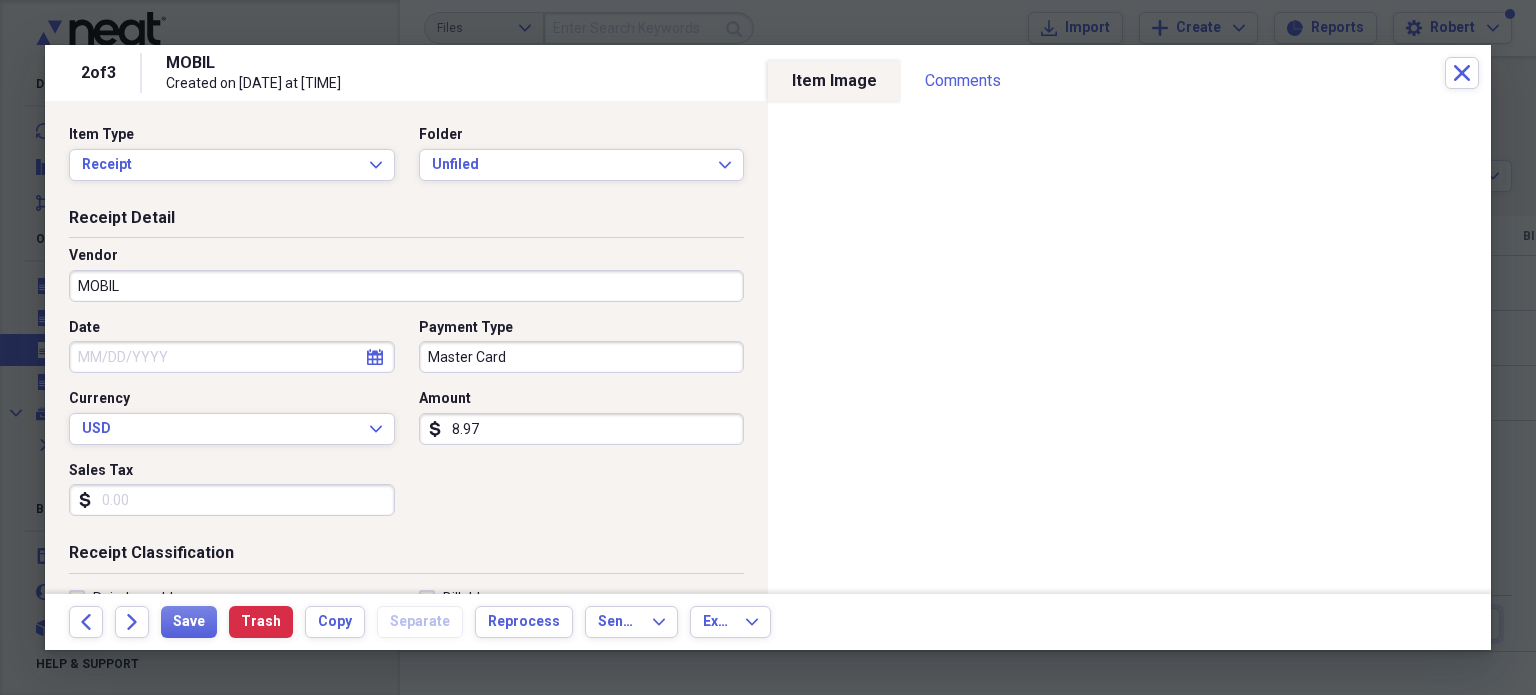 select on "7" 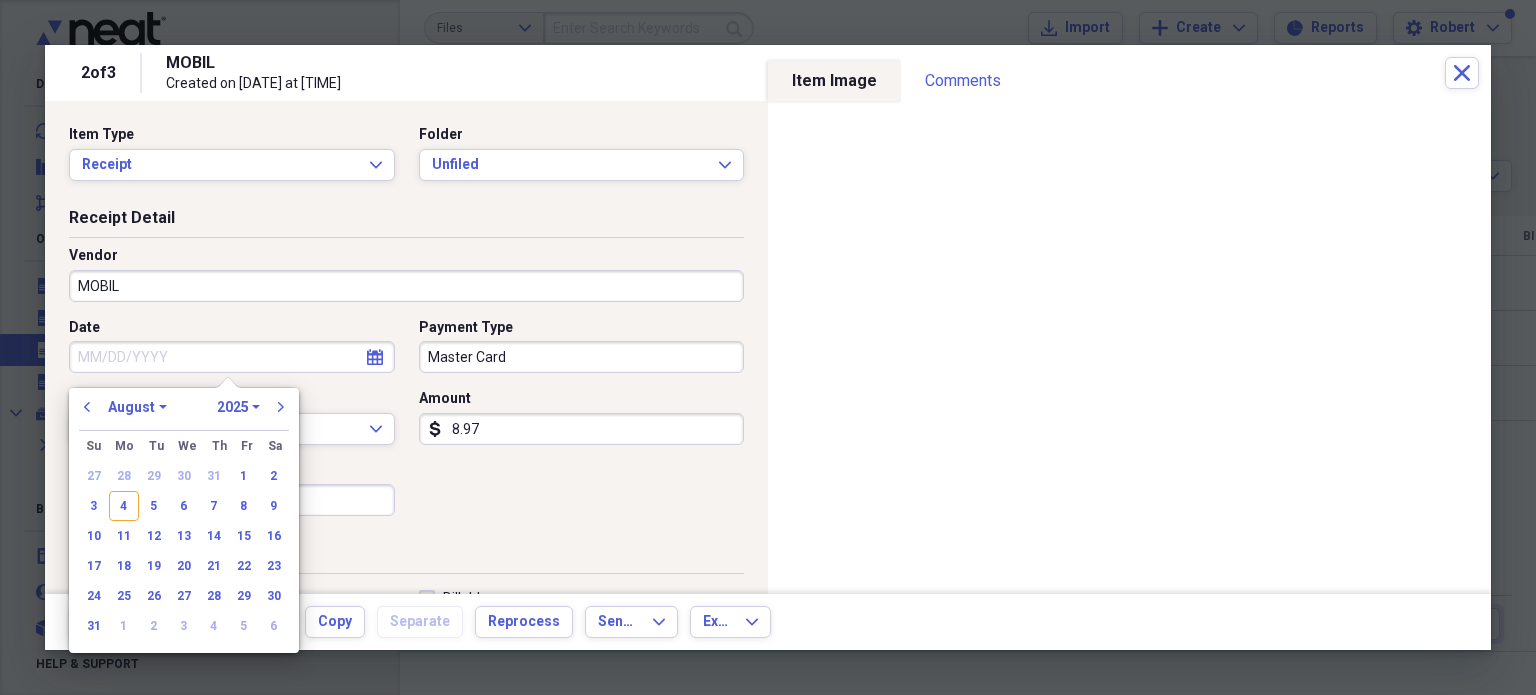 click on "Date" at bounding box center (232, 357) 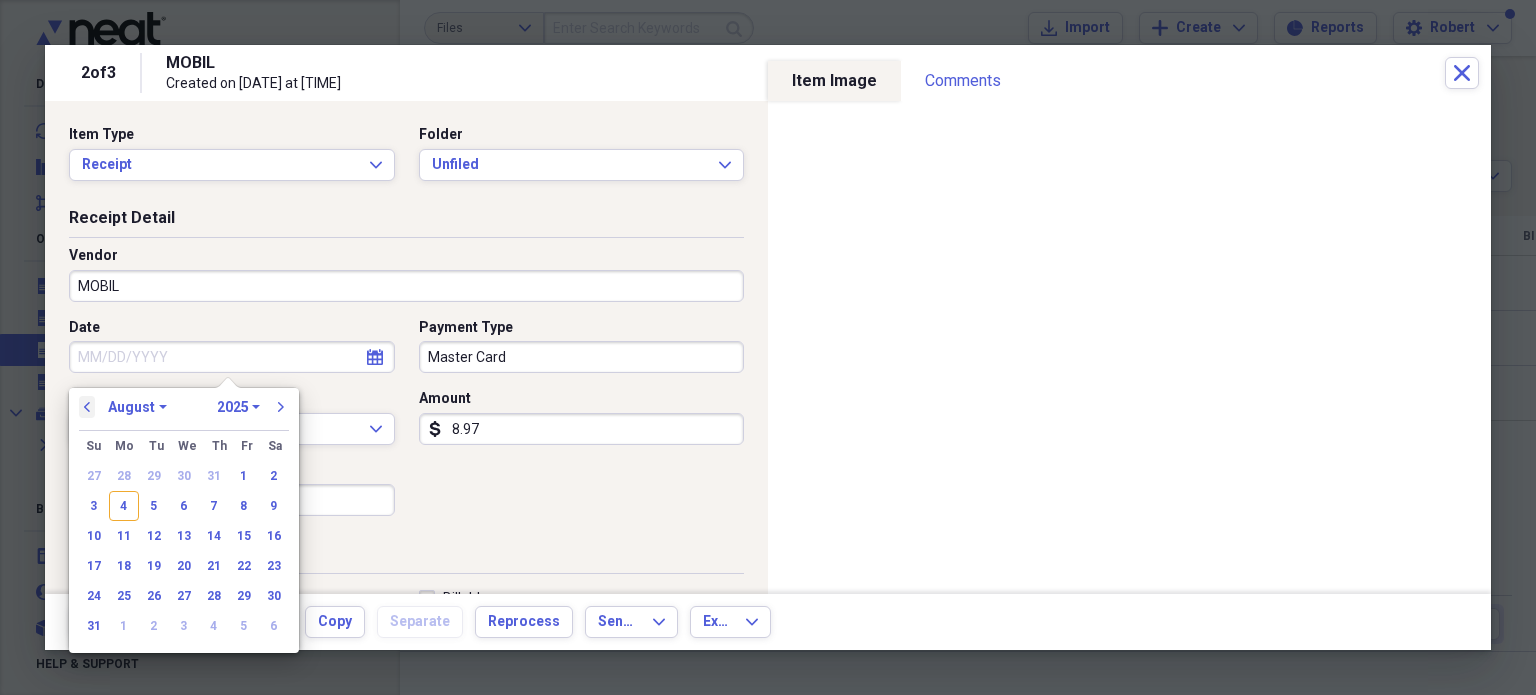 click on "previous" at bounding box center (87, 407) 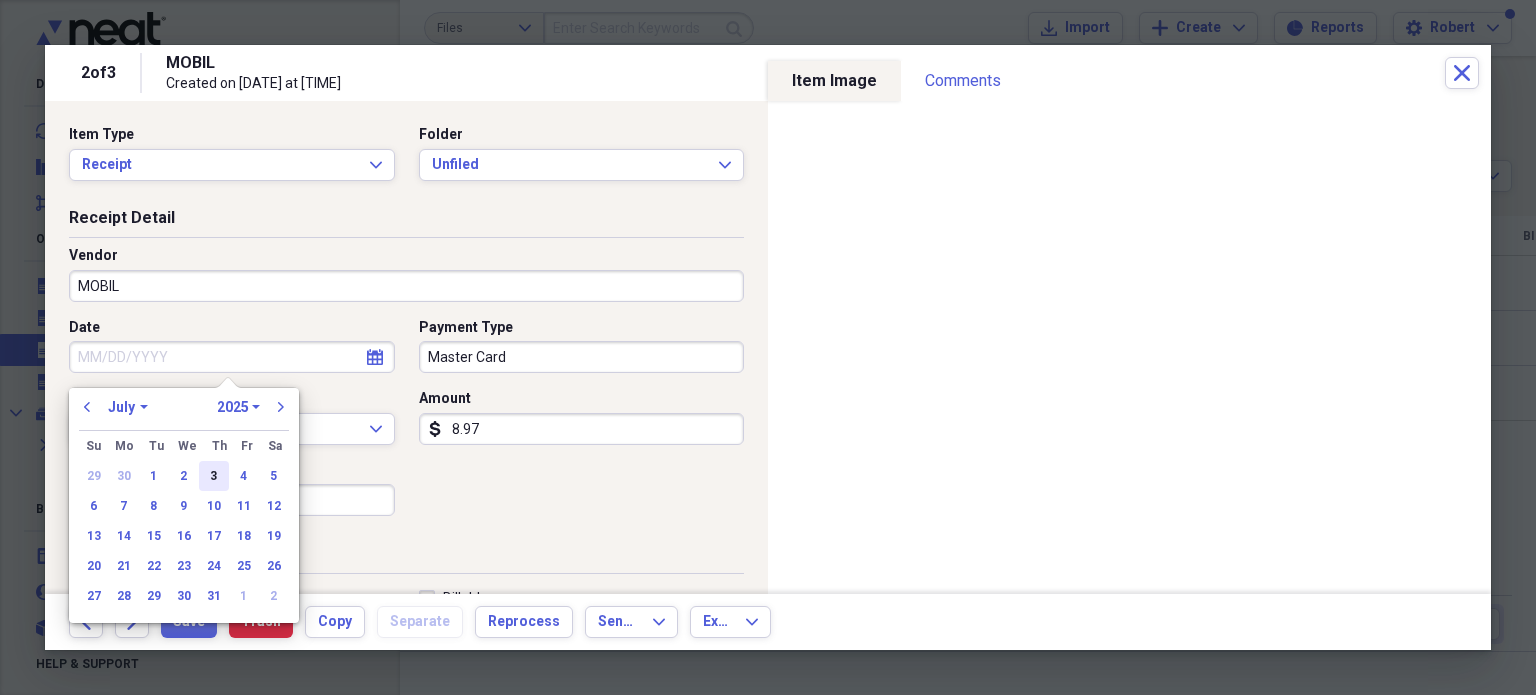 click on "3" at bounding box center (214, 476) 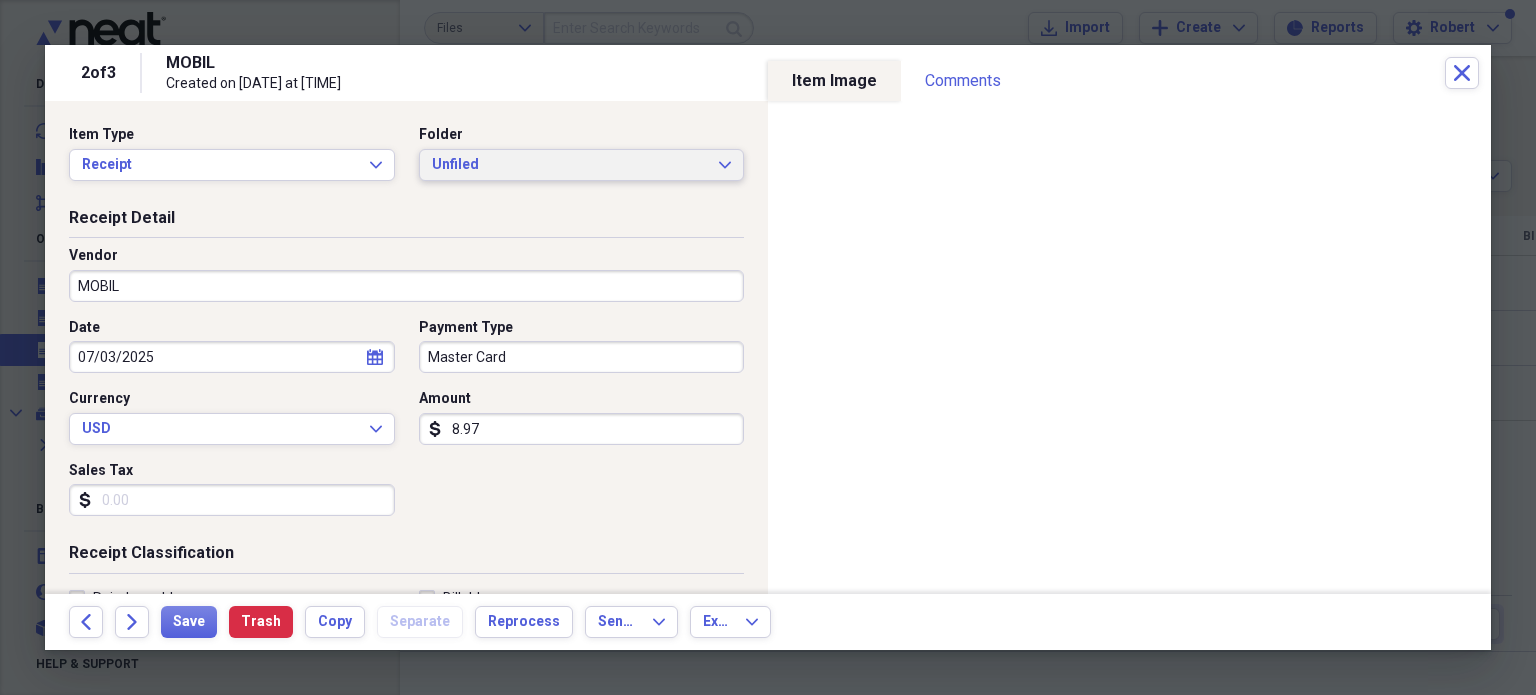 click 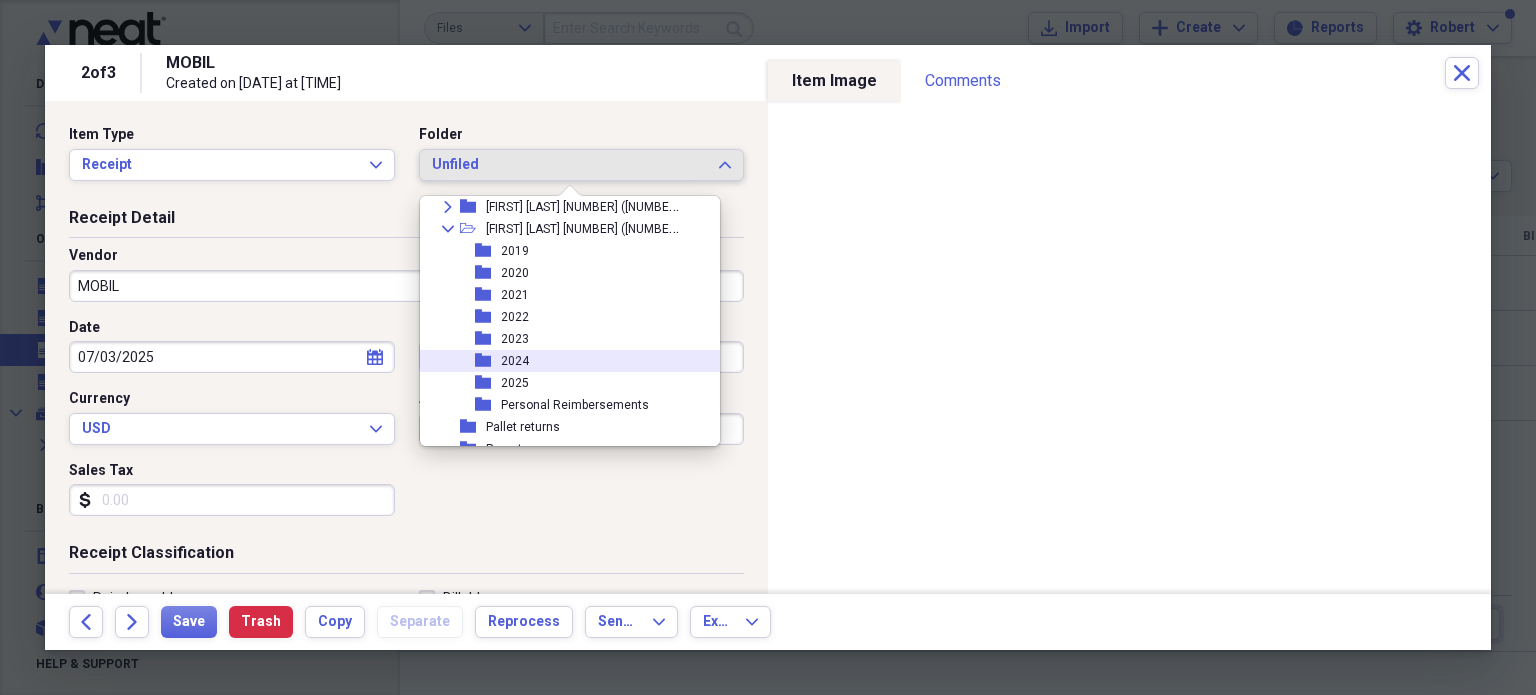 scroll, scrollTop: 500, scrollLeft: 0, axis: vertical 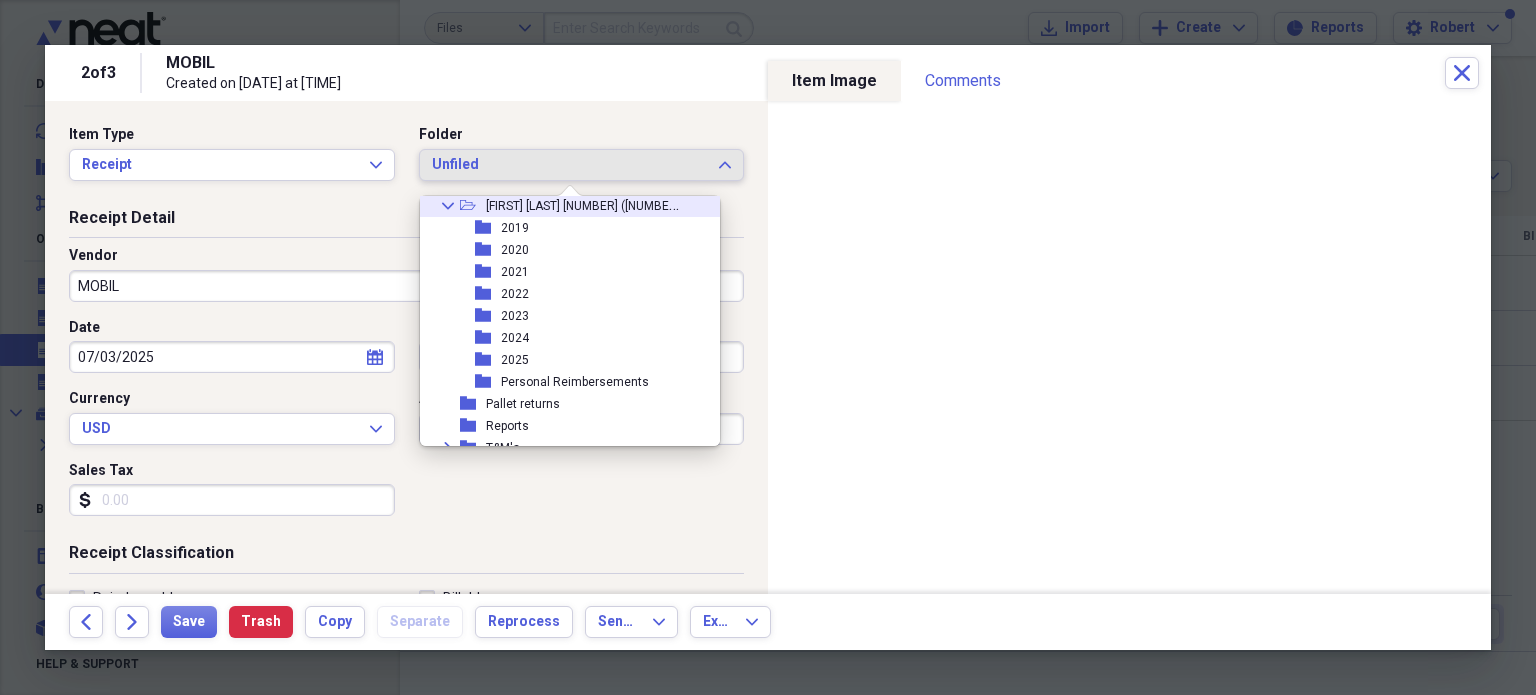 click on "Collapse" 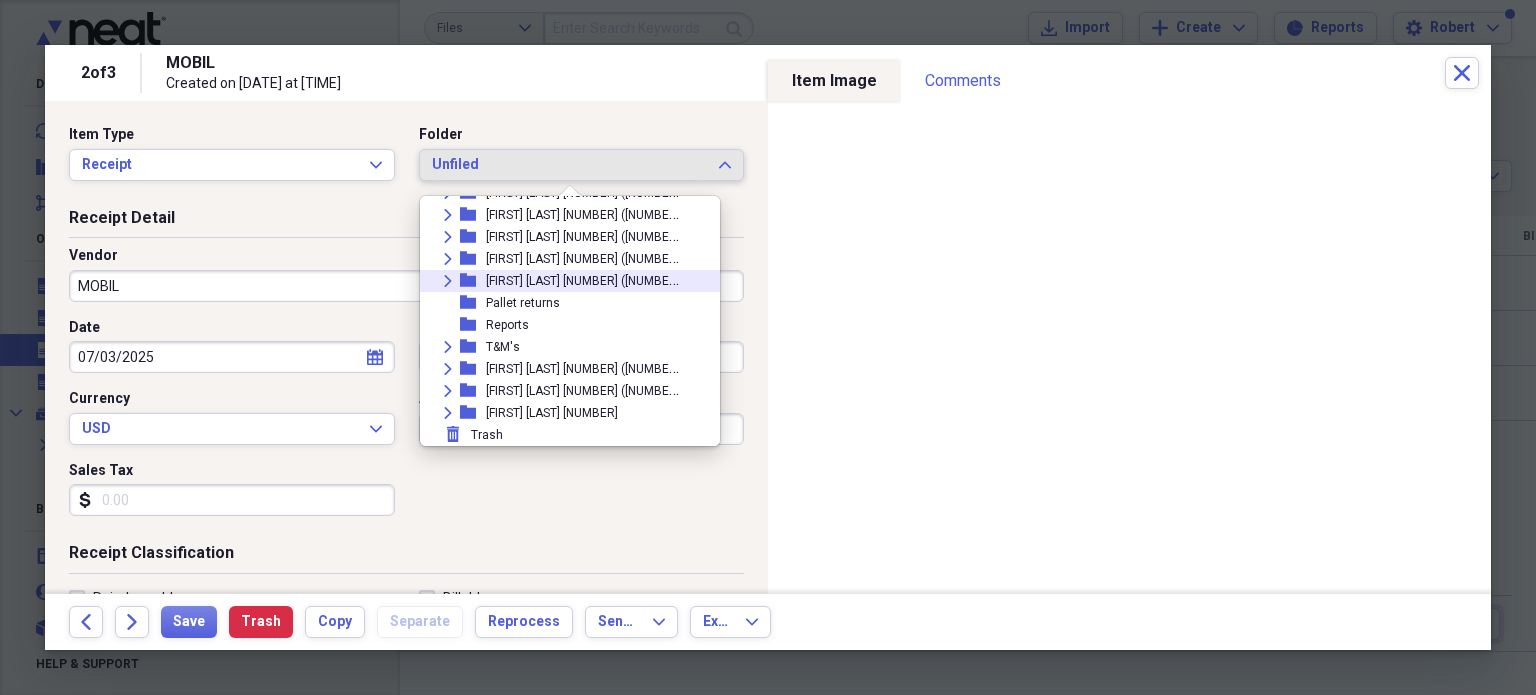 scroll, scrollTop: 424, scrollLeft: 0, axis: vertical 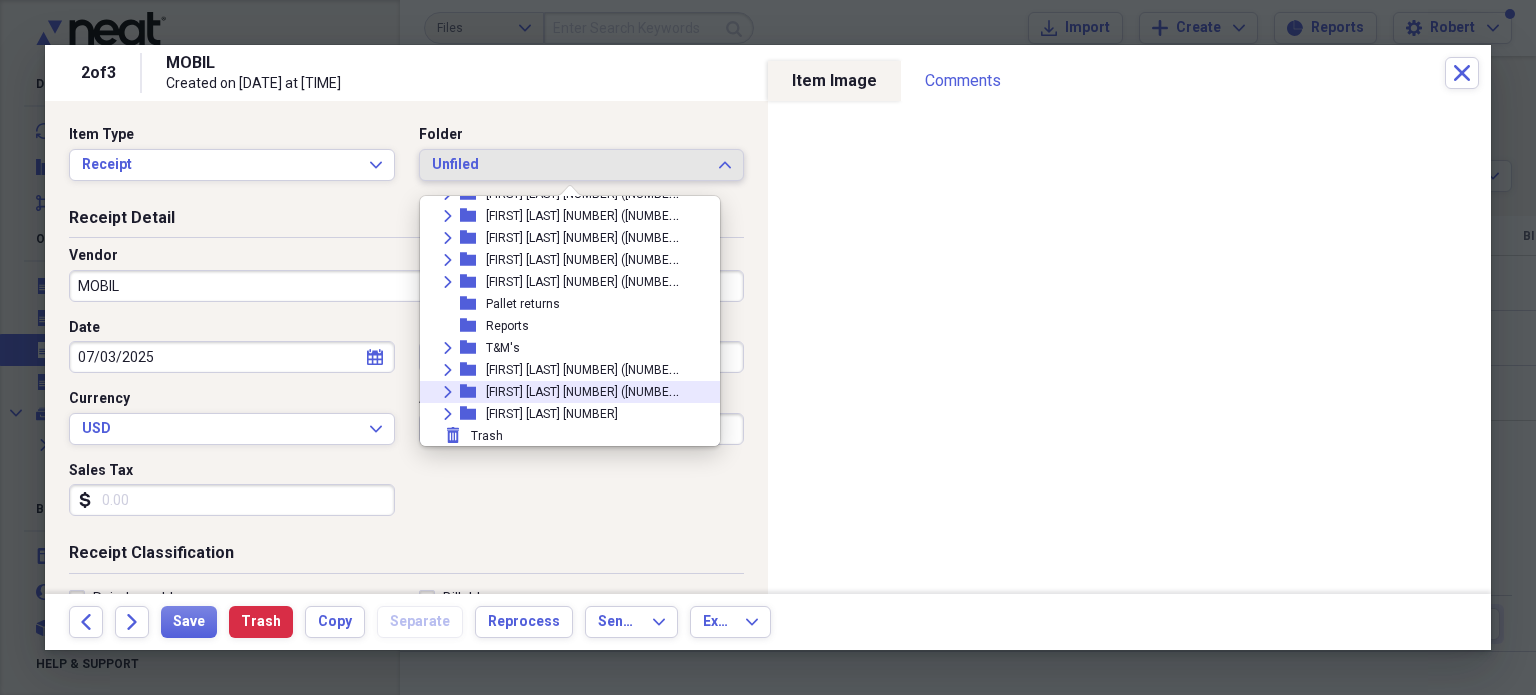 click on "Expand" at bounding box center [448, 392] 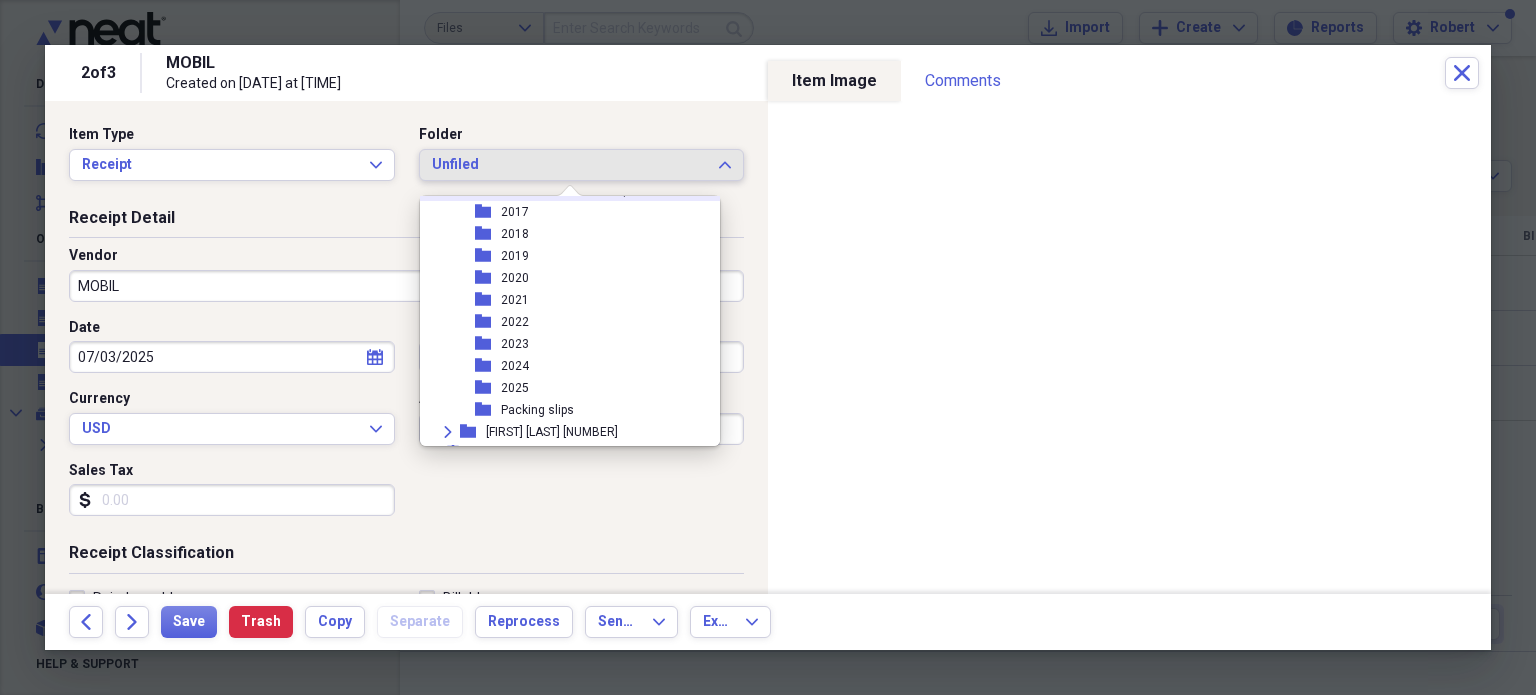 scroll, scrollTop: 644, scrollLeft: 0, axis: vertical 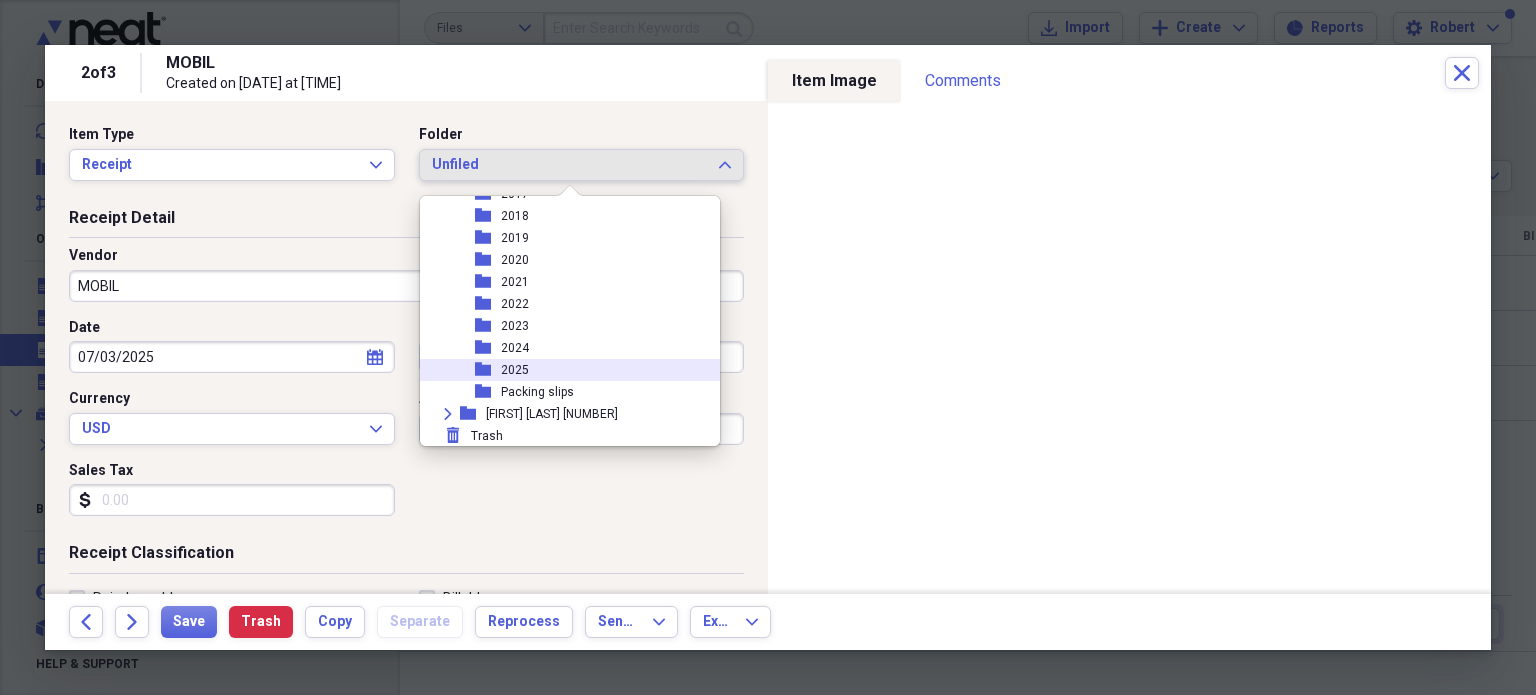 click on "folder 2025" at bounding box center [562, 370] 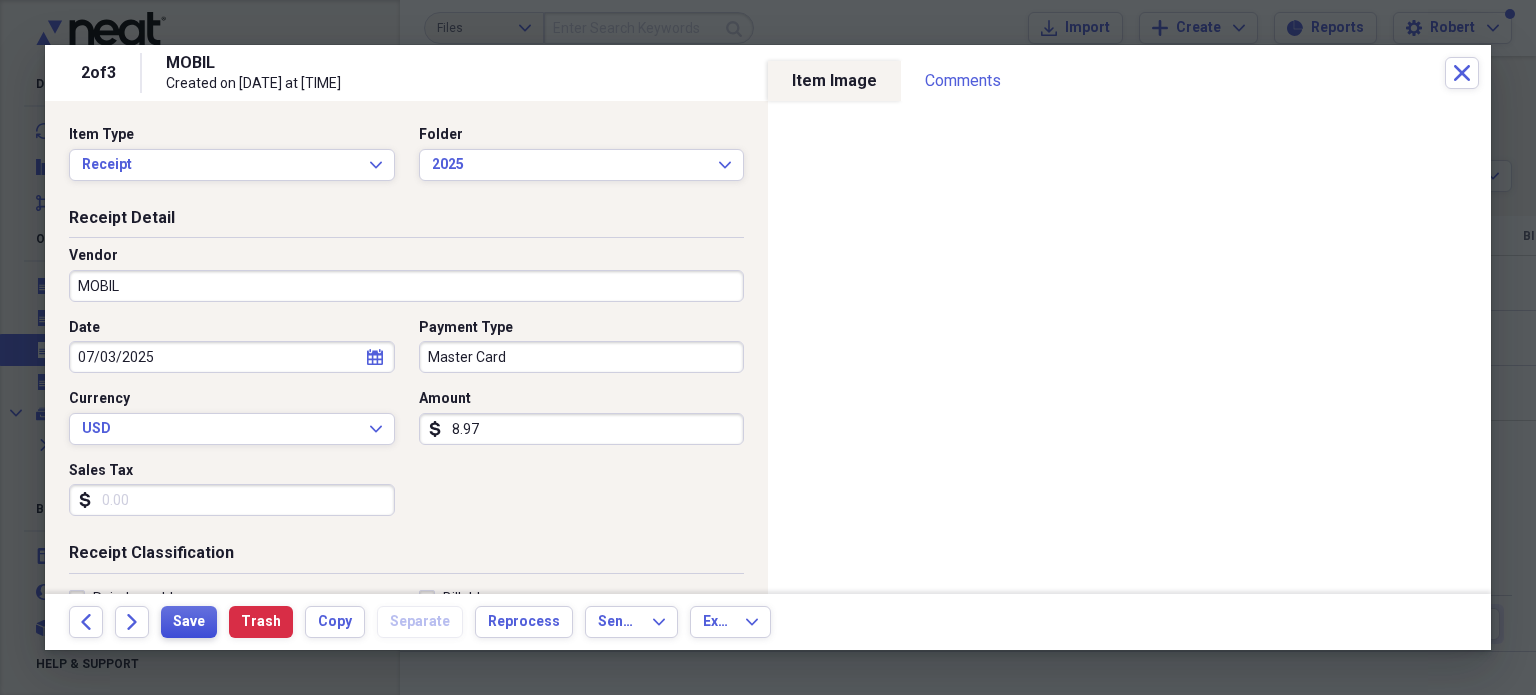 click on "Save" at bounding box center (189, 622) 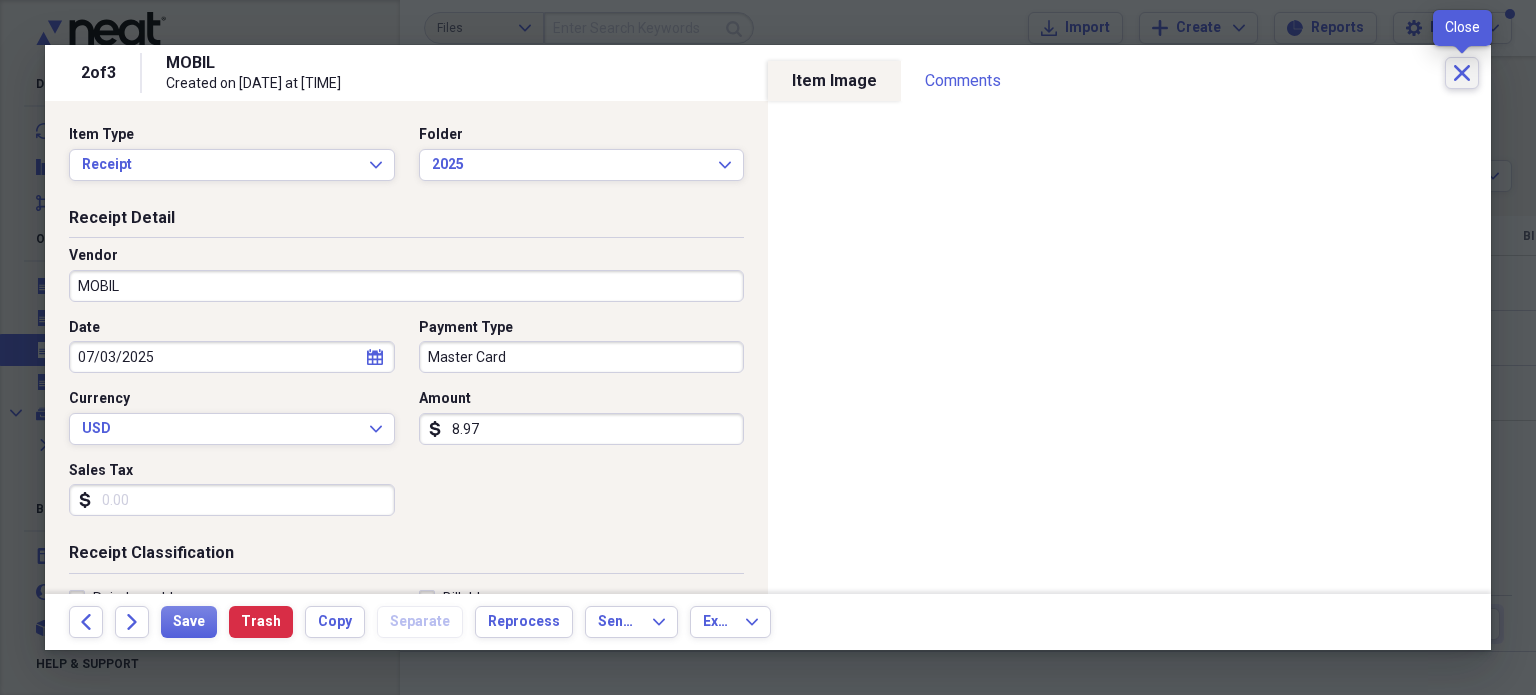 click on "Close" 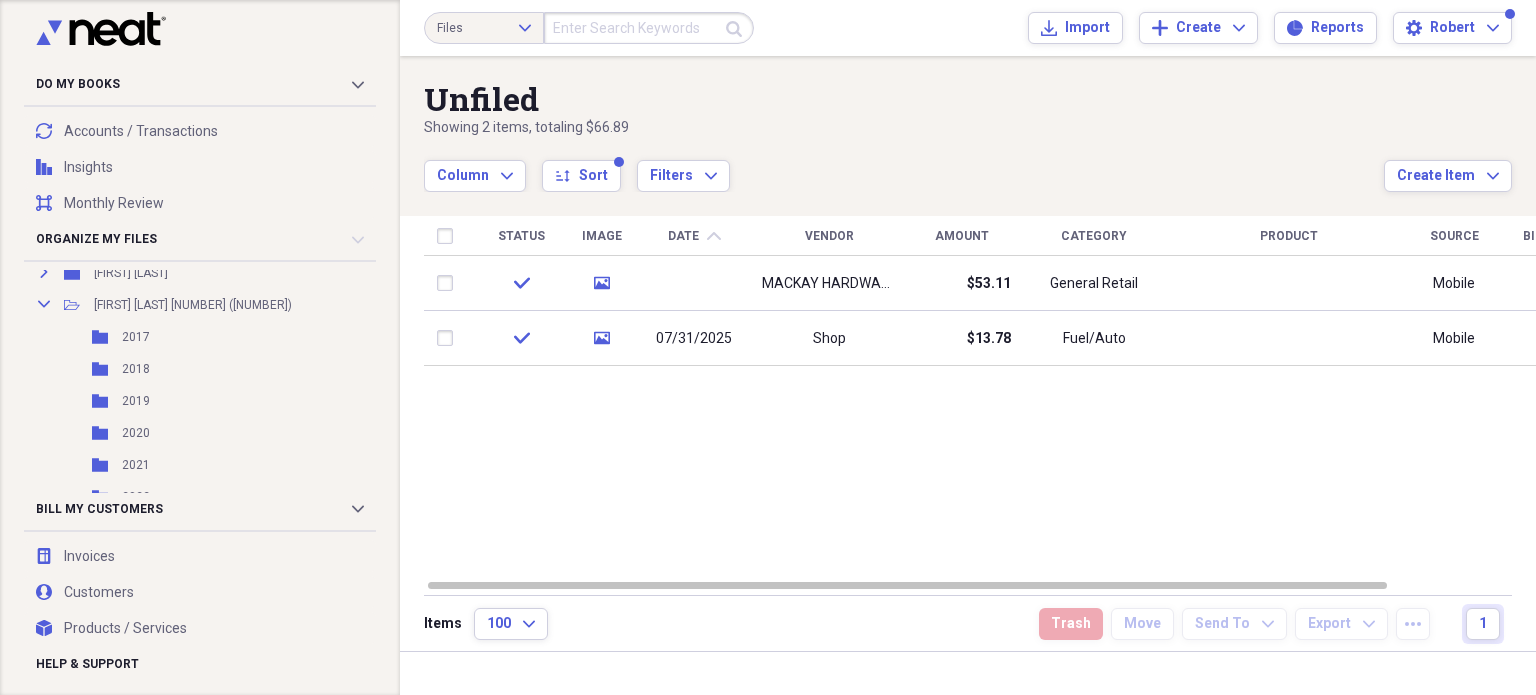 scroll, scrollTop: 300, scrollLeft: 0, axis: vertical 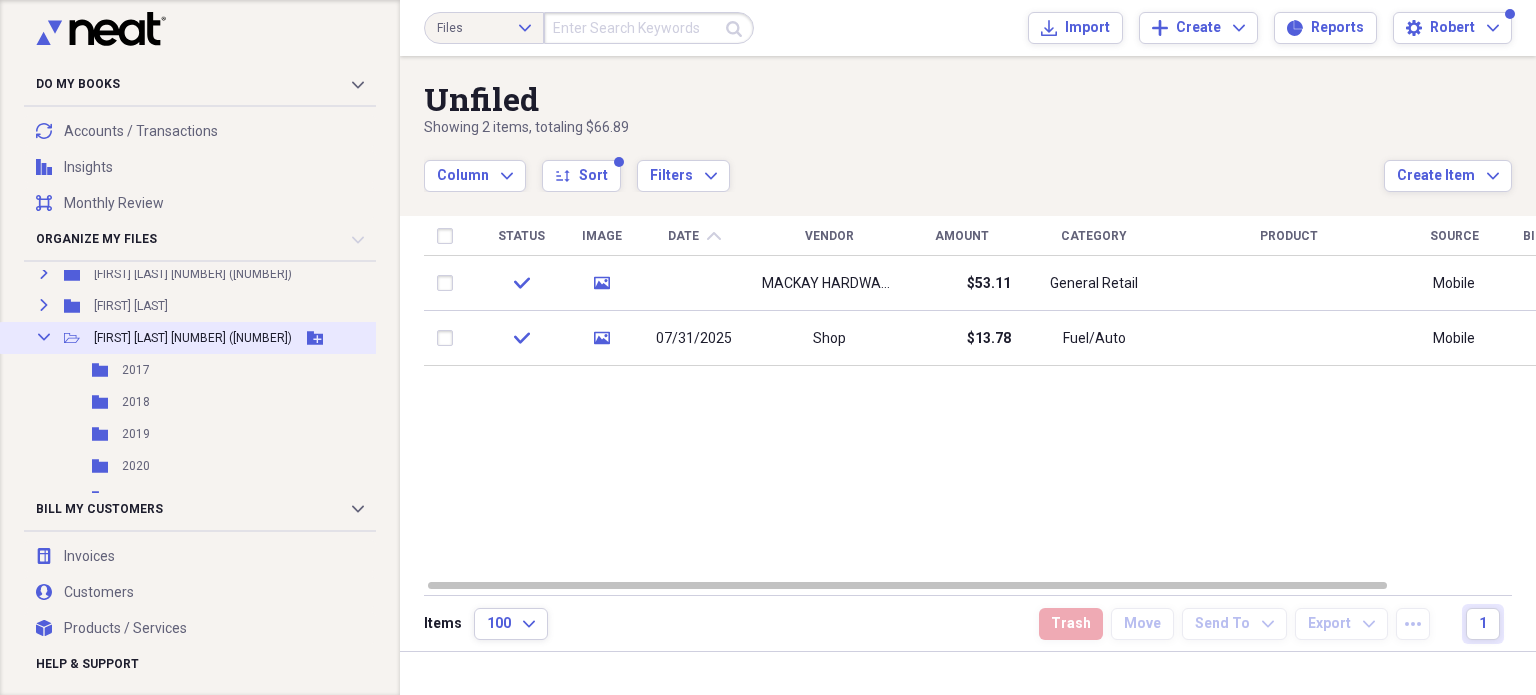 click 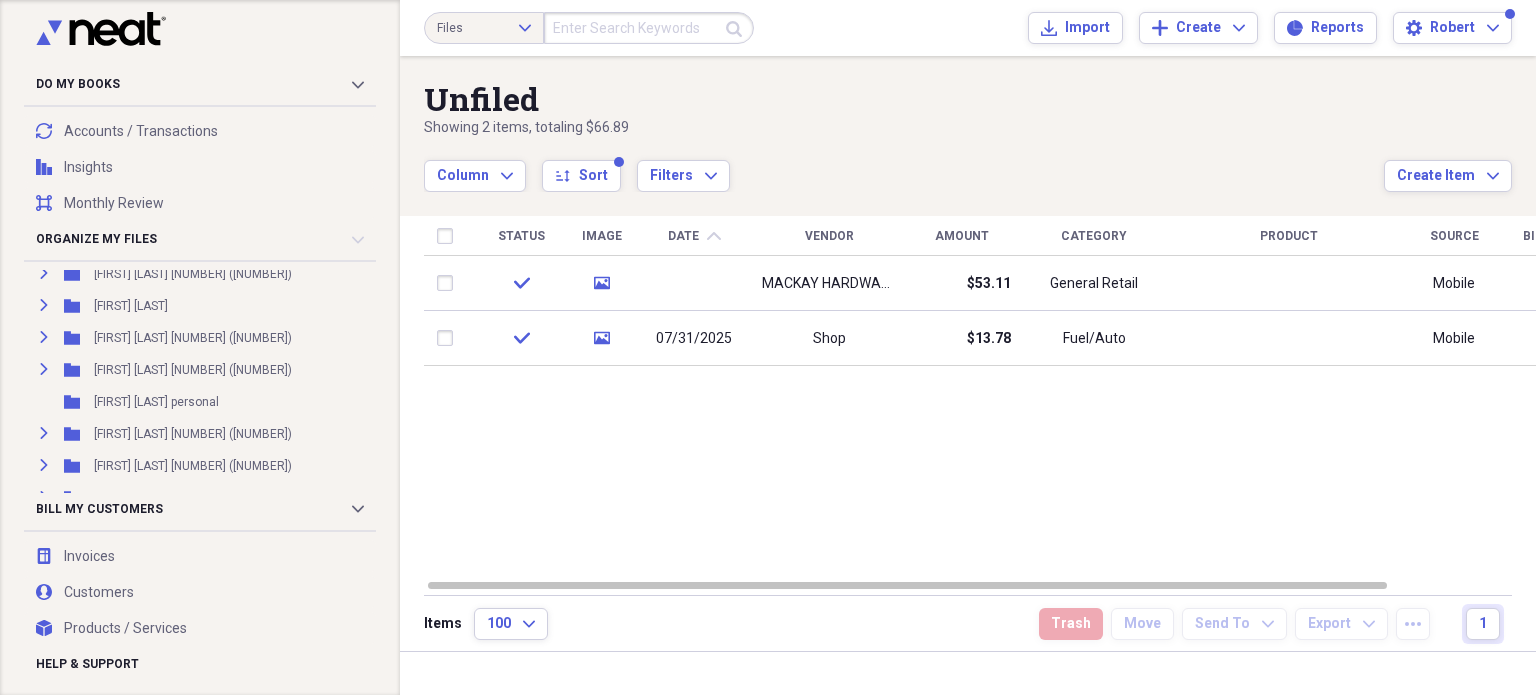 click at bounding box center [200, 263] 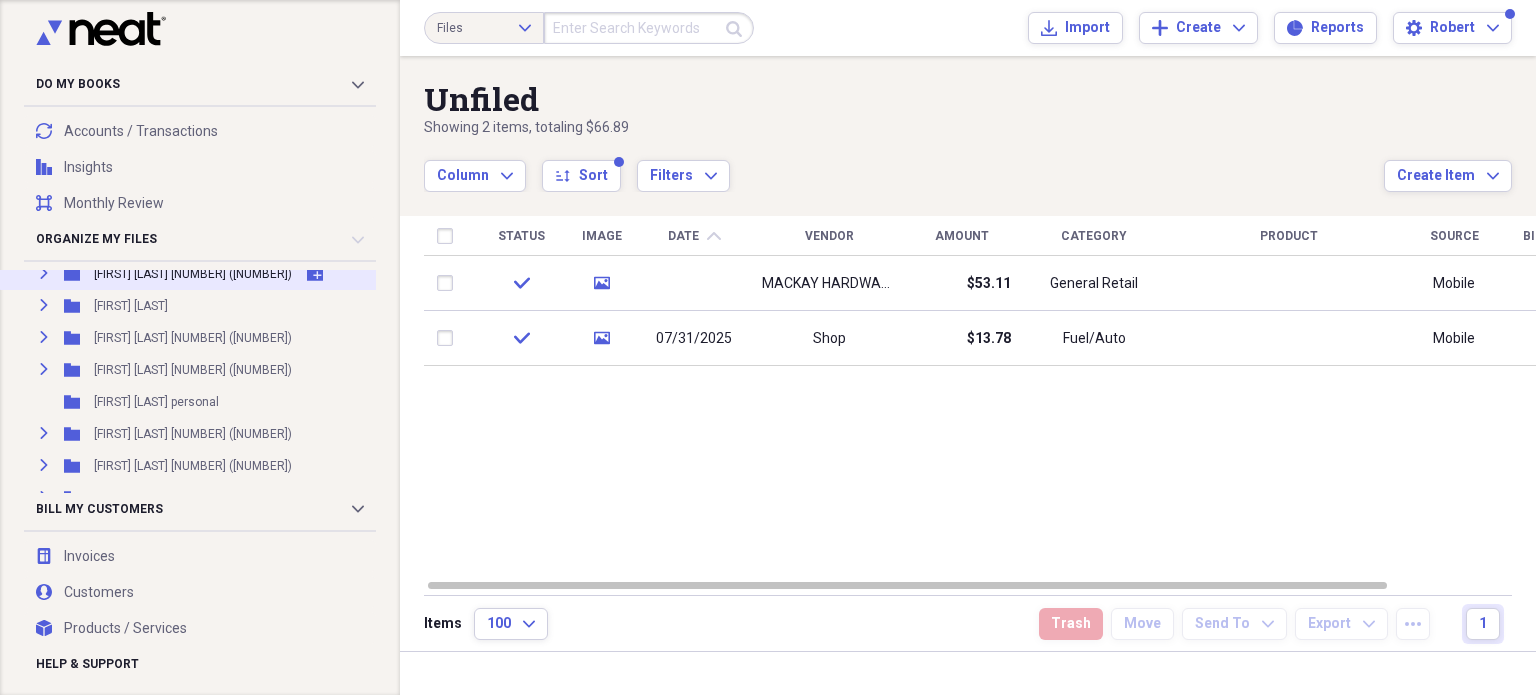 click on "Expand" 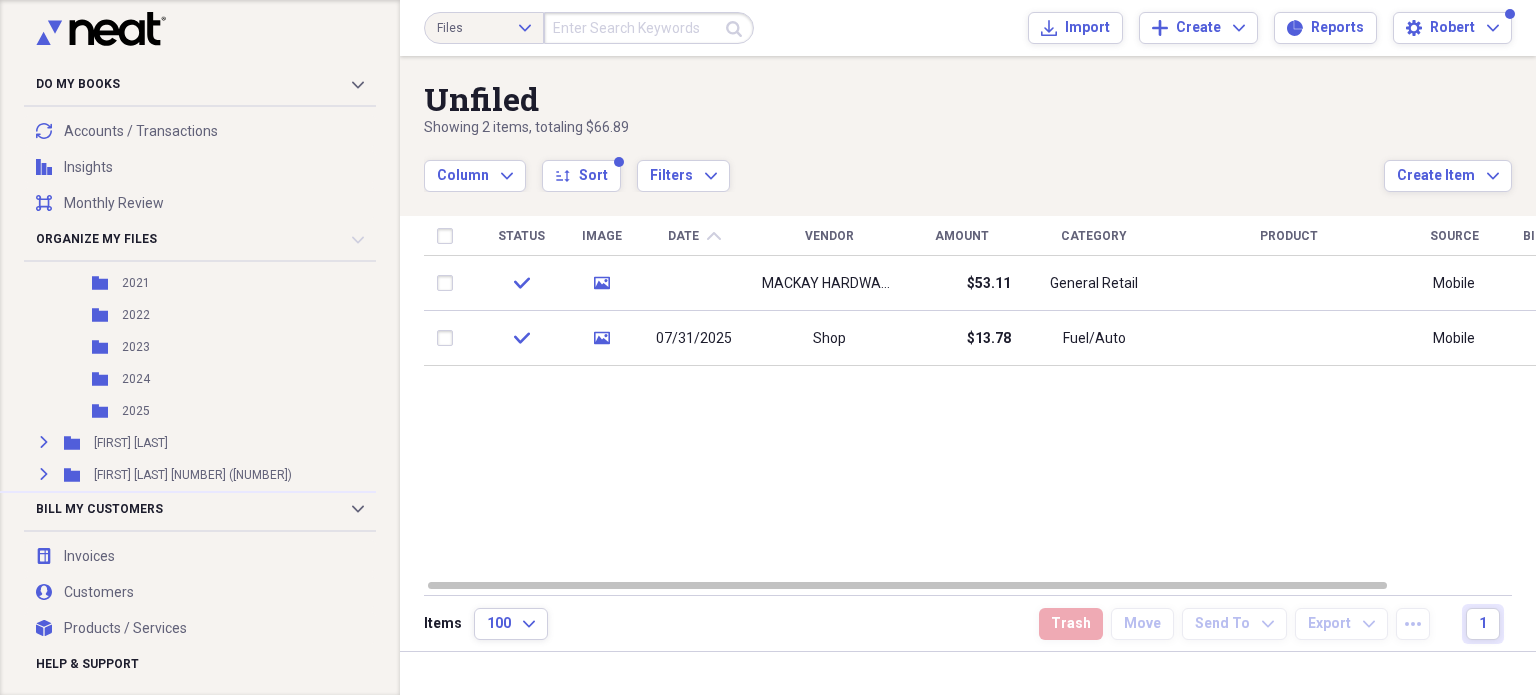 scroll, scrollTop: 500, scrollLeft: 0, axis: vertical 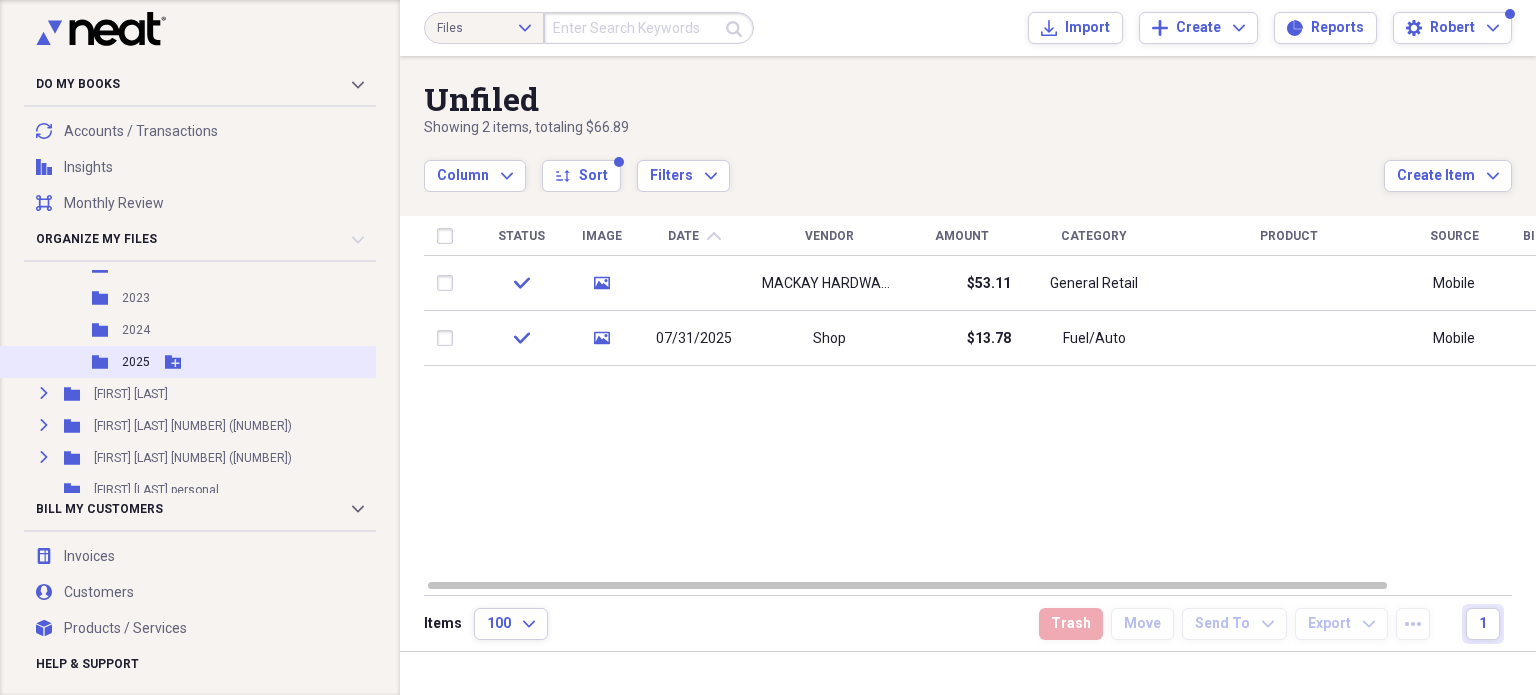 click on "2025" at bounding box center [136, 362] 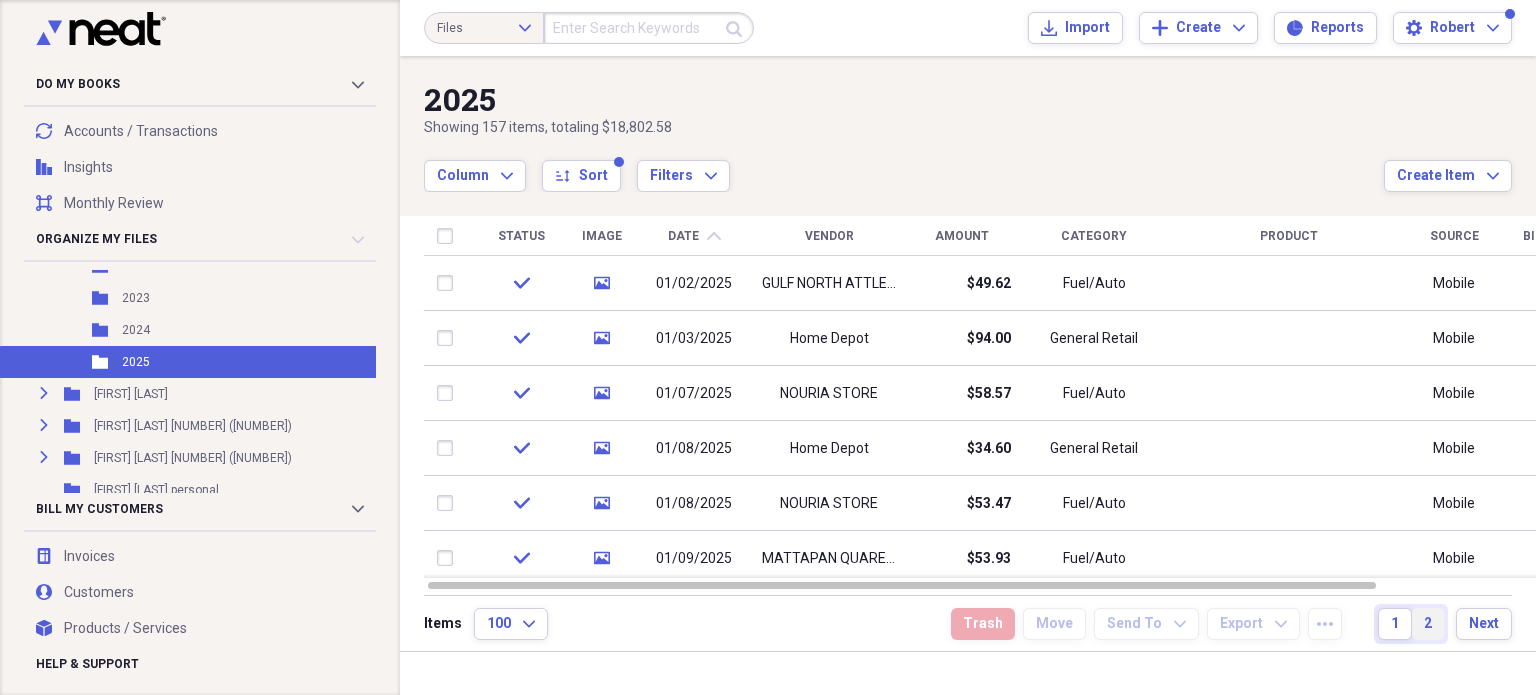 click on "2" at bounding box center (1428, 624) 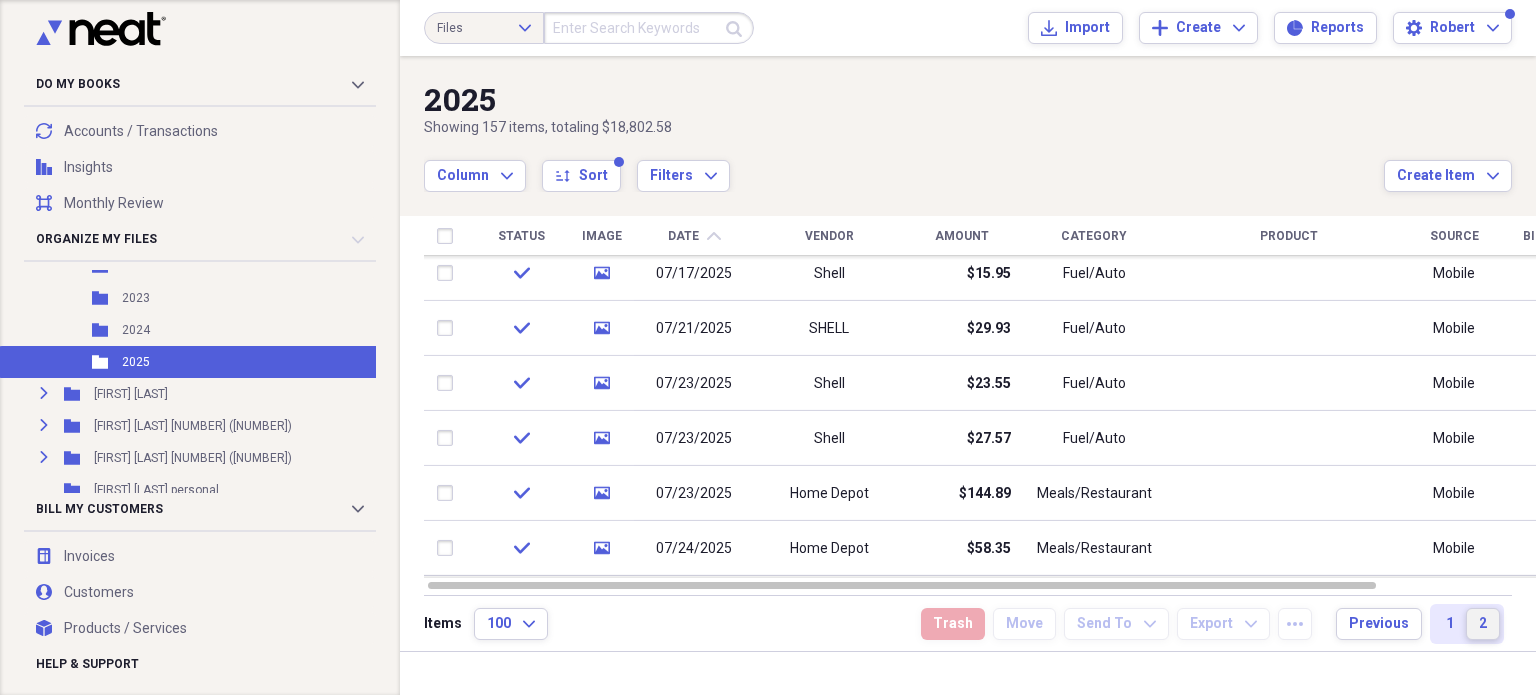 drag, startPoint x: 1531, startPoint y: 273, endPoint x: 1554, endPoint y: 500, distance: 228.16222 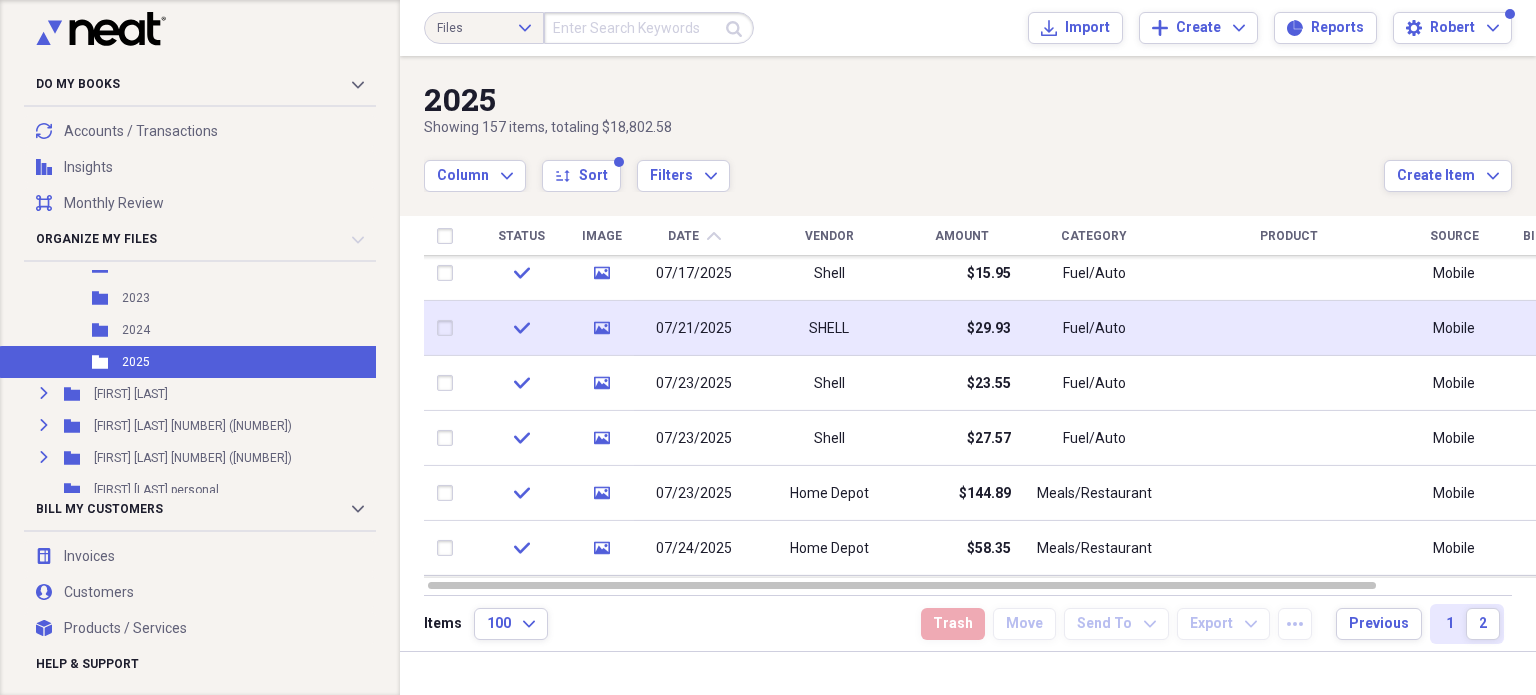 click on "$29.93" at bounding box center [961, 328] 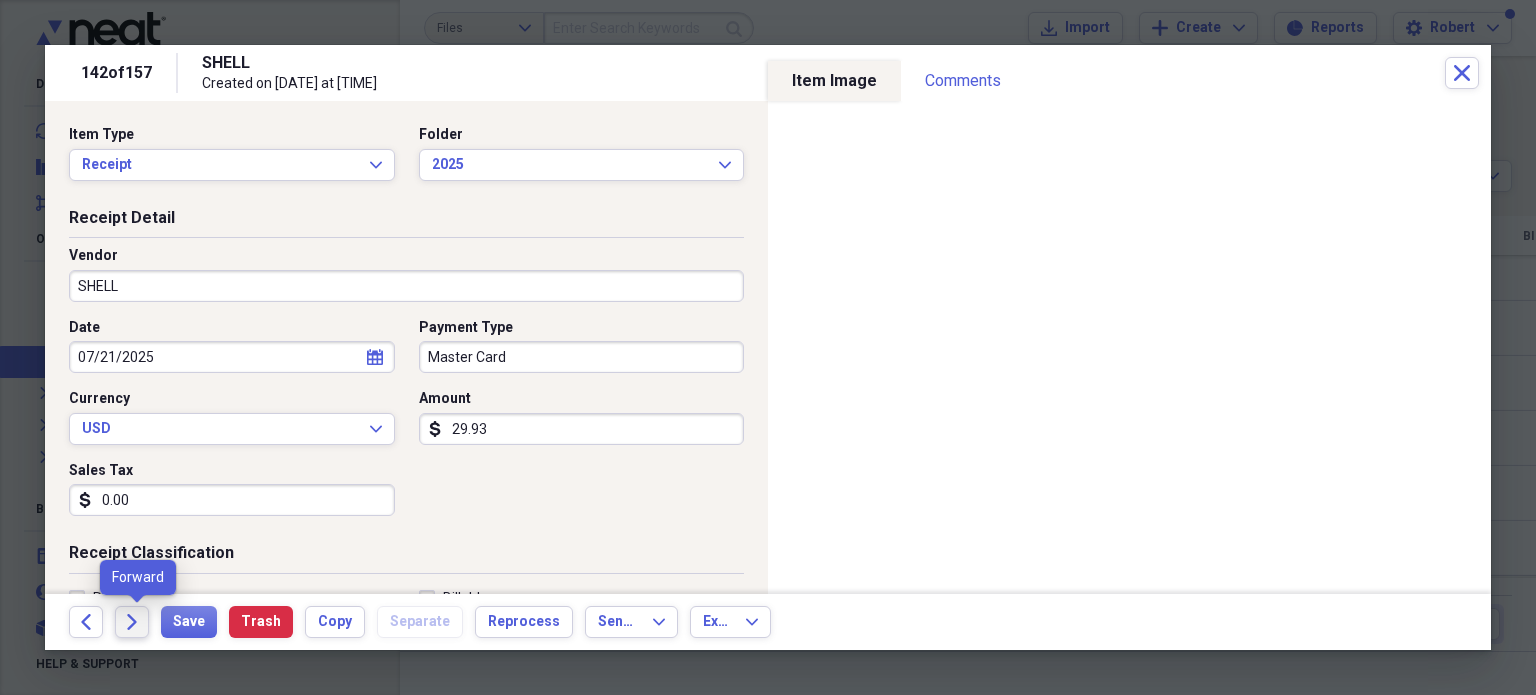 click 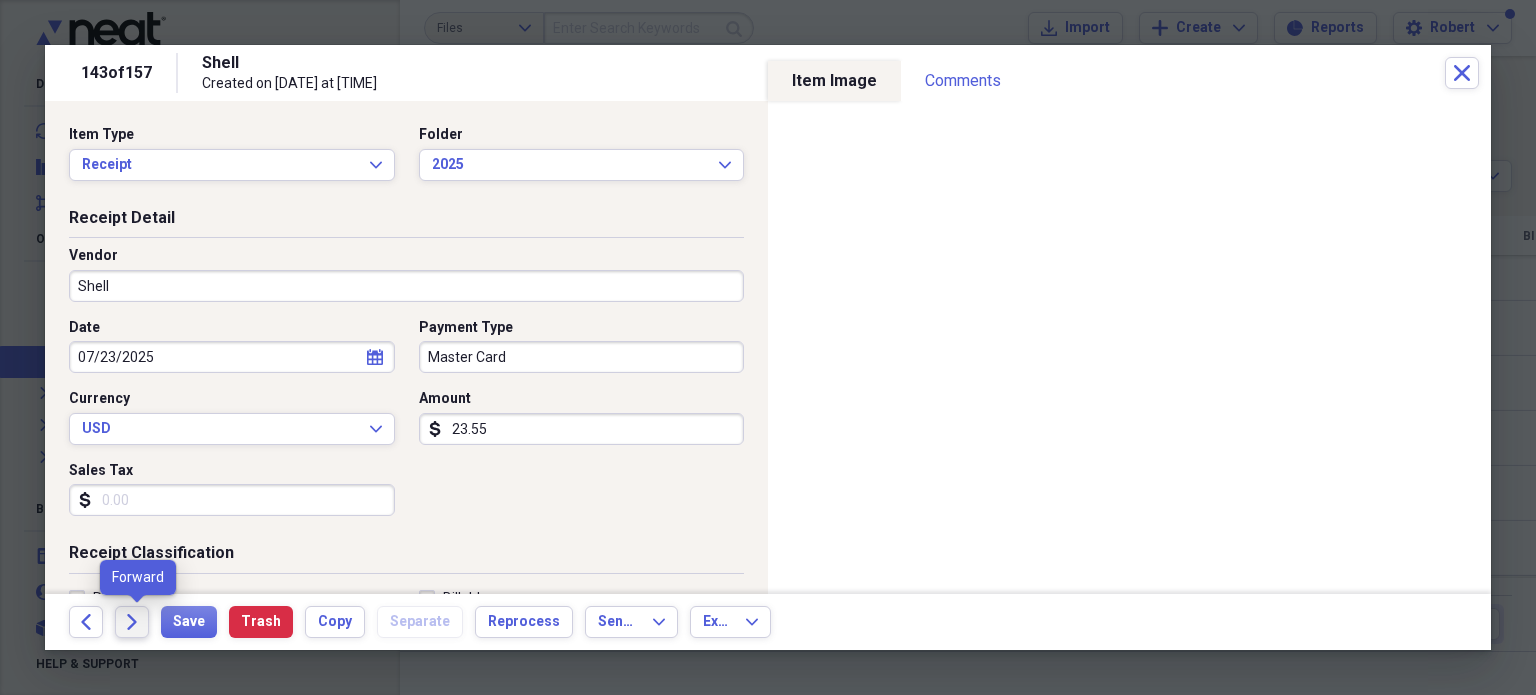 click on "Forward" at bounding box center (132, 622) 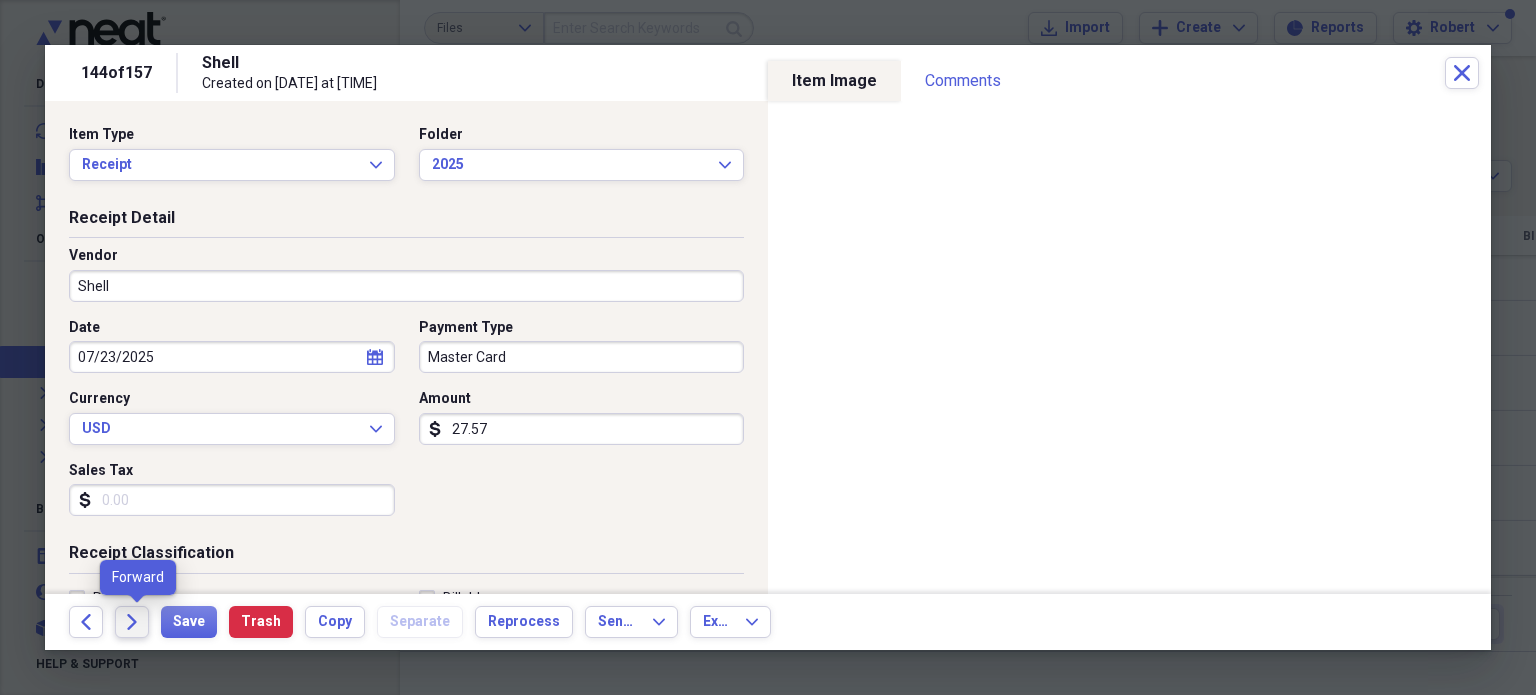 click on "Forward" 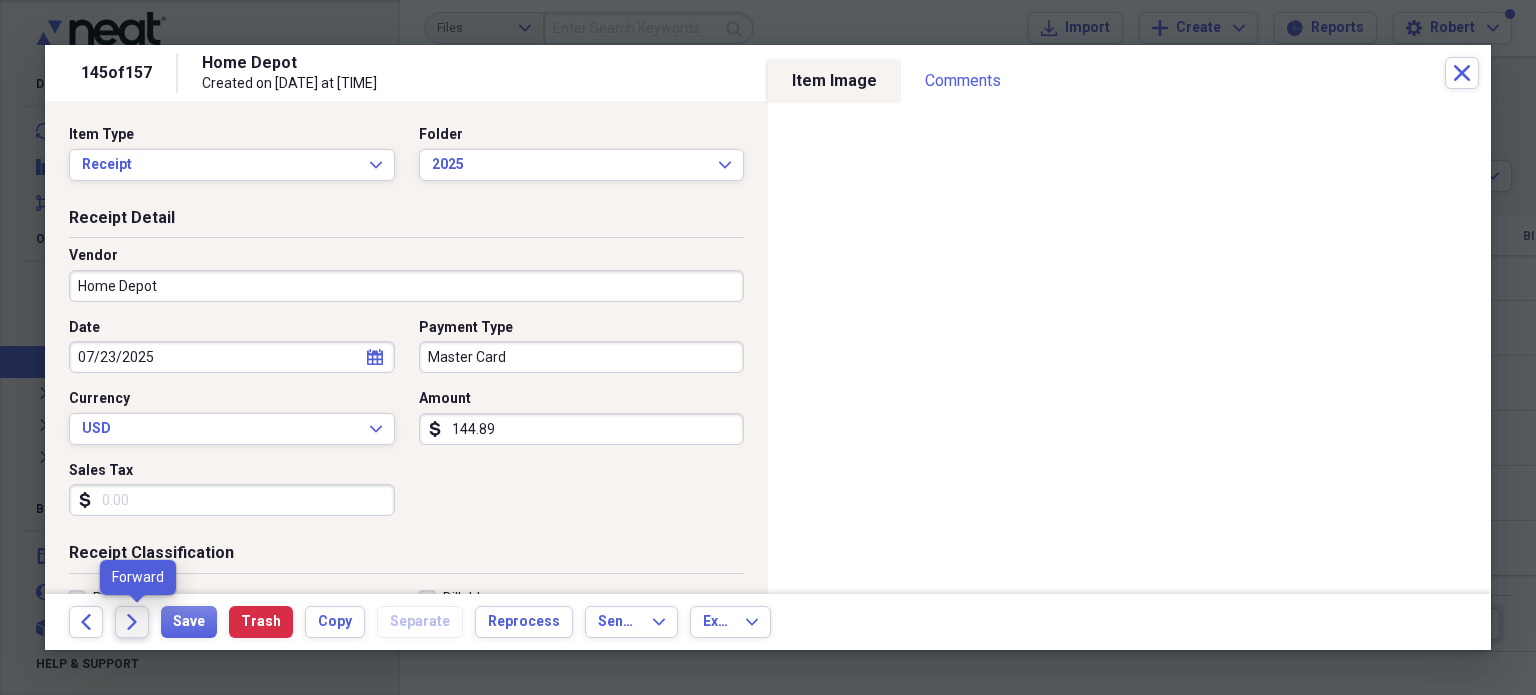 click on "Forward" 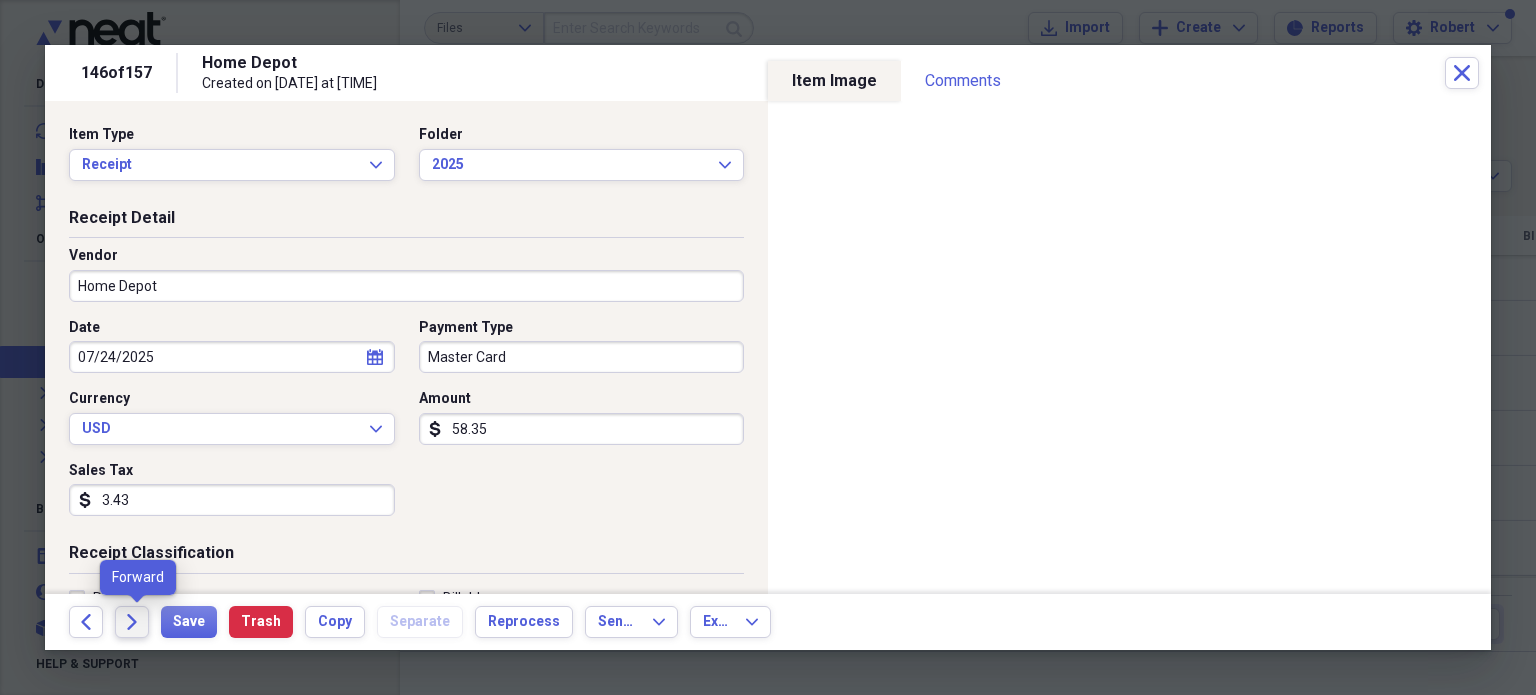 click on "Forward" 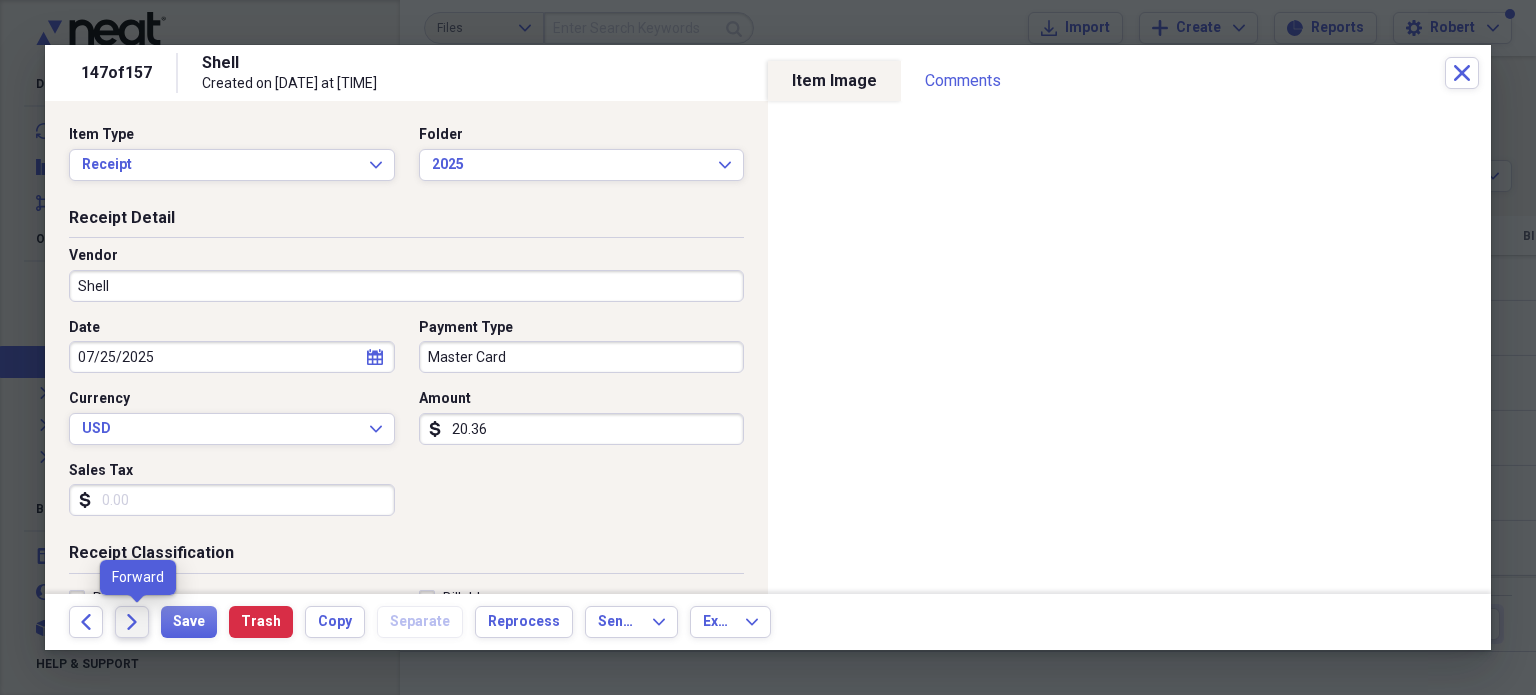 click on "Forward" 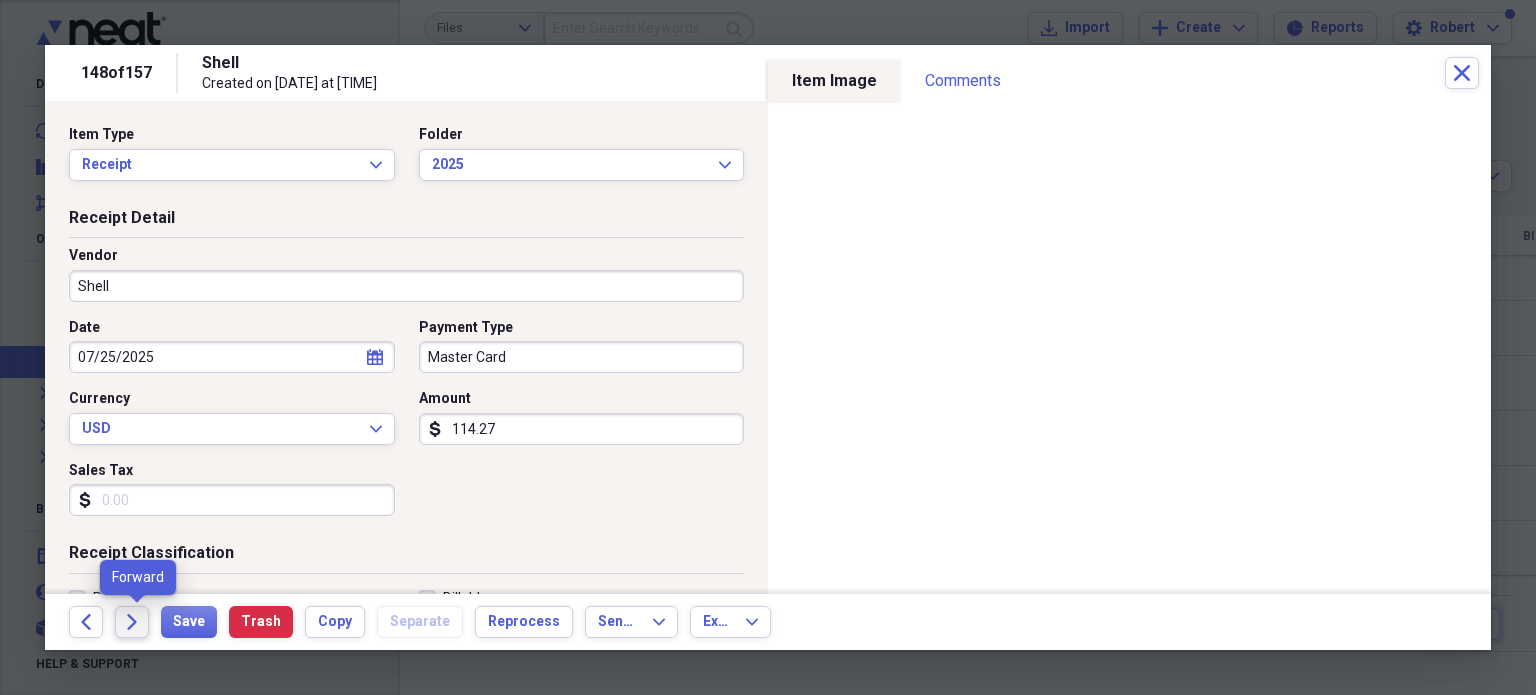 click on "Forward" 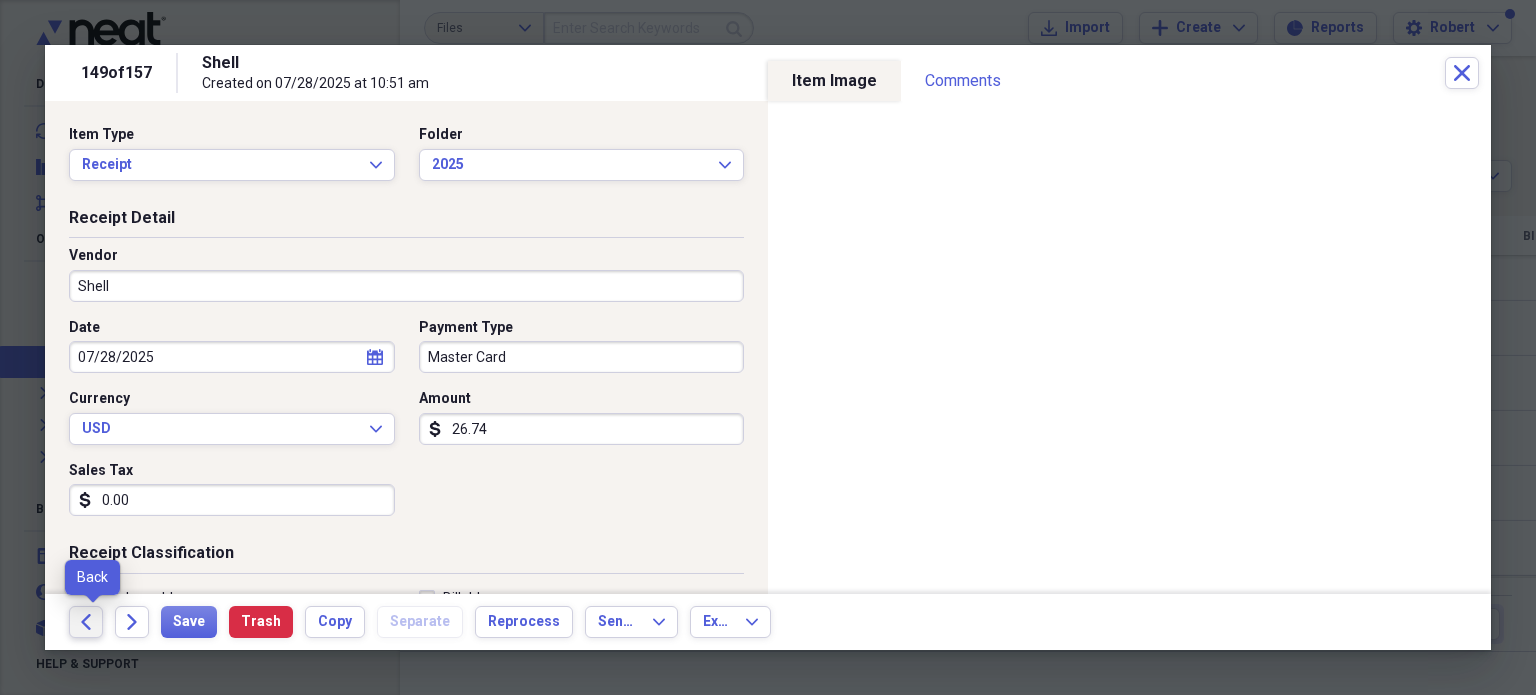 click on "Back" 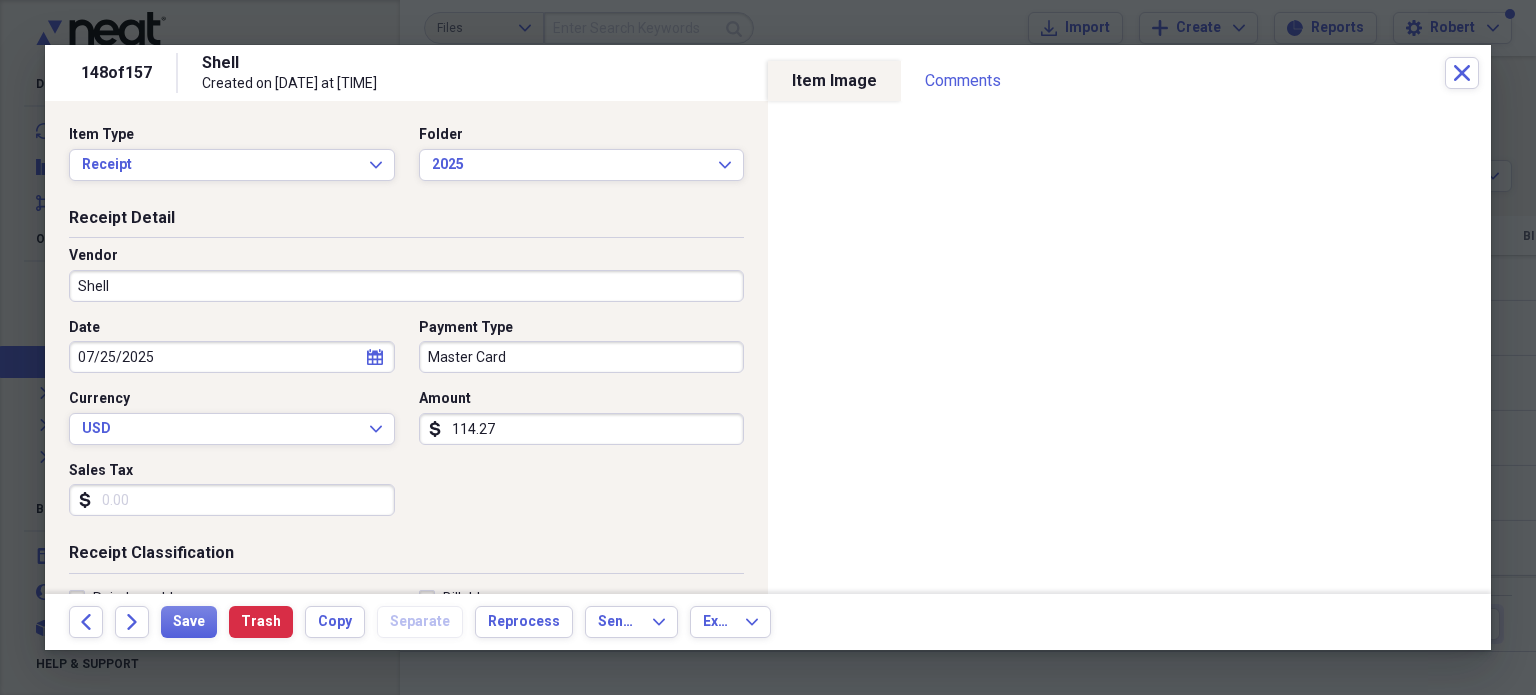 click on "Back" 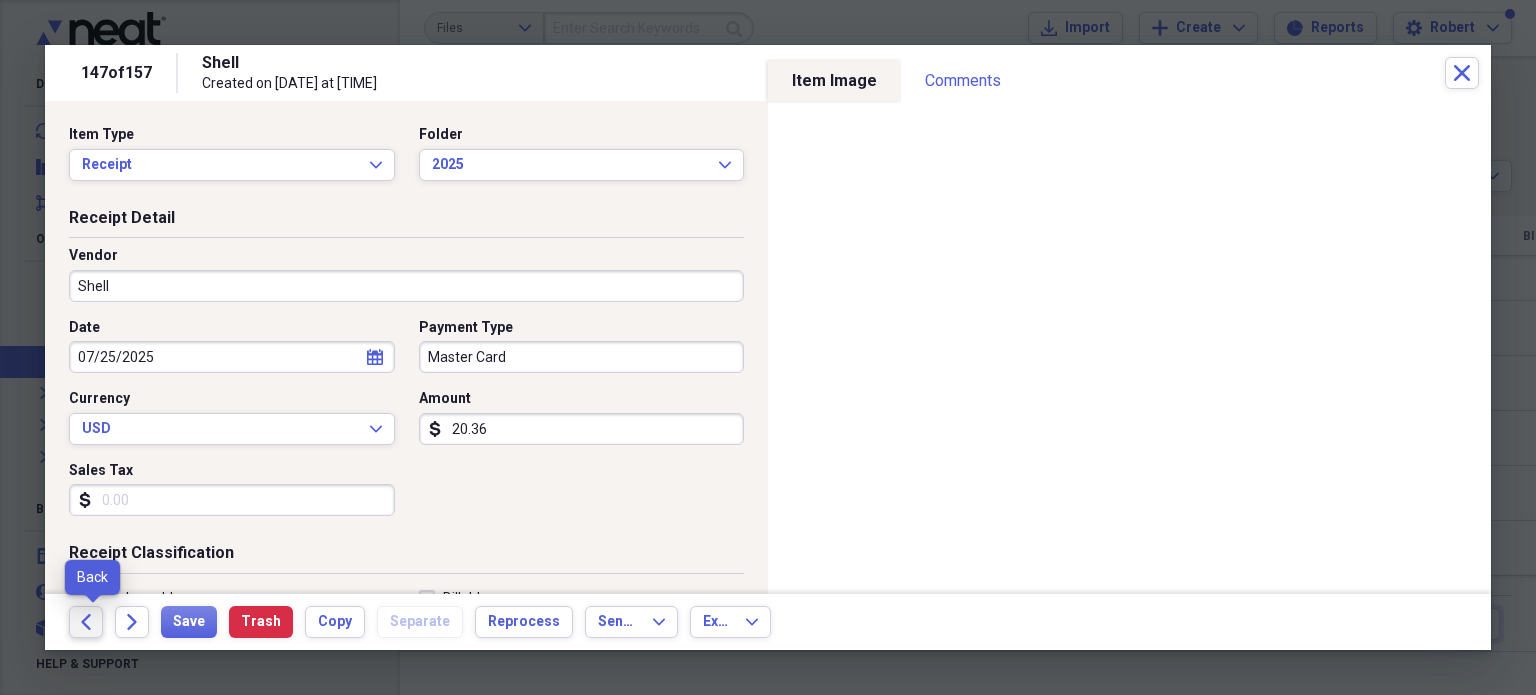 click on "Back" 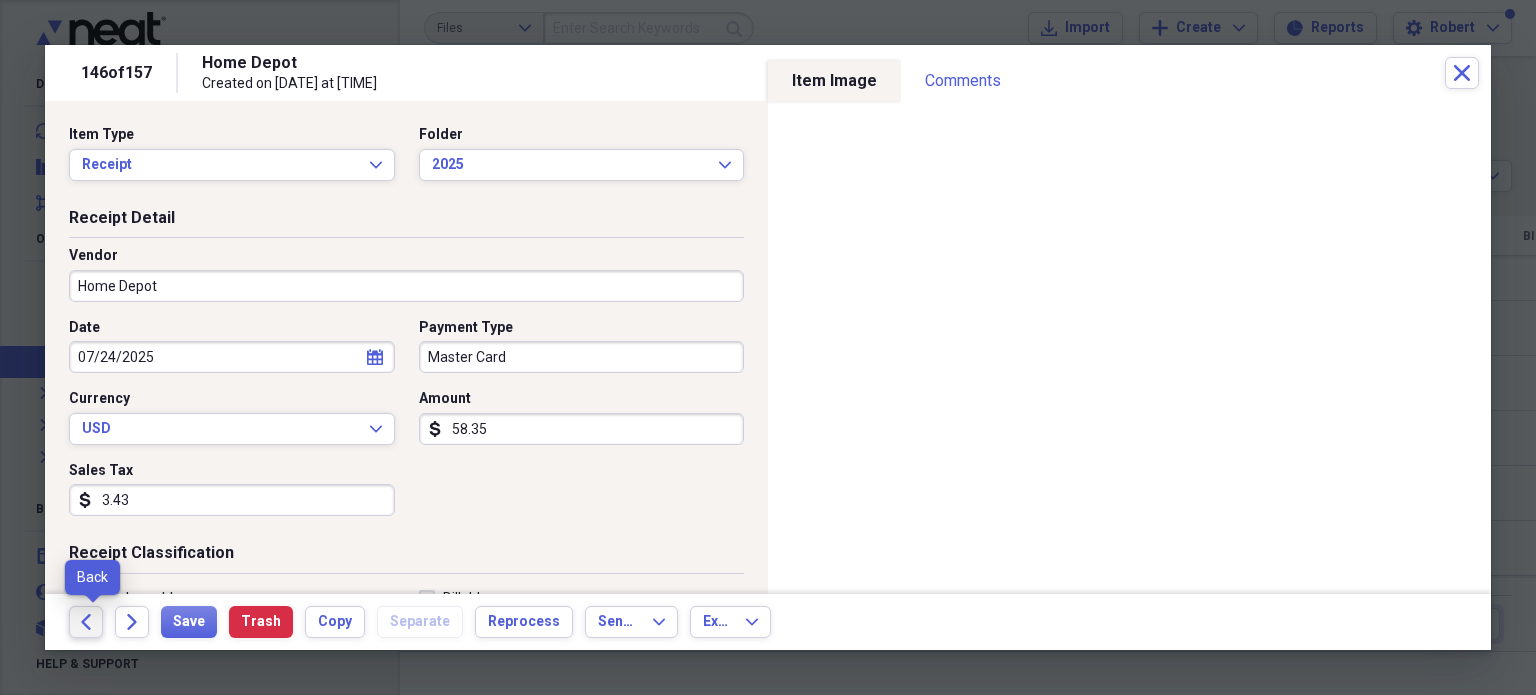click on "Back" 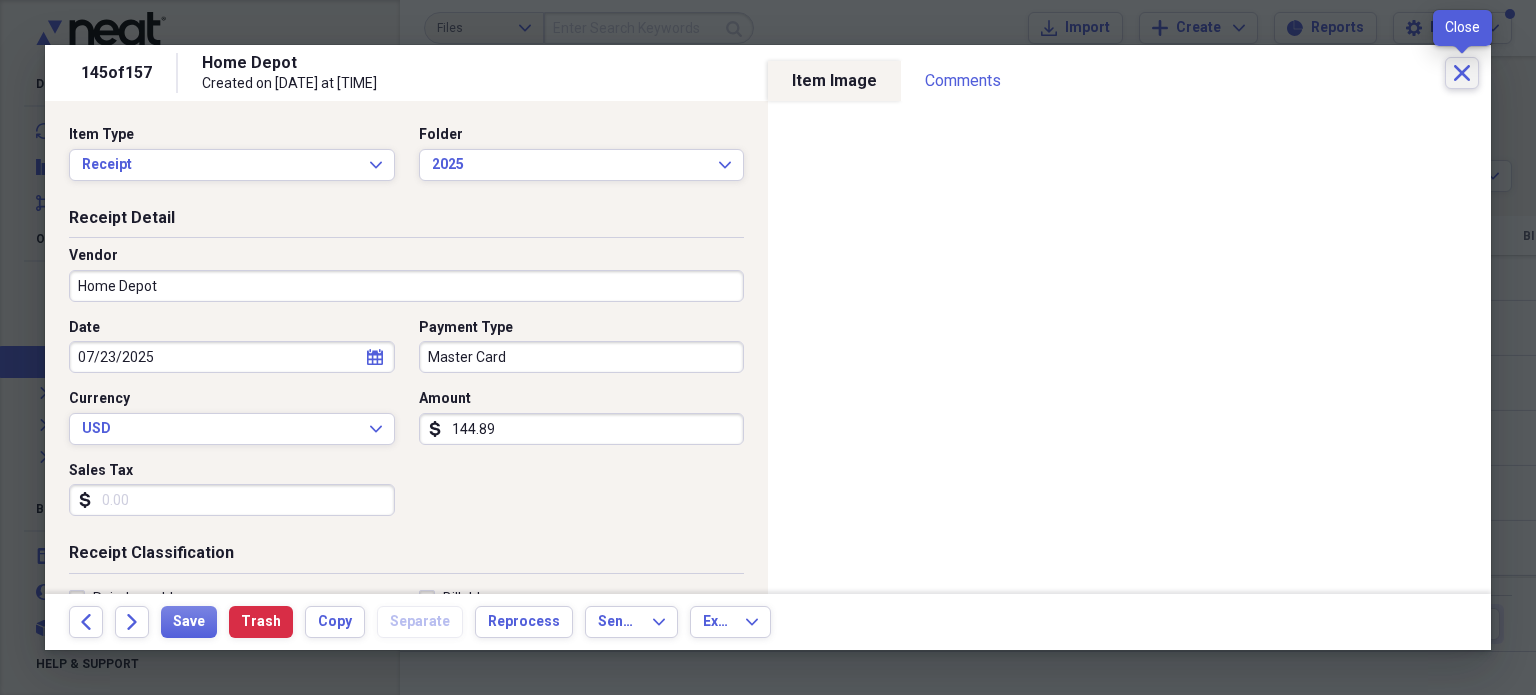 click 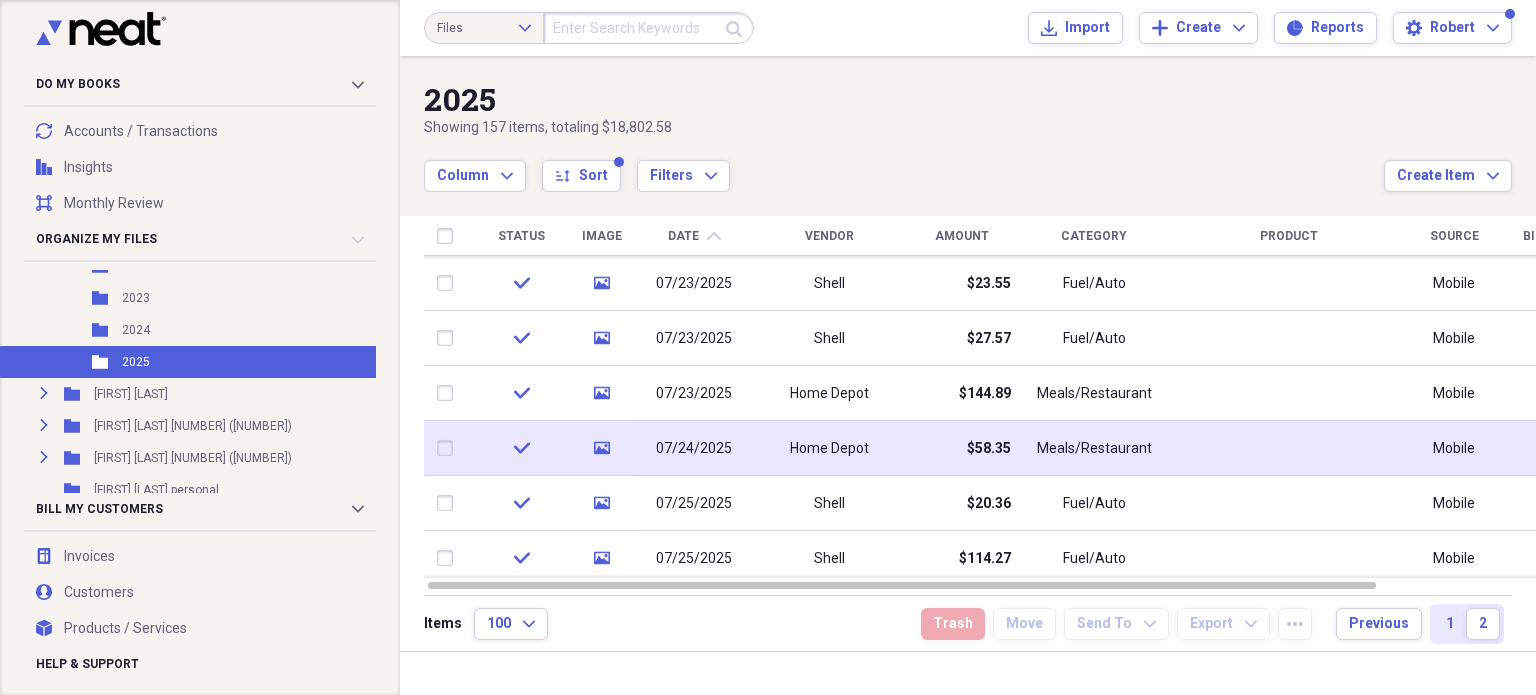 click on "Meals/Restaurant" at bounding box center [1094, 449] 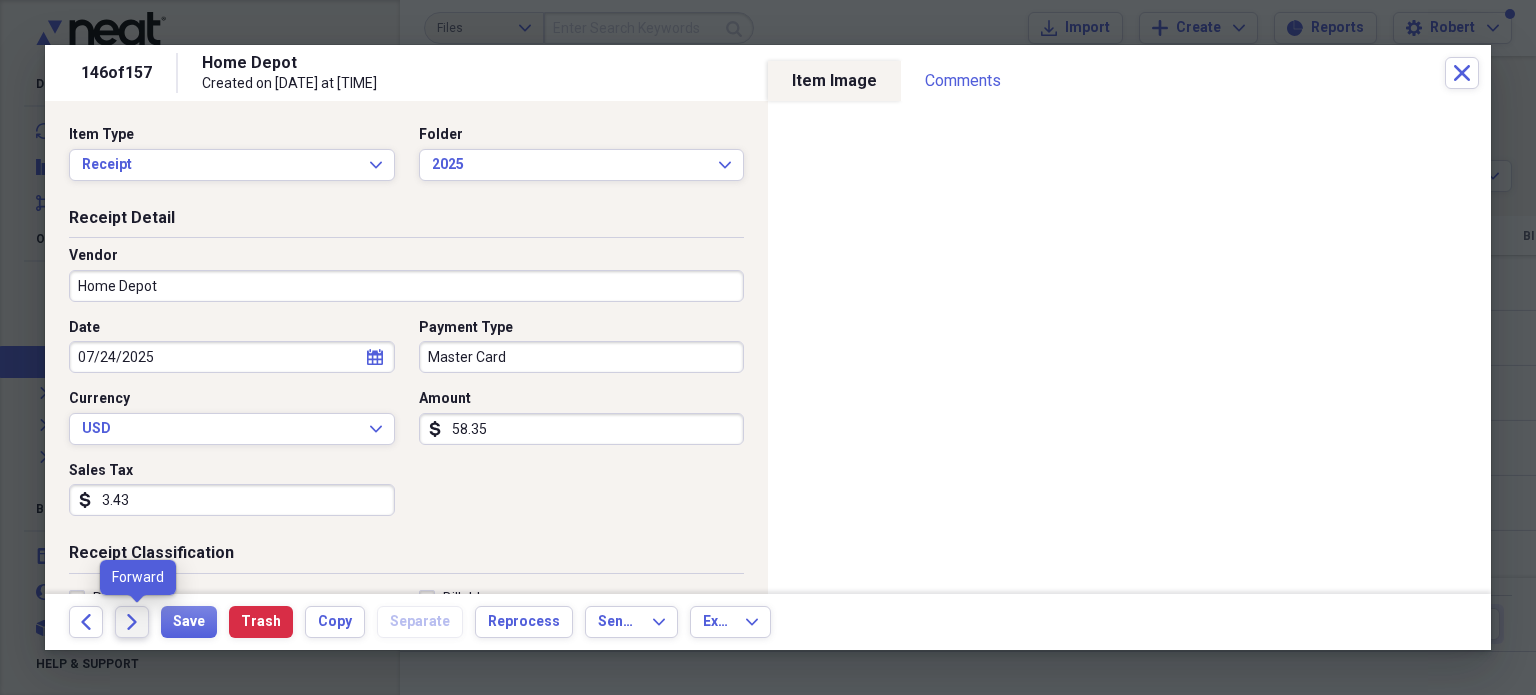 click 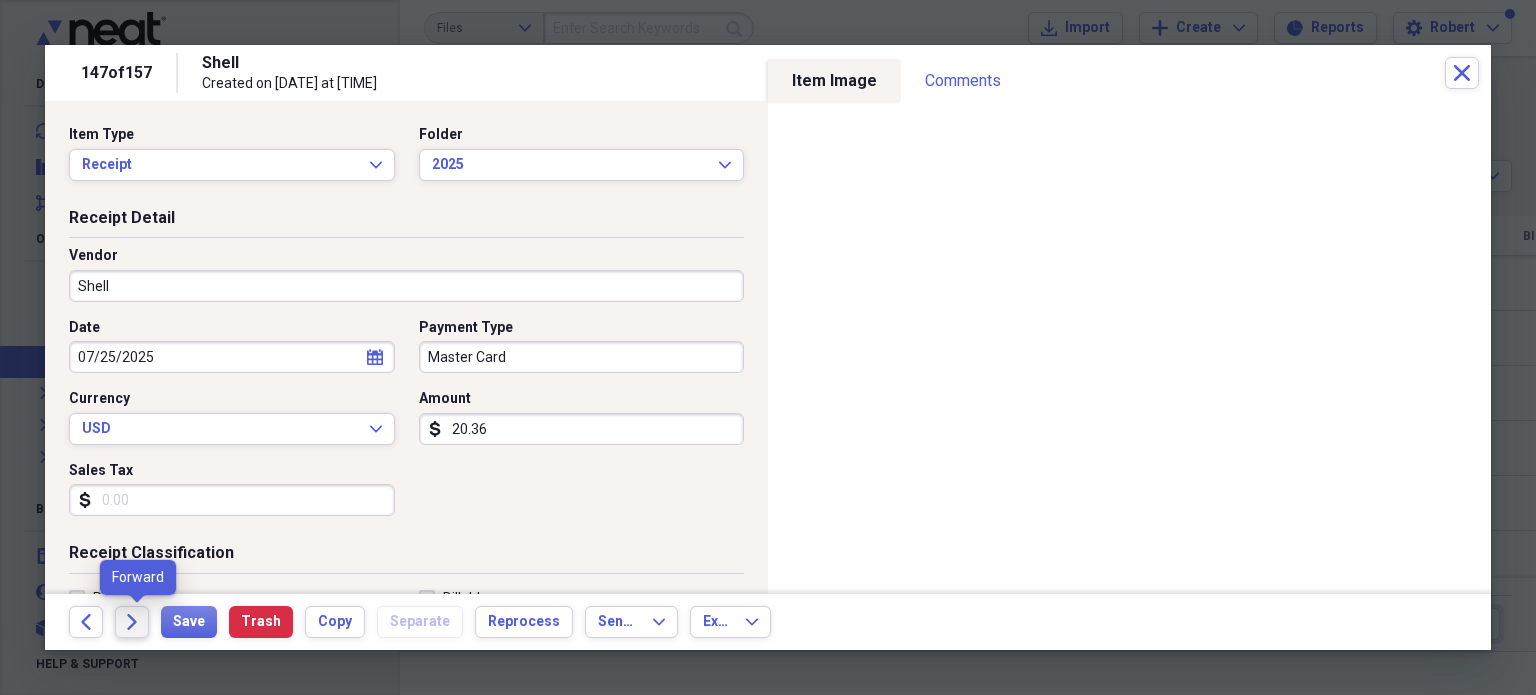 drag, startPoint x: 148, startPoint y: 620, endPoint x: 122, endPoint y: 620, distance: 26 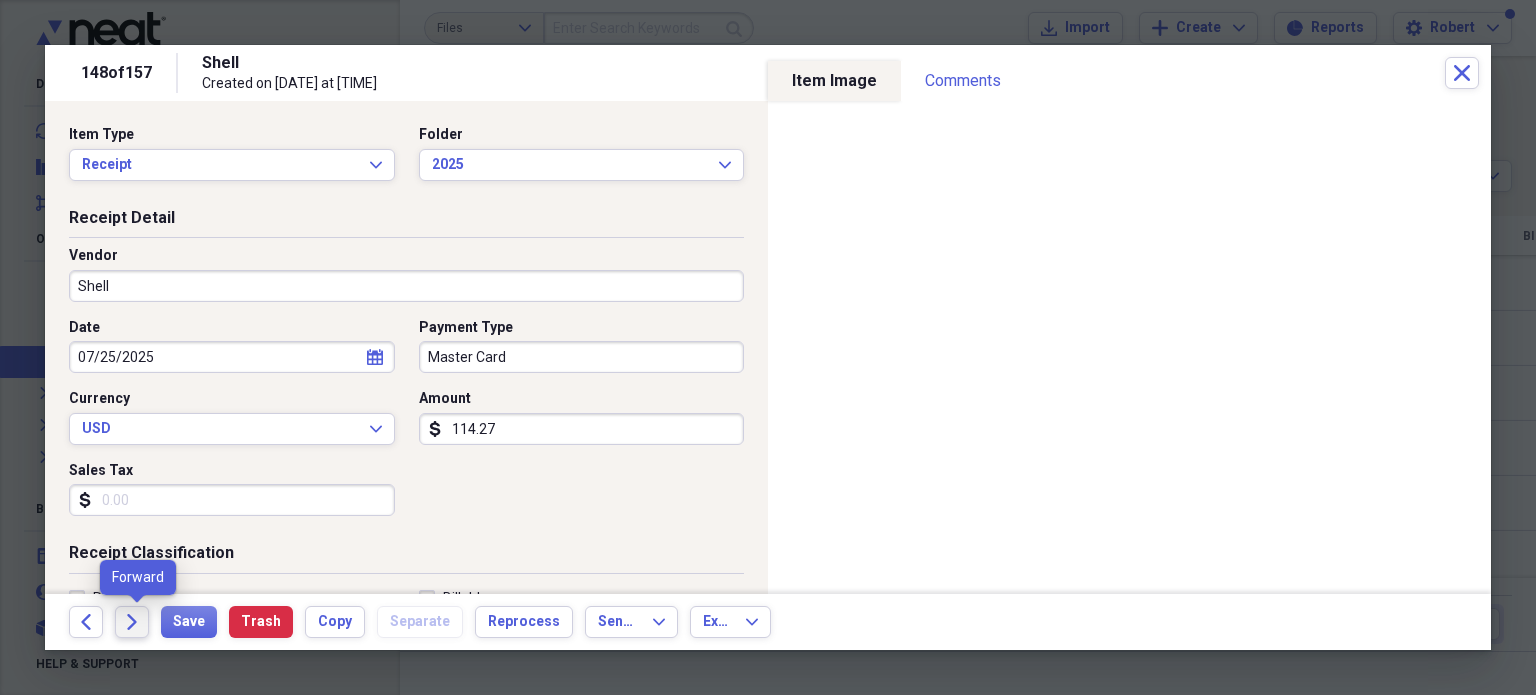 click on "Forward" 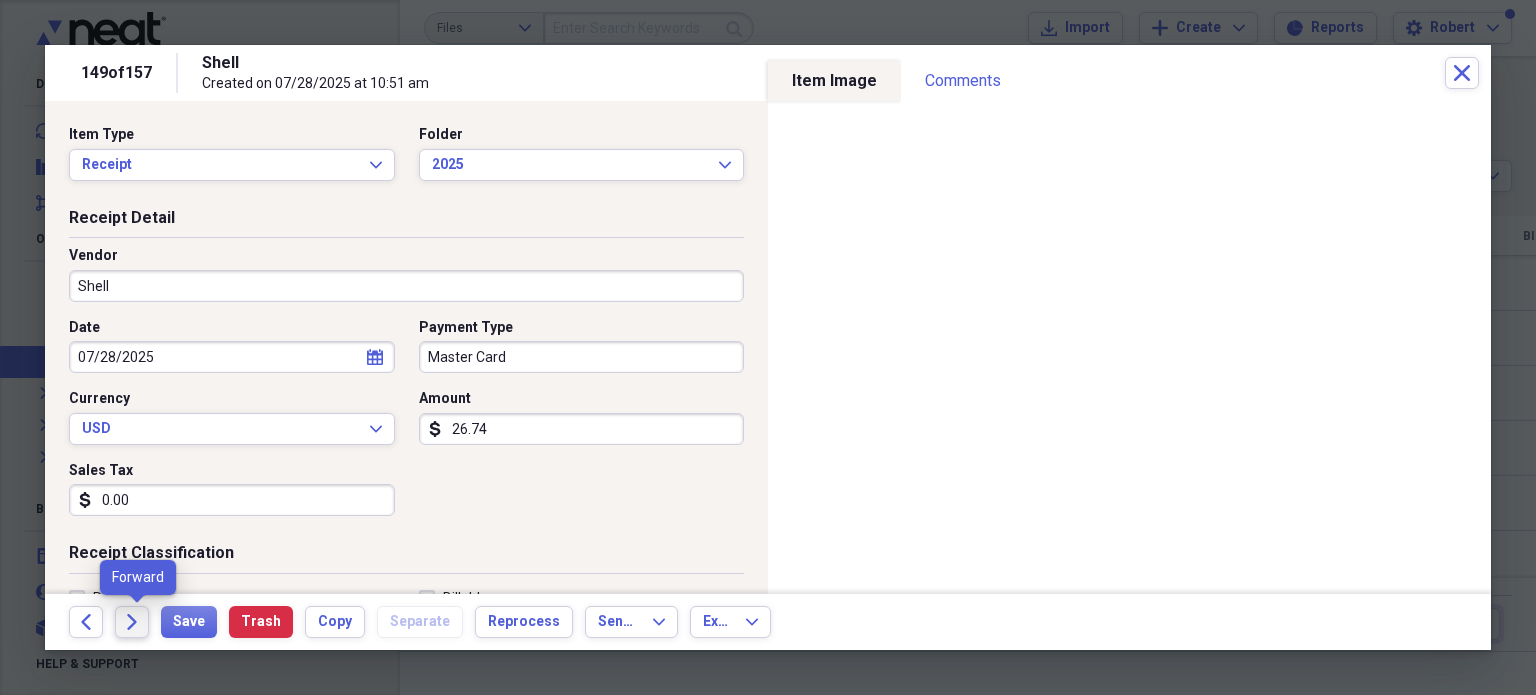 click on "Forward" 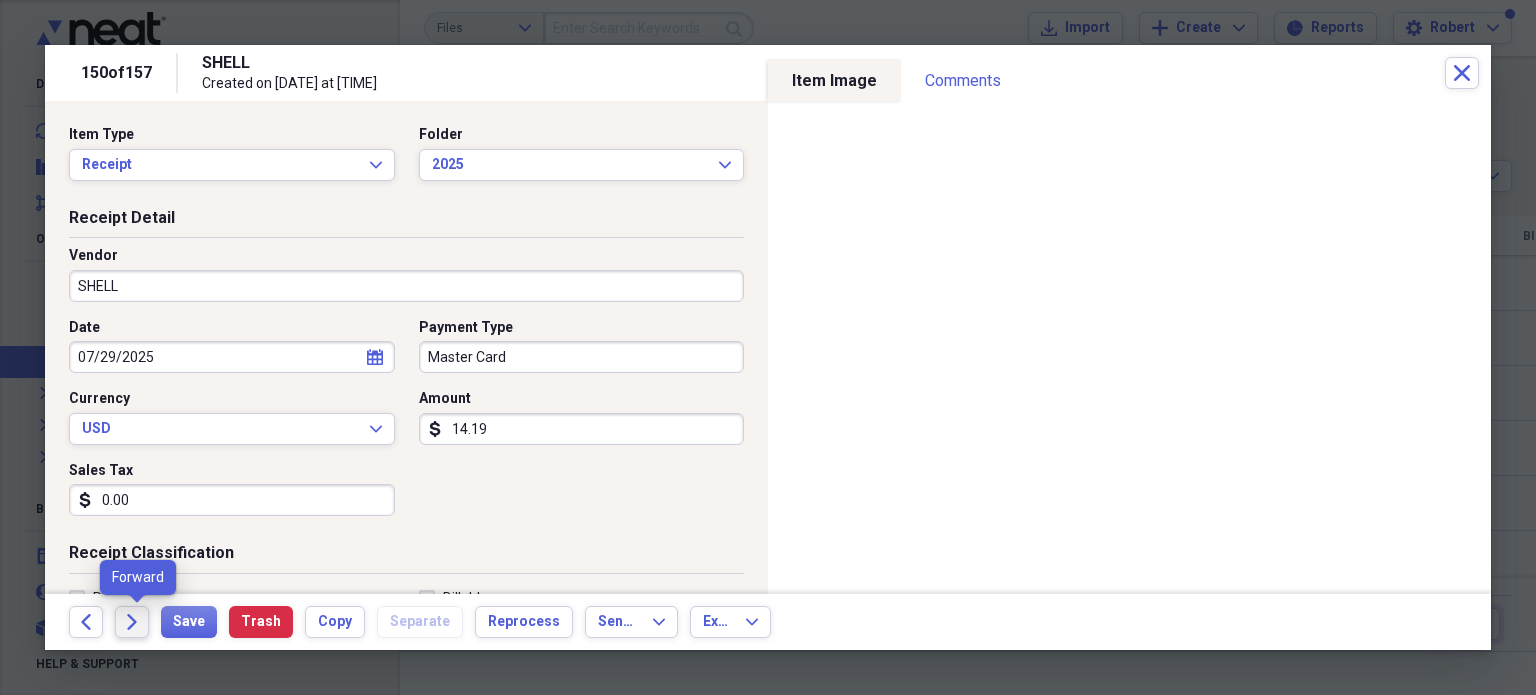 click on "Forward" at bounding box center [132, 622] 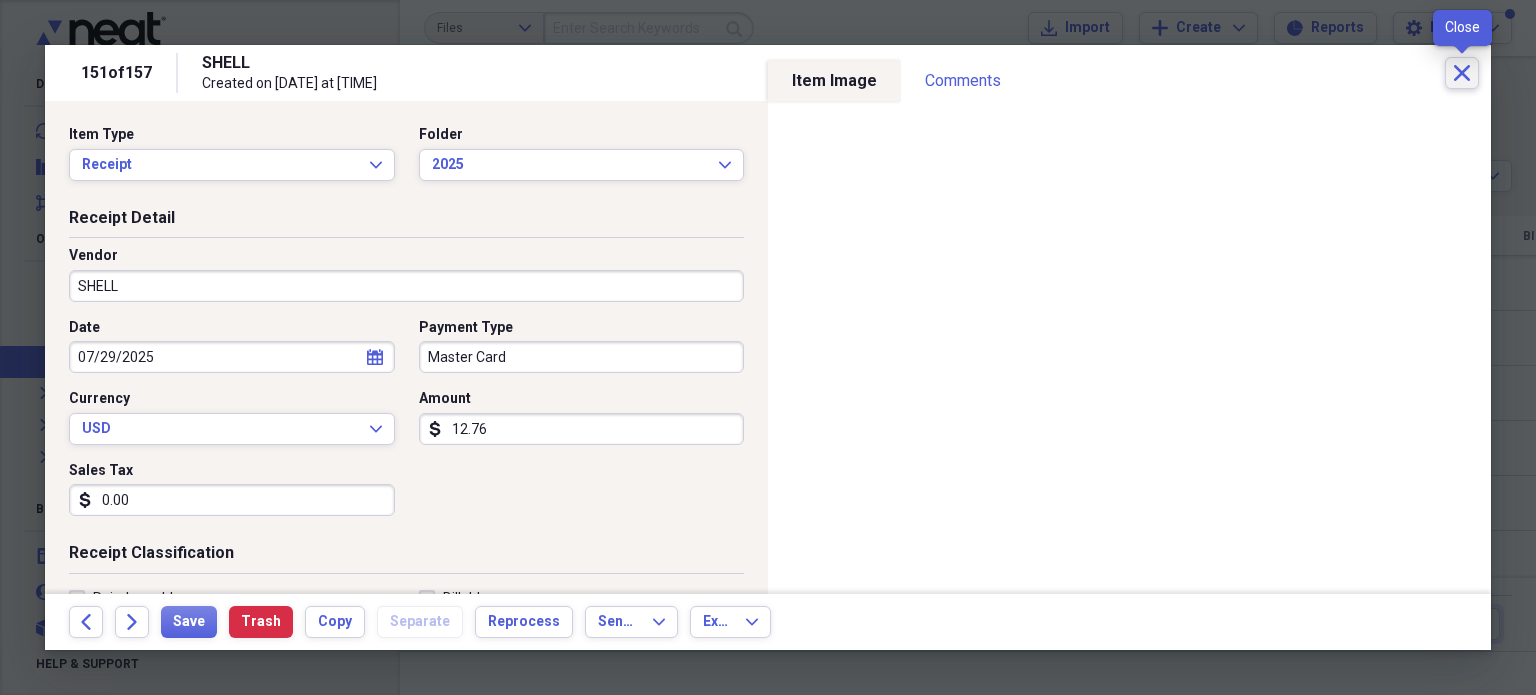 click 